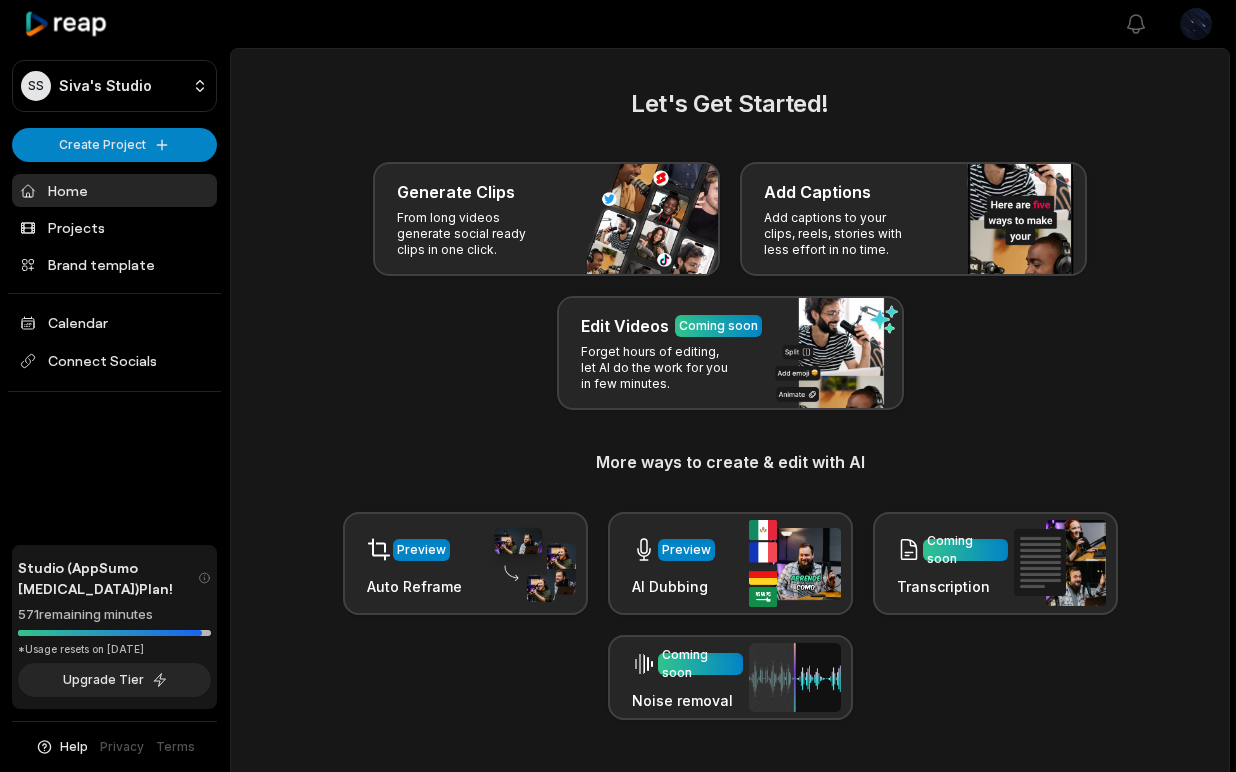 scroll, scrollTop: 0, scrollLeft: 0, axis: both 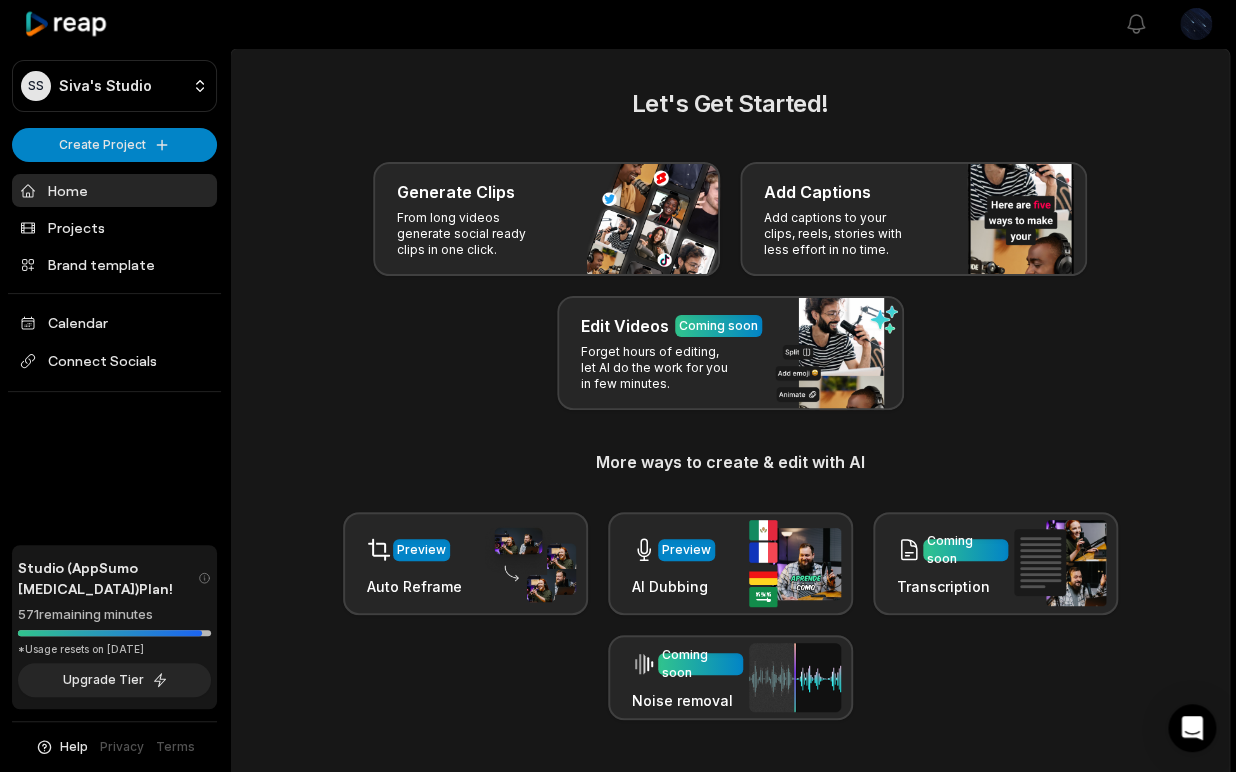 click on "Projects" at bounding box center (114, 227) 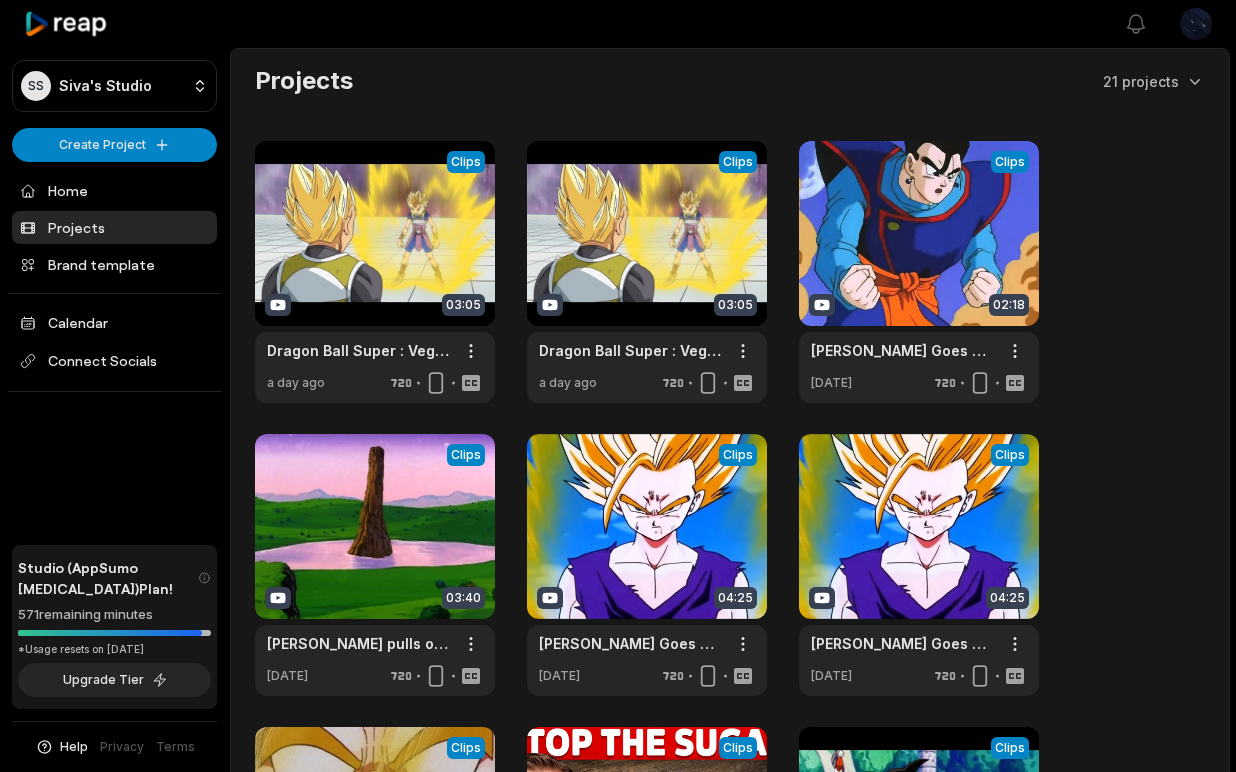 scroll, scrollTop: 0, scrollLeft: 0, axis: both 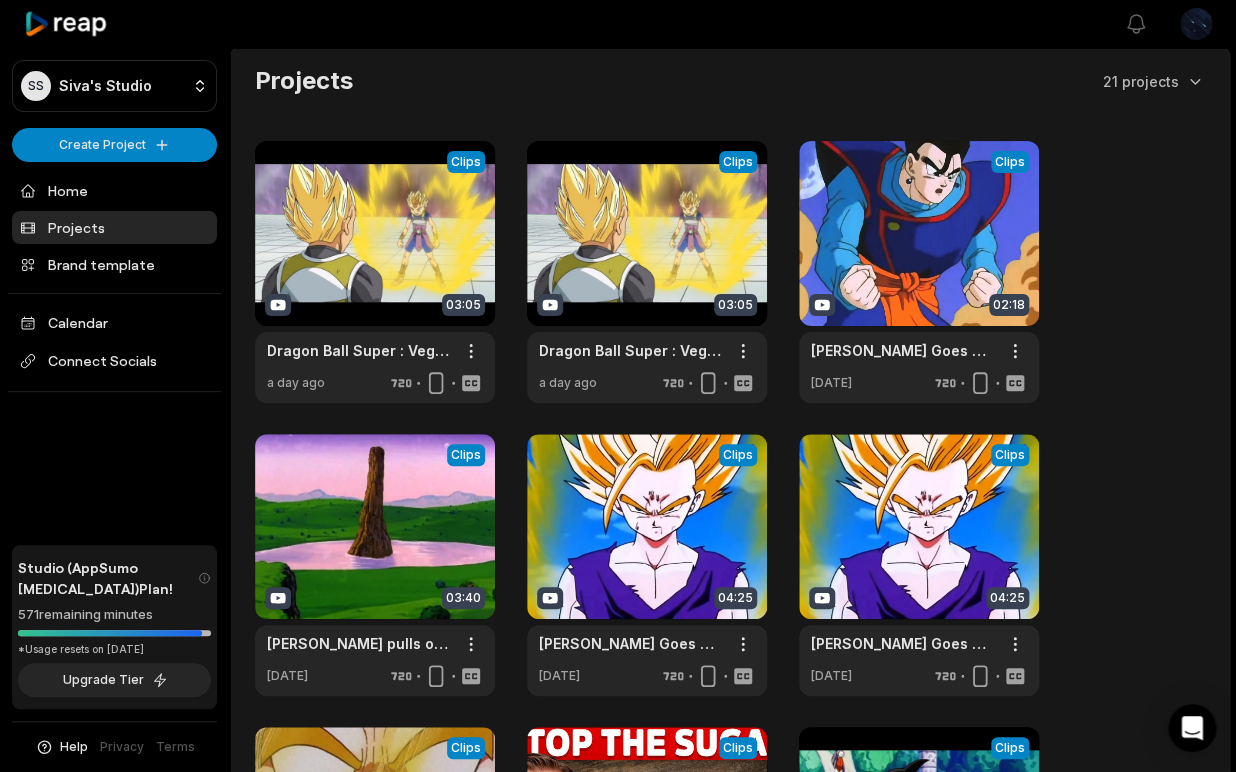 click at bounding box center (375, 272) 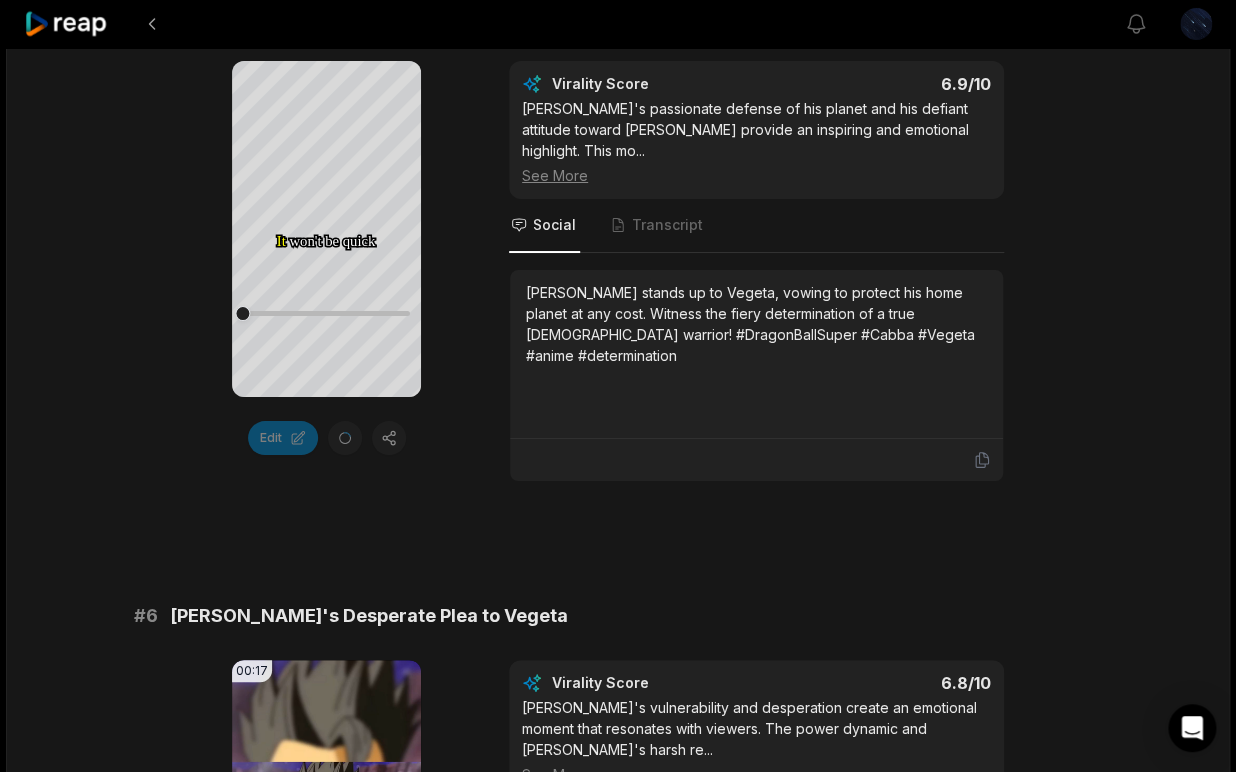 scroll, scrollTop: 2455, scrollLeft: 0, axis: vertical 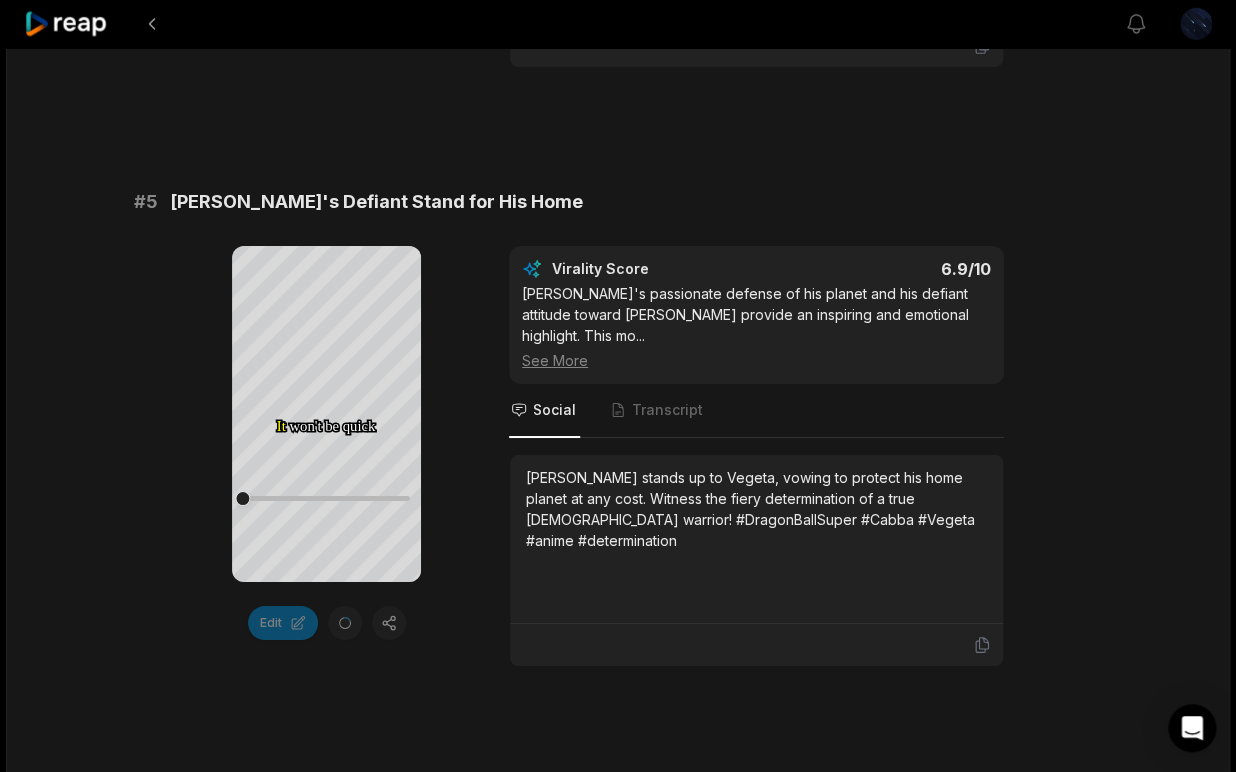 click 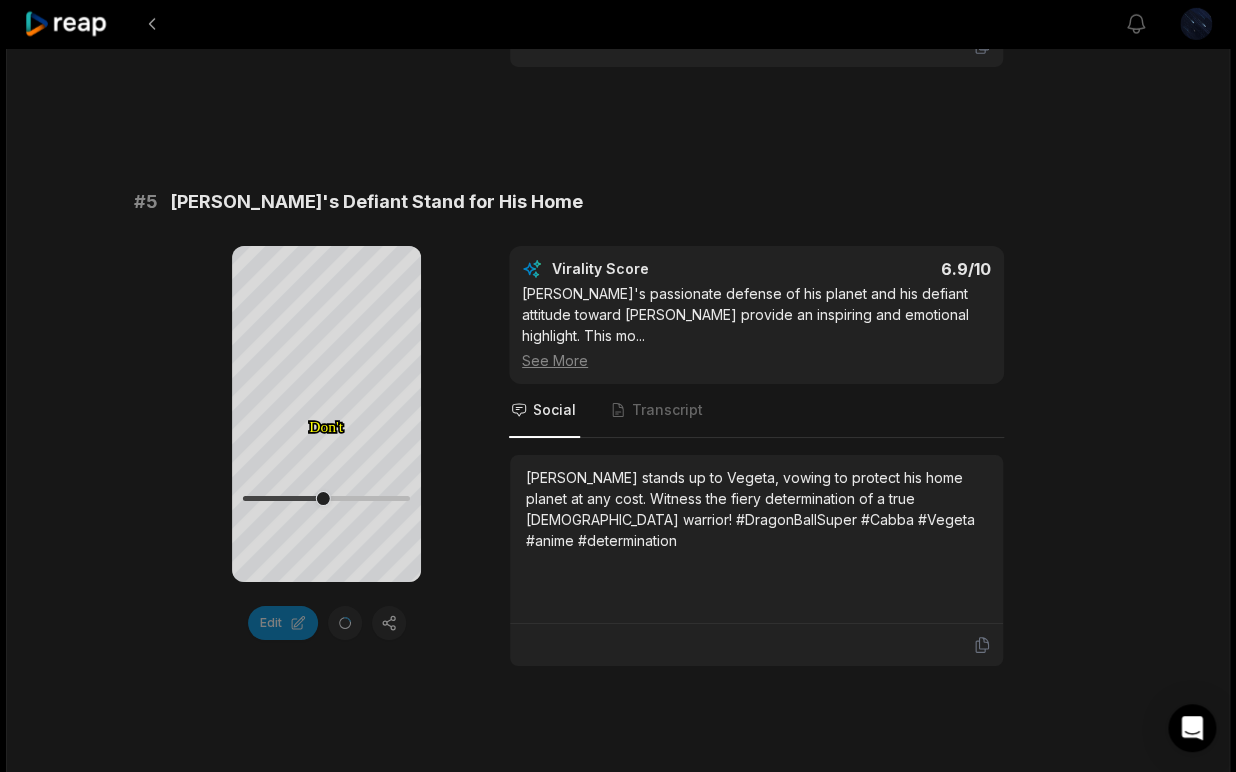 click on "[PERSON_NAME] stands up to Vegeta, vowing to protect his home planet at any cost. Witness the fiery determination of a true [DEMOGRAPHIC_DATA] warrior! #DragonBallSuper #Cabba #Vegeta #anime #determination" at bounding box center (756, 539) 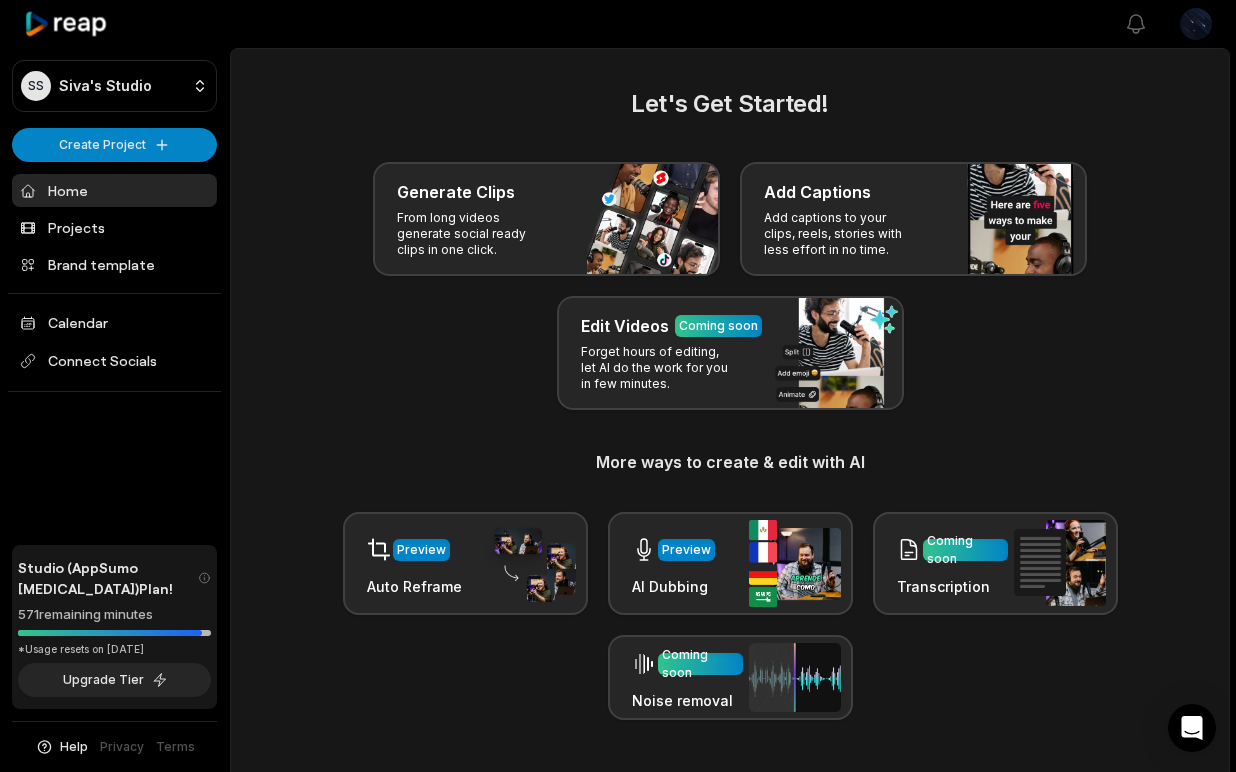 scroll, scrollTop: 0, scrollLeft: 0, axis: both 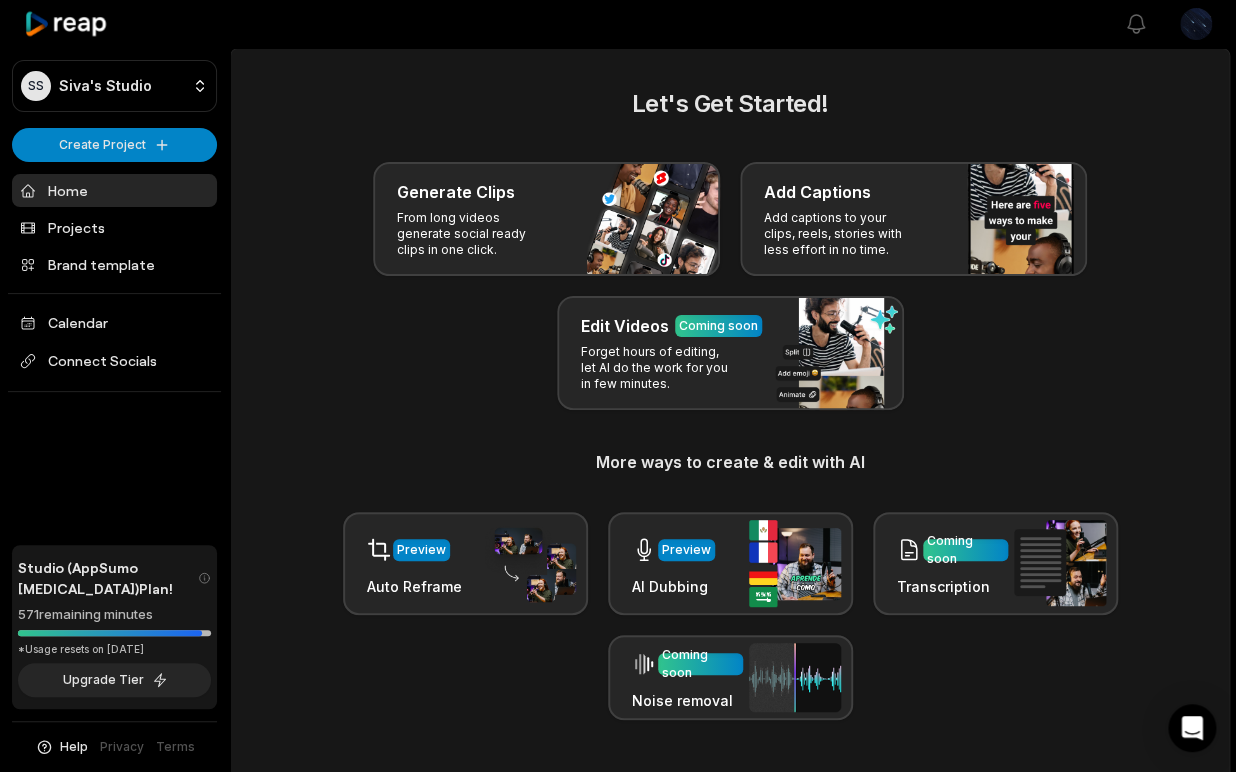 click on "Projects" at bounding box center [114, 227] 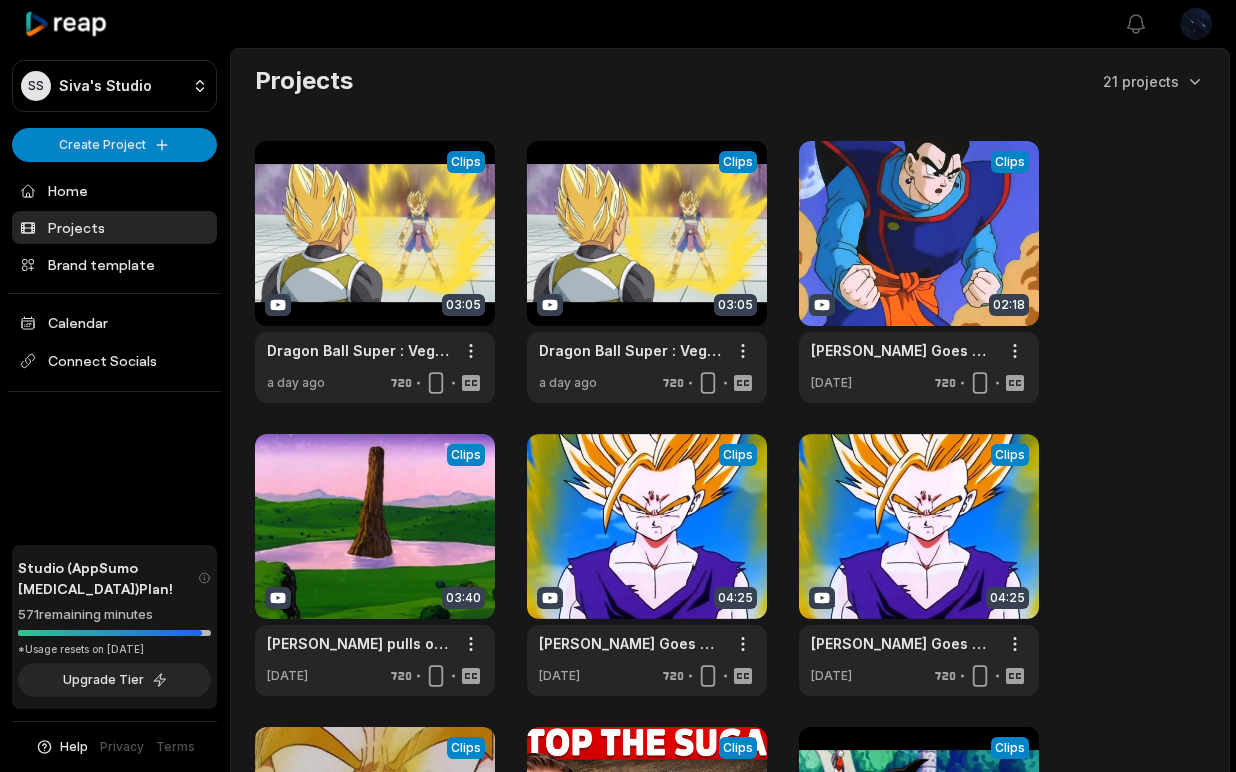 scroll, scrollTop: 0, scrollLeft: 0, axis: both 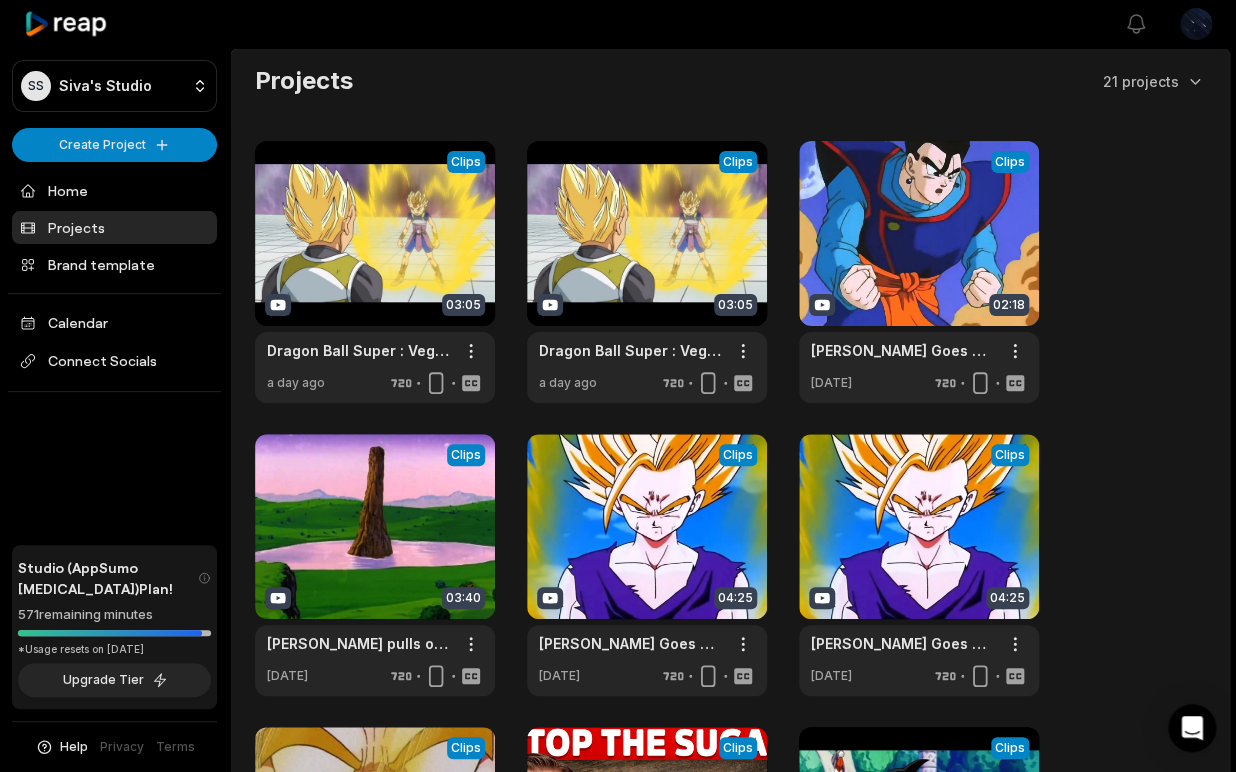 click at bounding box center [375, 272] 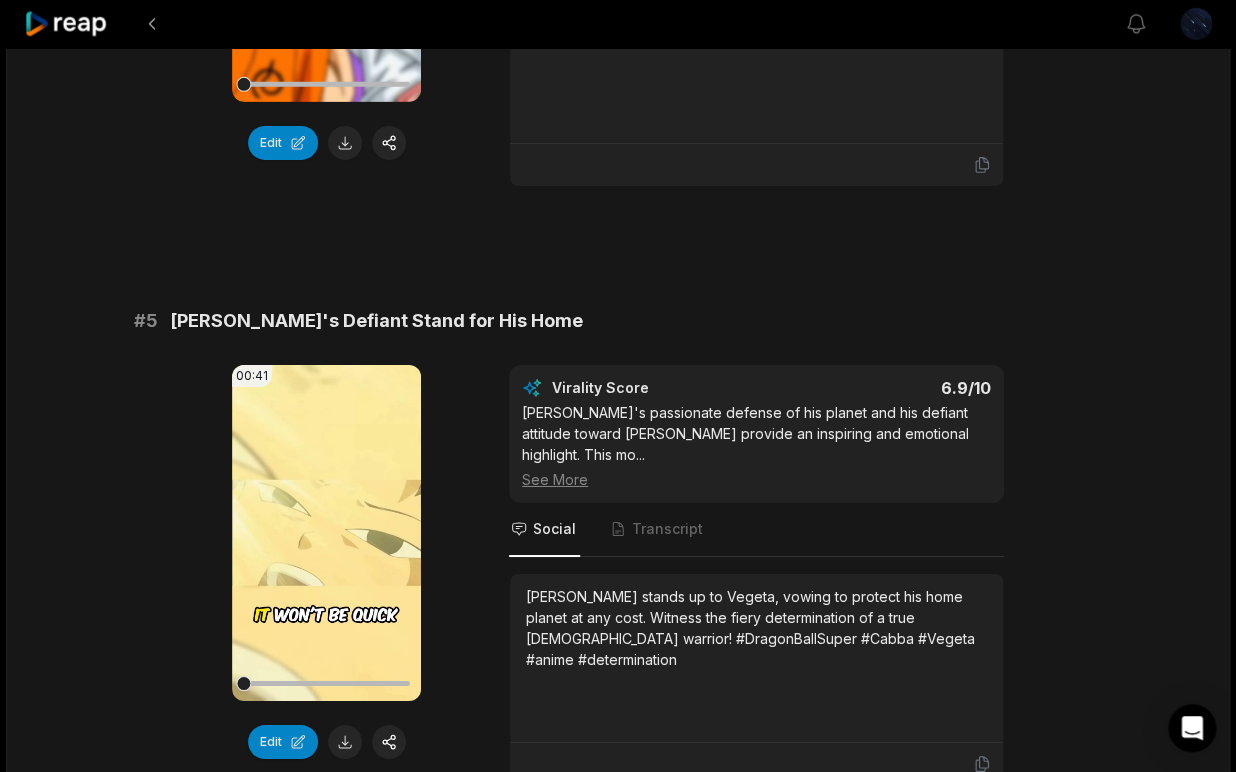 scroll, scrollTop: 2592, scrollLeft: 0, axis: vertical 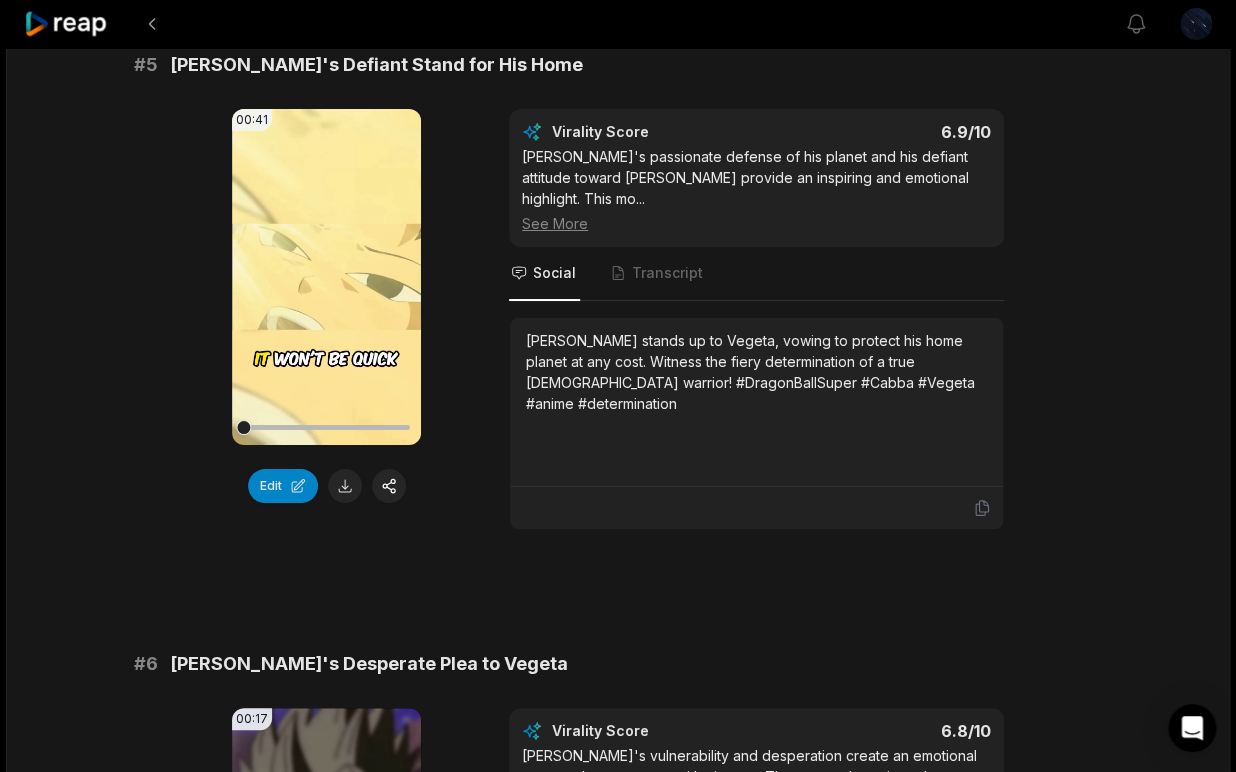 click on "Edit" at bounding box center (283, 486) 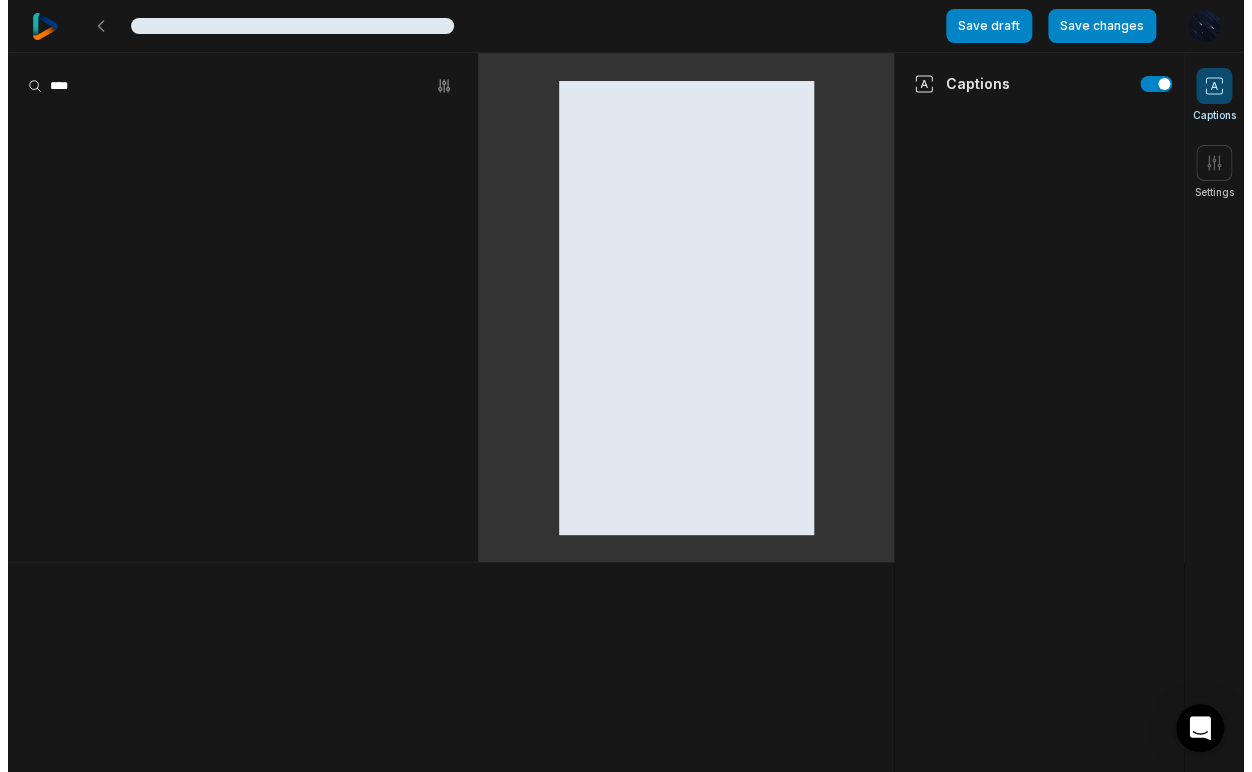 scroll, scrollTop: 0, scrollLeft: 0, axis: both 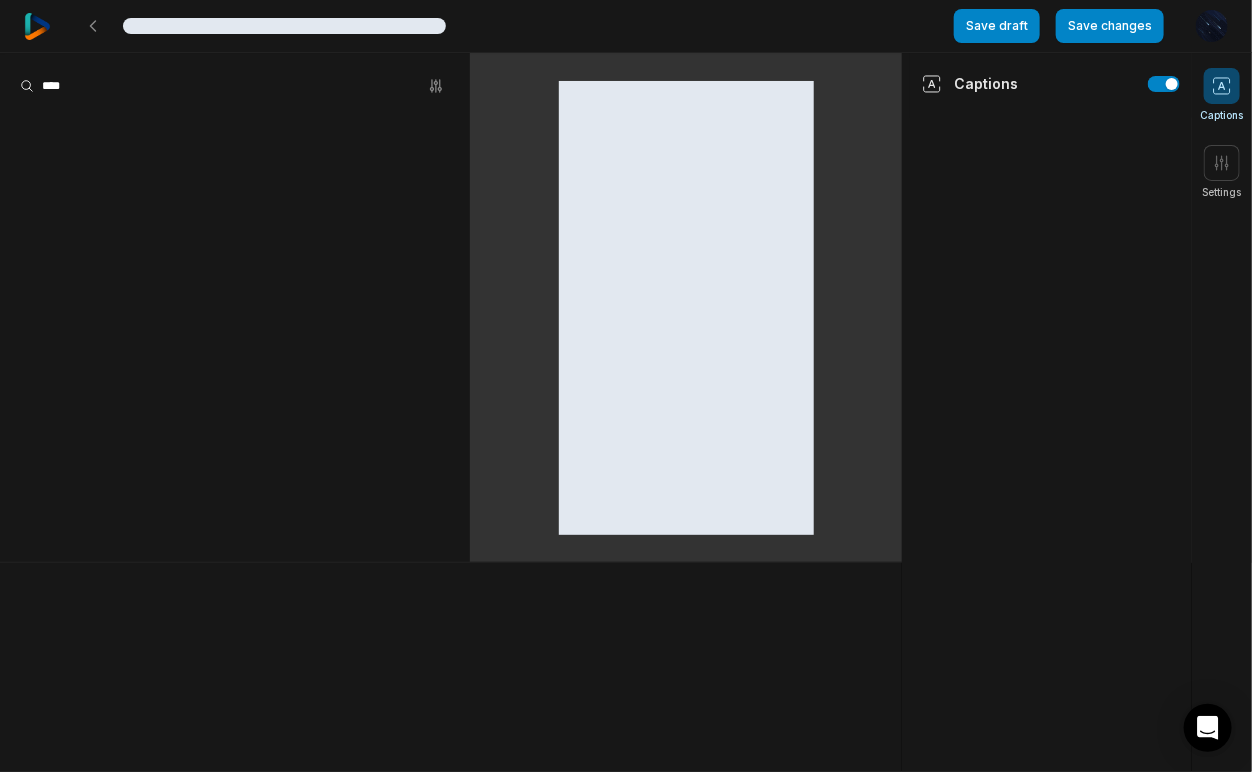 click at bounding box center [235, 307] 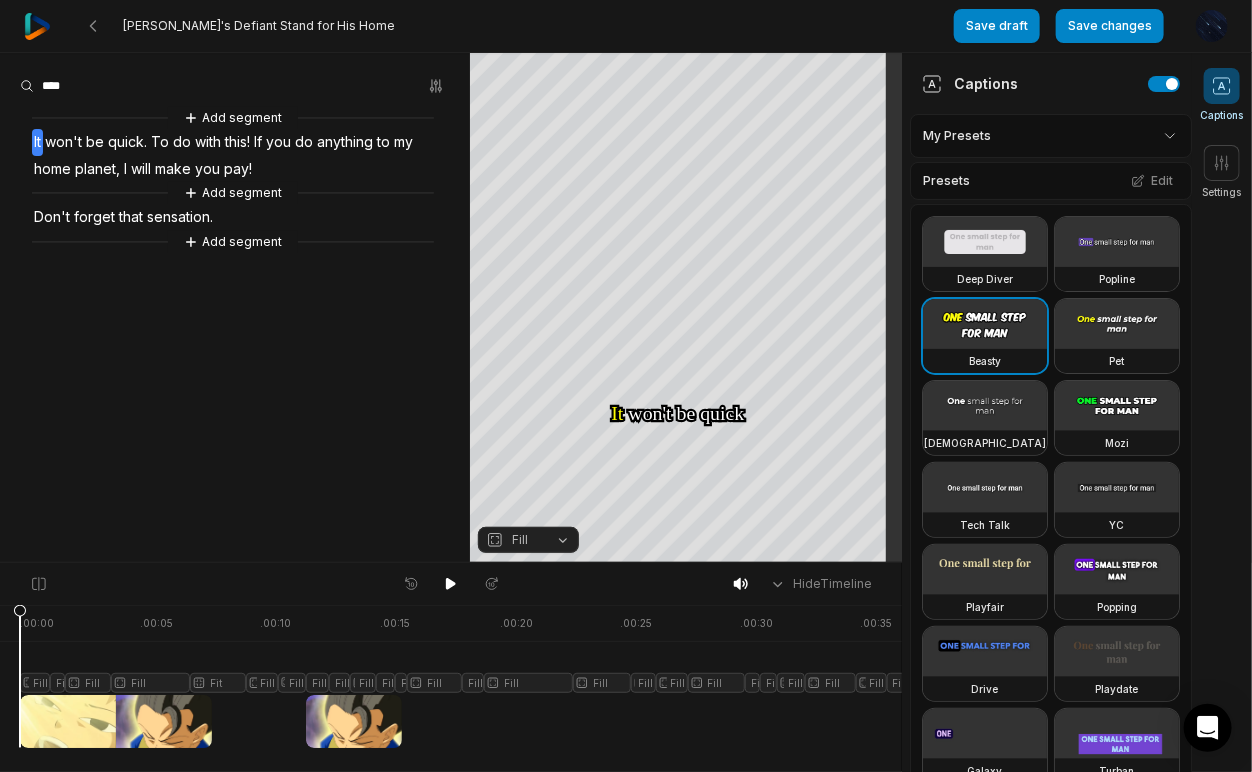 click on "Don't" at bounding box center [52, 217] 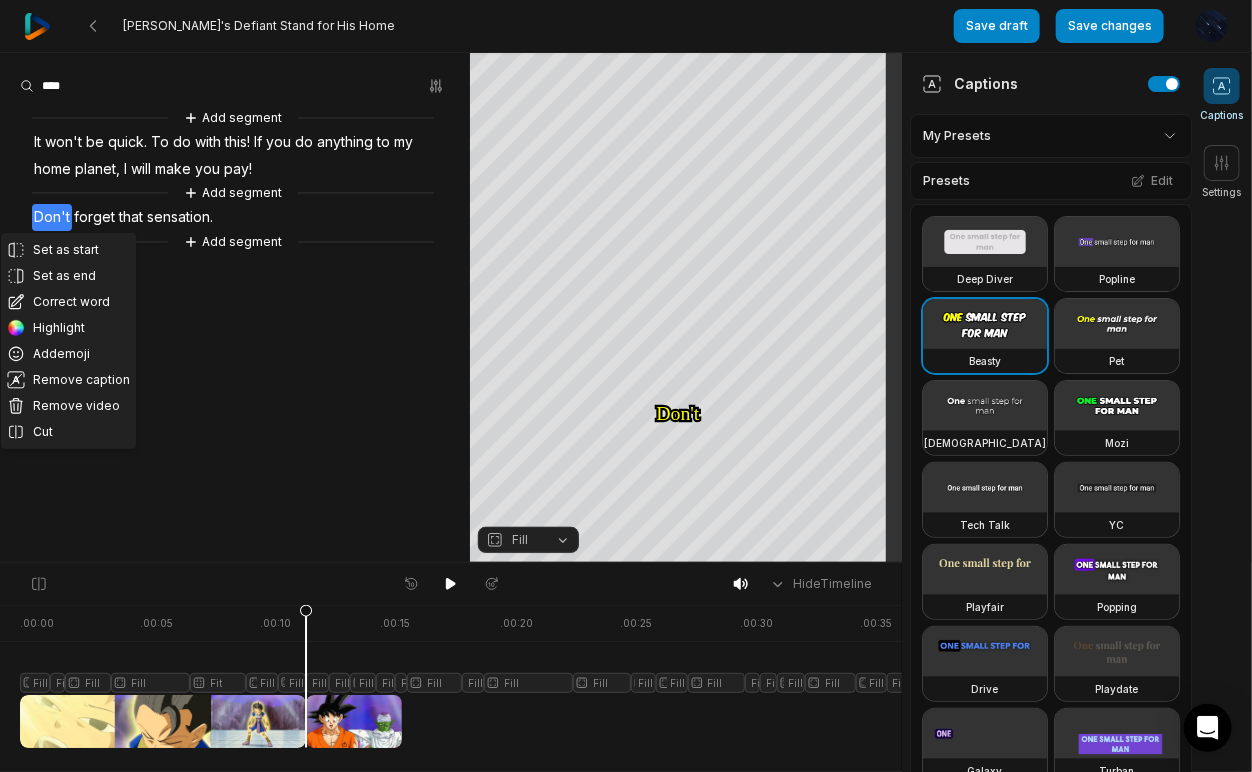 click at bounding box center [517, 676] 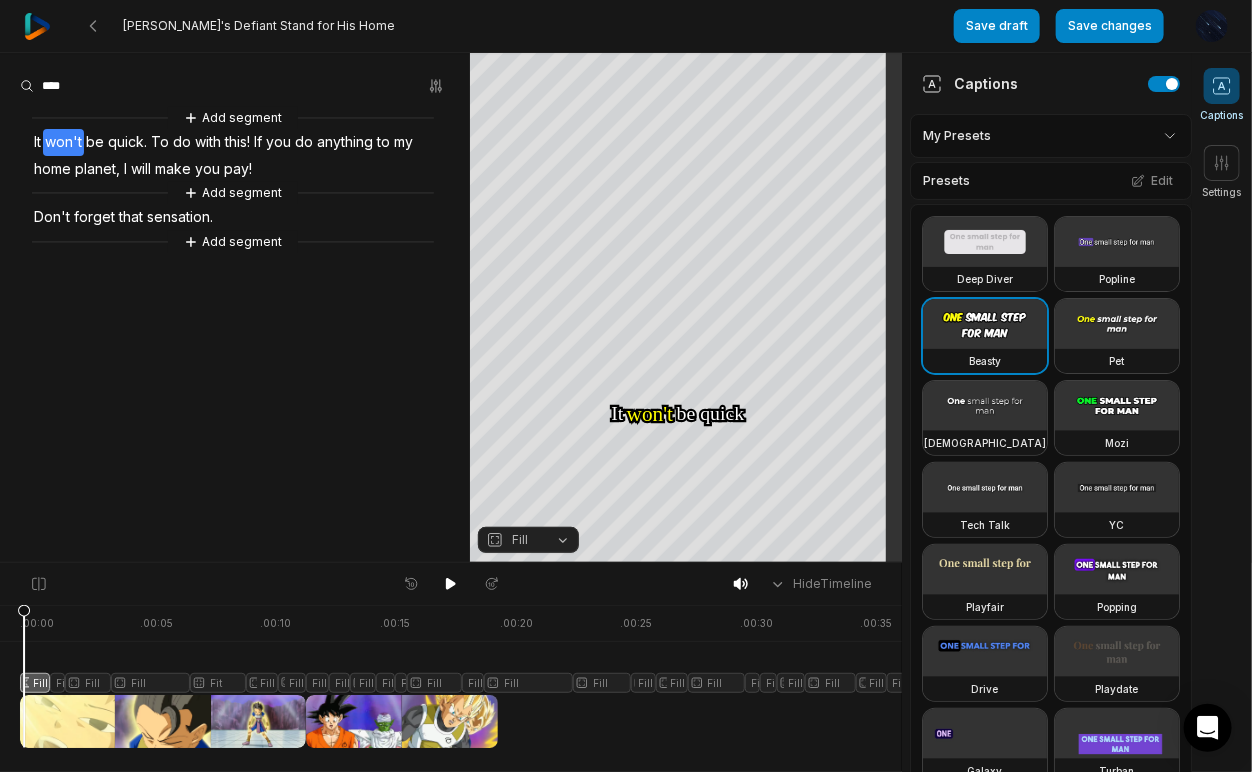 click on "Fill" at bounding box center (520, 540) 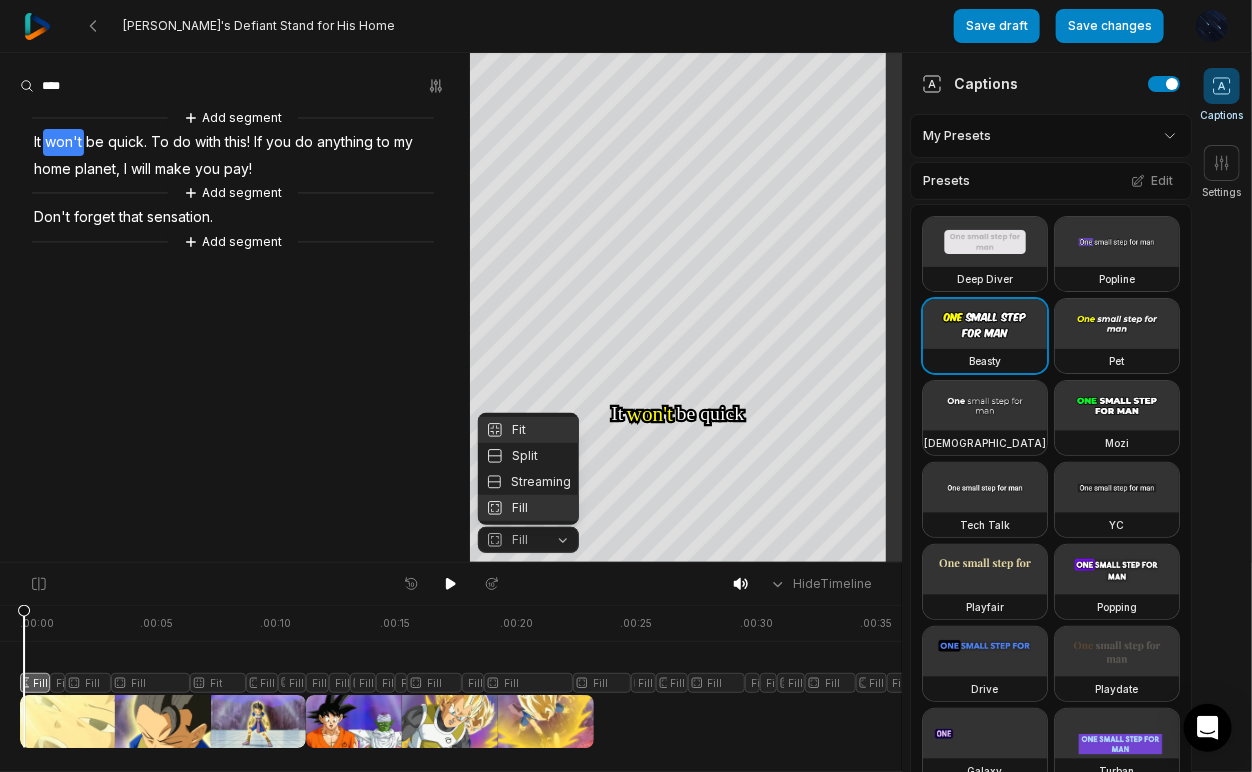 click on "Fit" at bounding box center [528, 430] 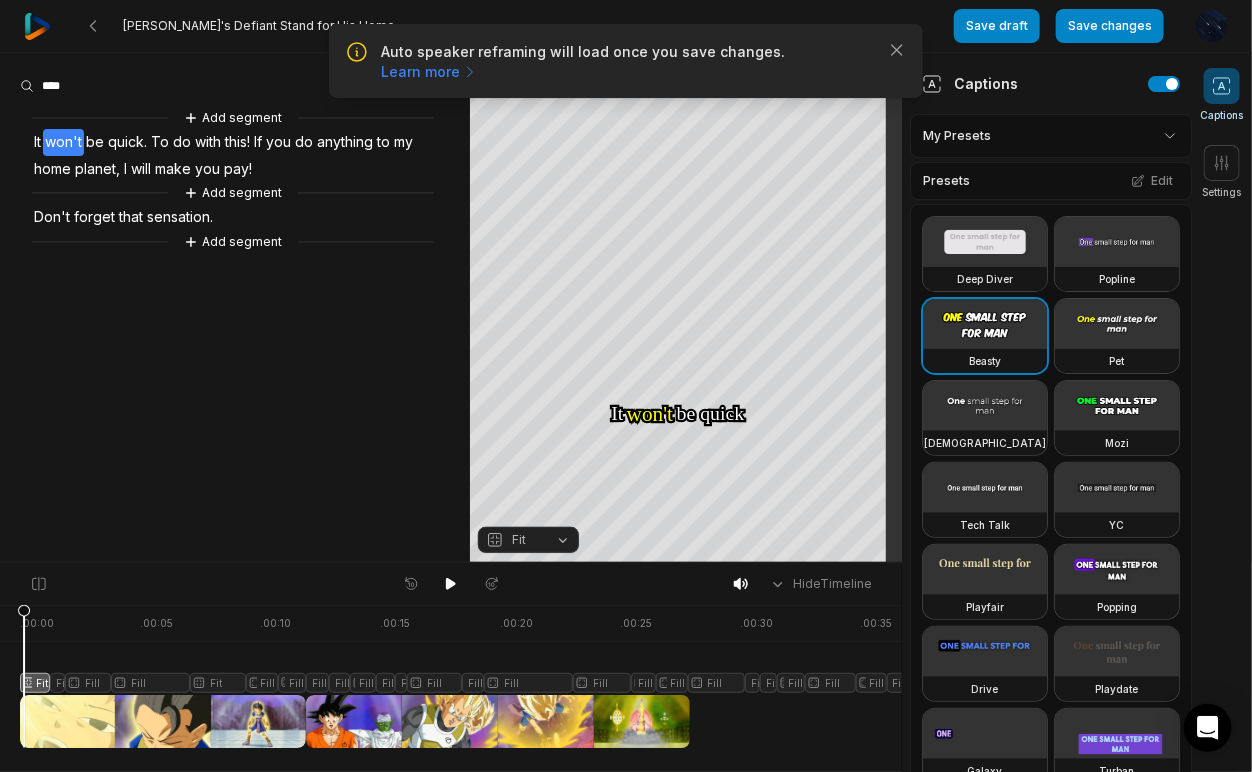 click at bounding box center (517, 676) 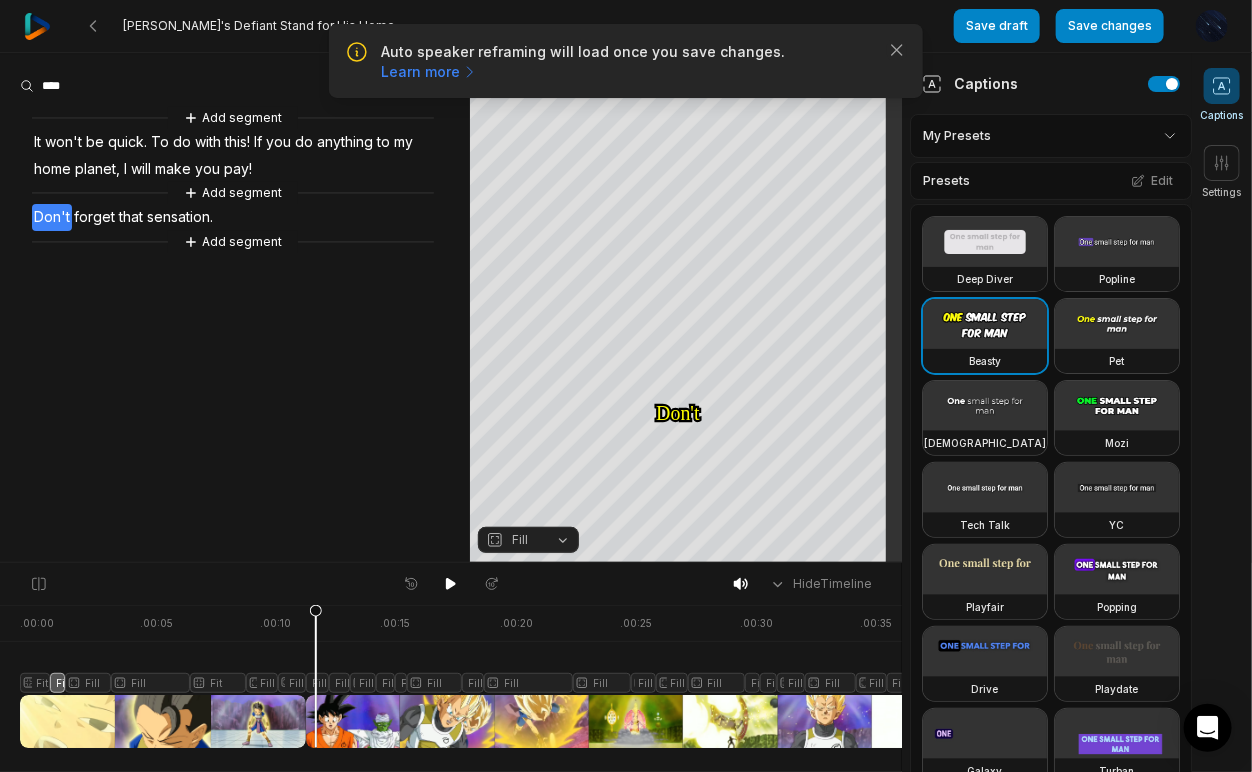 click on "Fill" at bounding box center [512, 540] 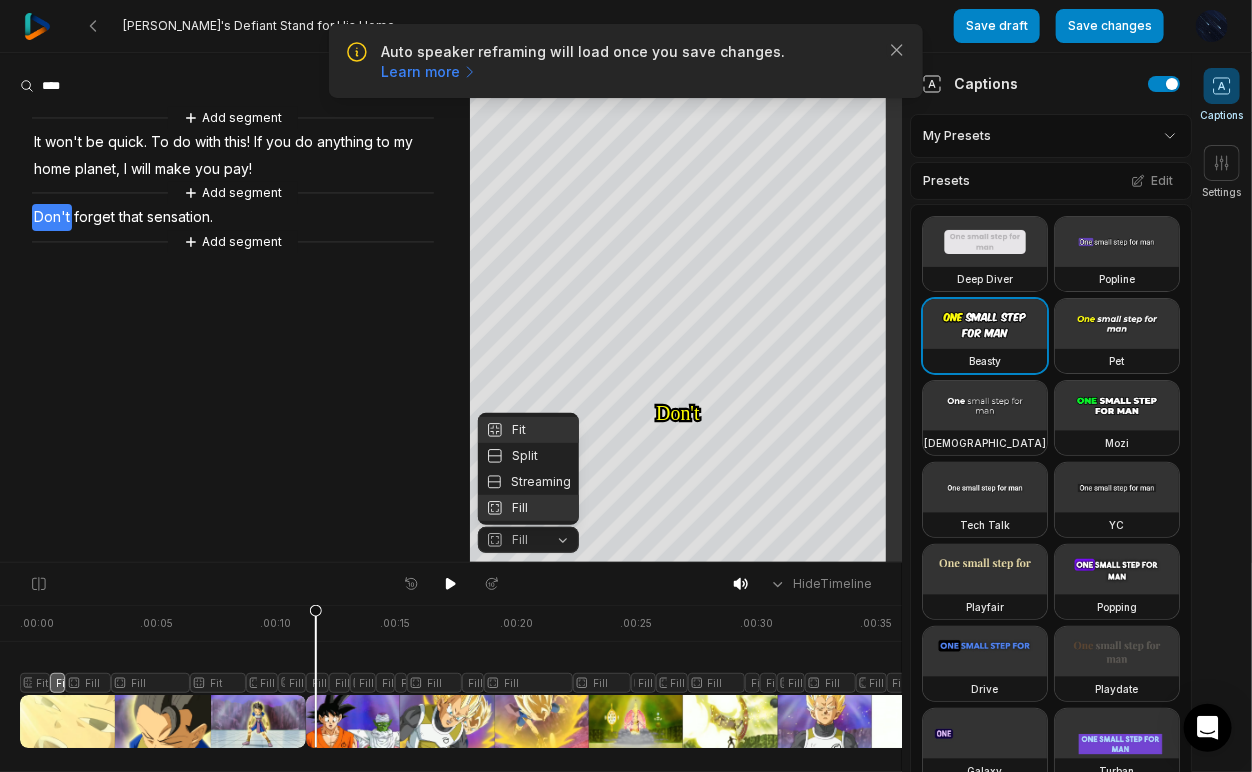 click 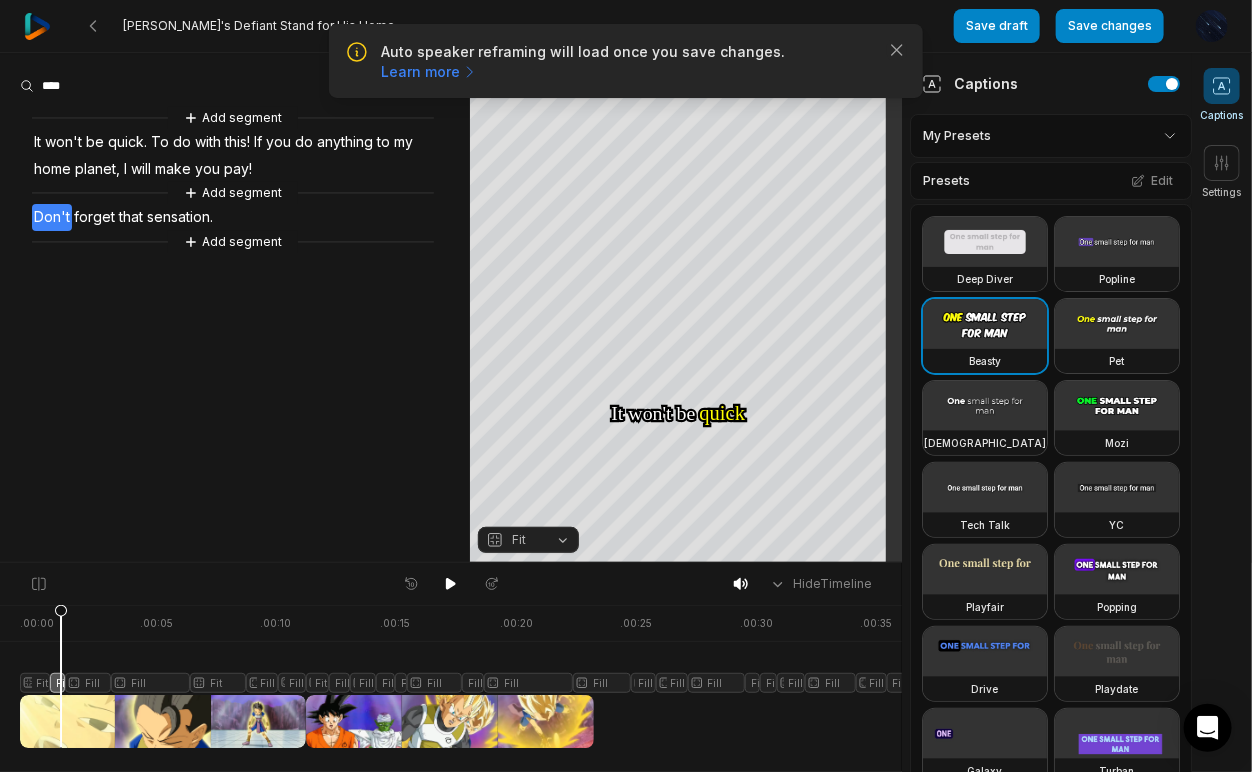 click at bounding box center [517, 676] 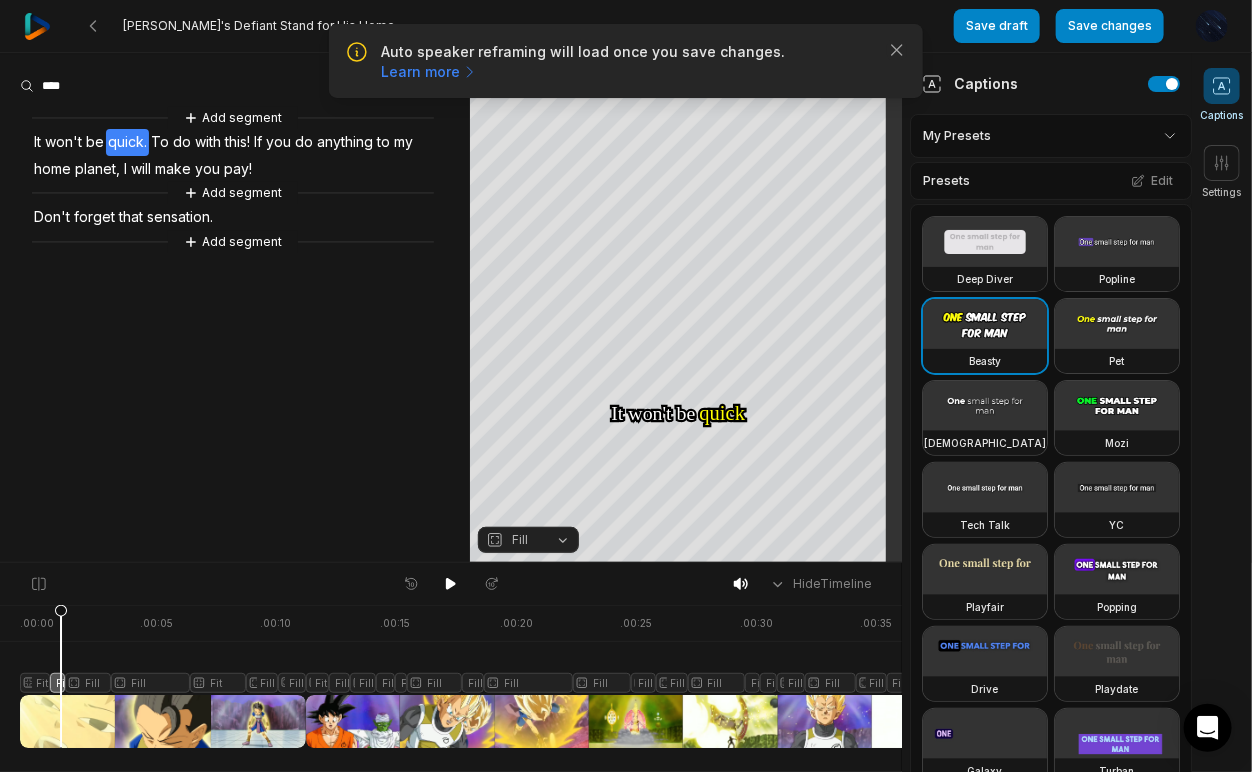click on "Fill" at bounding box center [520, 540] 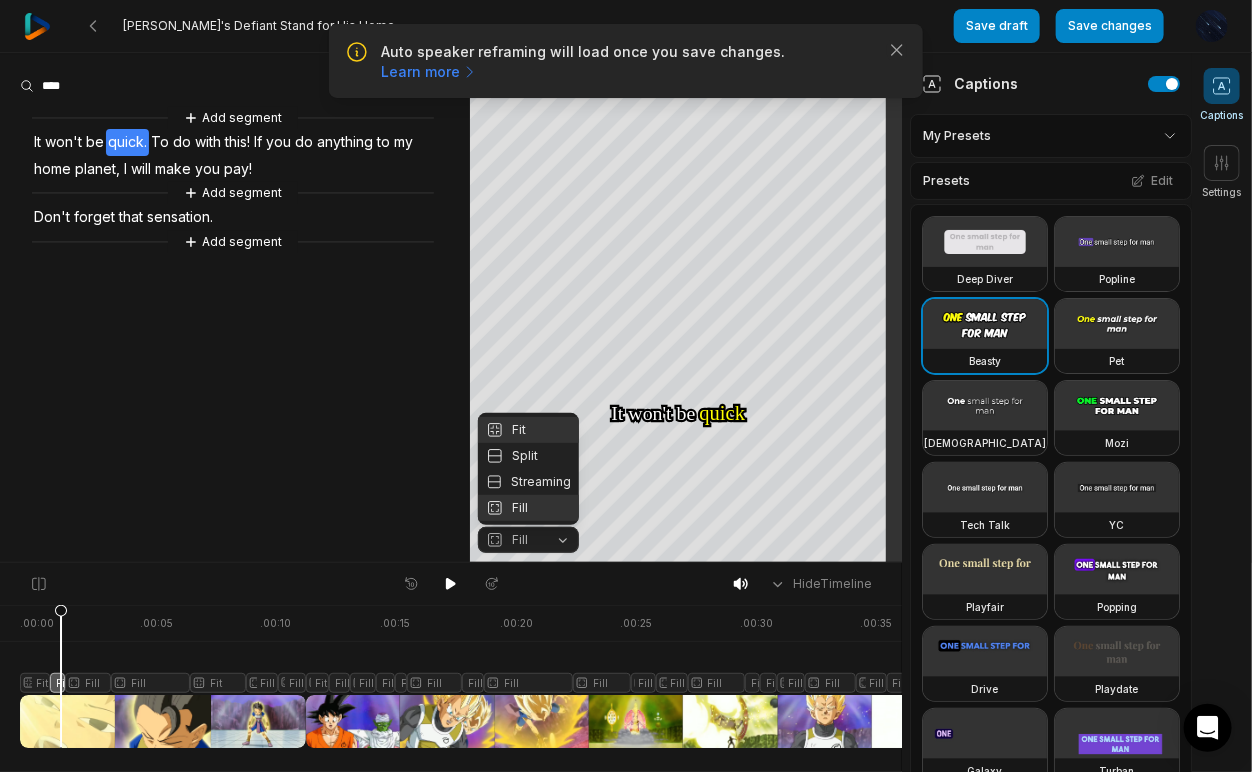 click on "Fit" at bounding box center (528, 430) 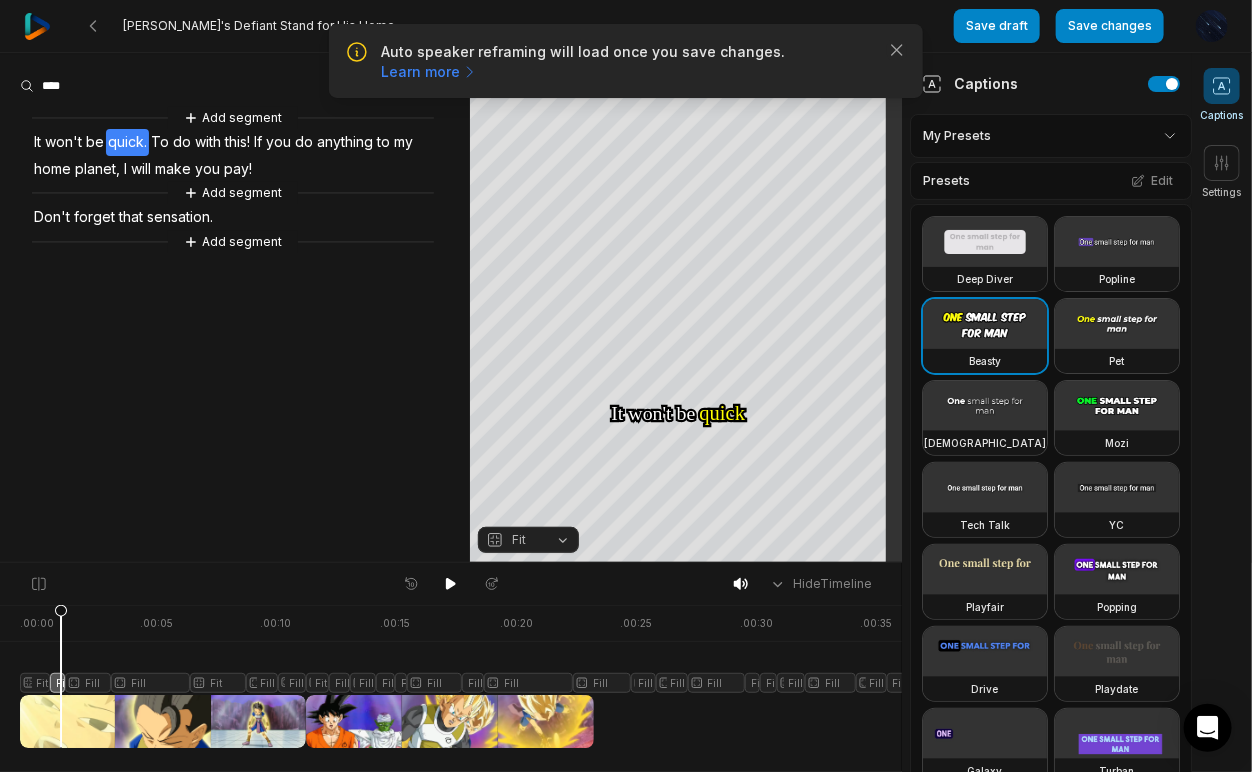 click at bounding box center [517, 676] 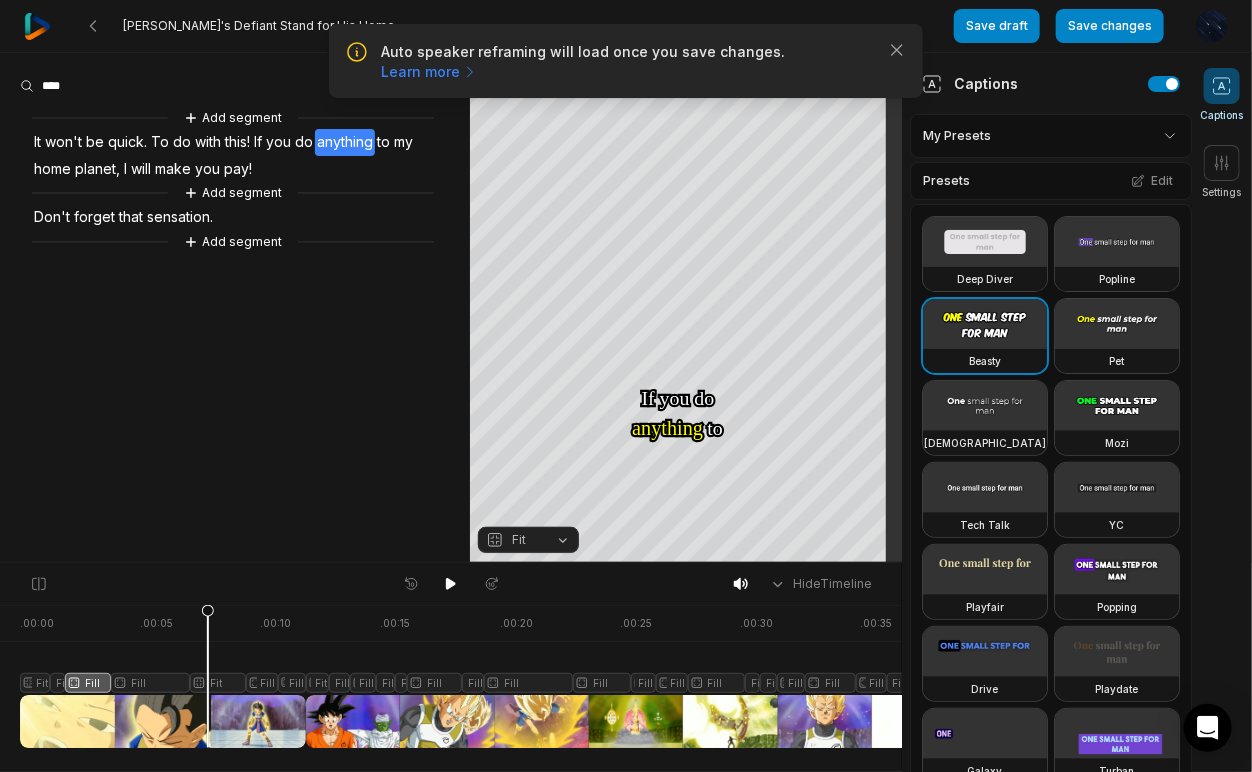 click on "Fit" at bounding box center [512, 540] 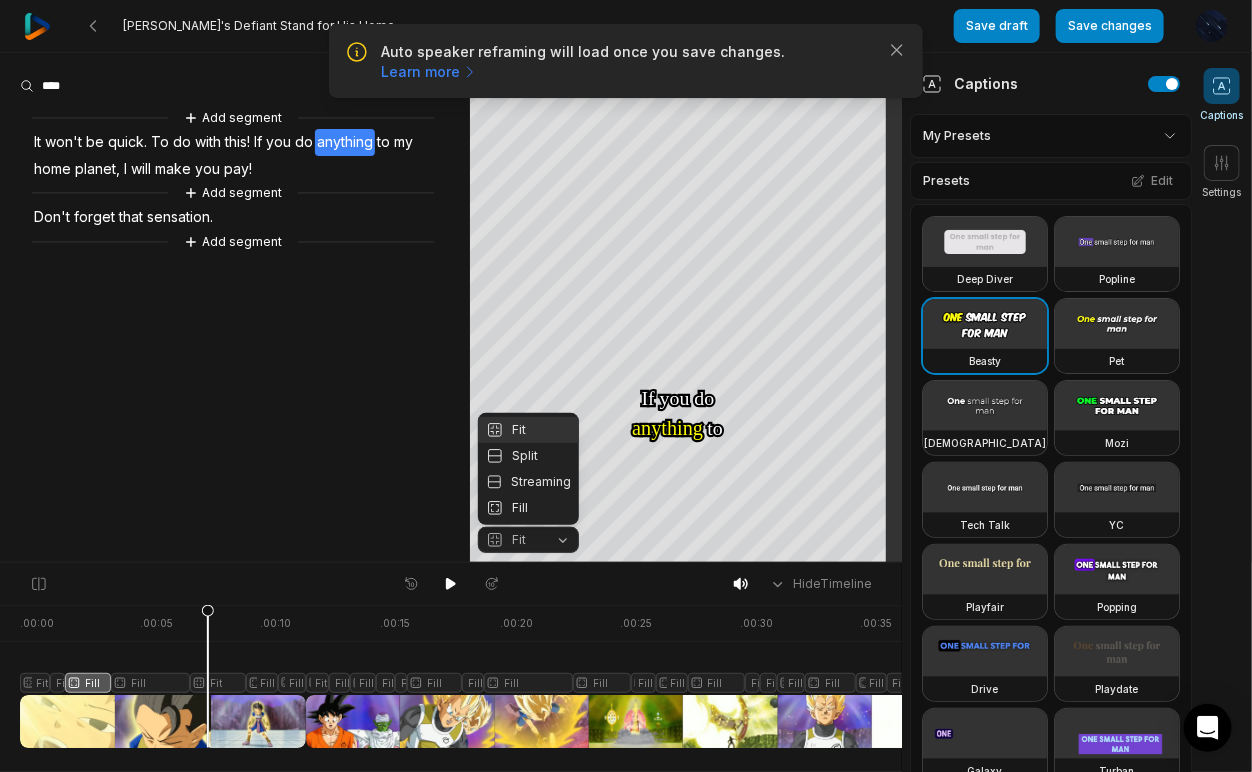 click on "Your browser does not support mp4 format. Your browser does not support mp4 format. It It   won't won't   be be   quick quick To To   do do   with with   this! this! If If   you you   do do anything anything   to to my my   home home   planet, planet,   I I will will make make   you you   pay! pay! Don't Don't forget forget   that that sensation sensation Crop Hex ********* * % Fit Fit Split Streaming Fill" at bounding box center (451, 308) 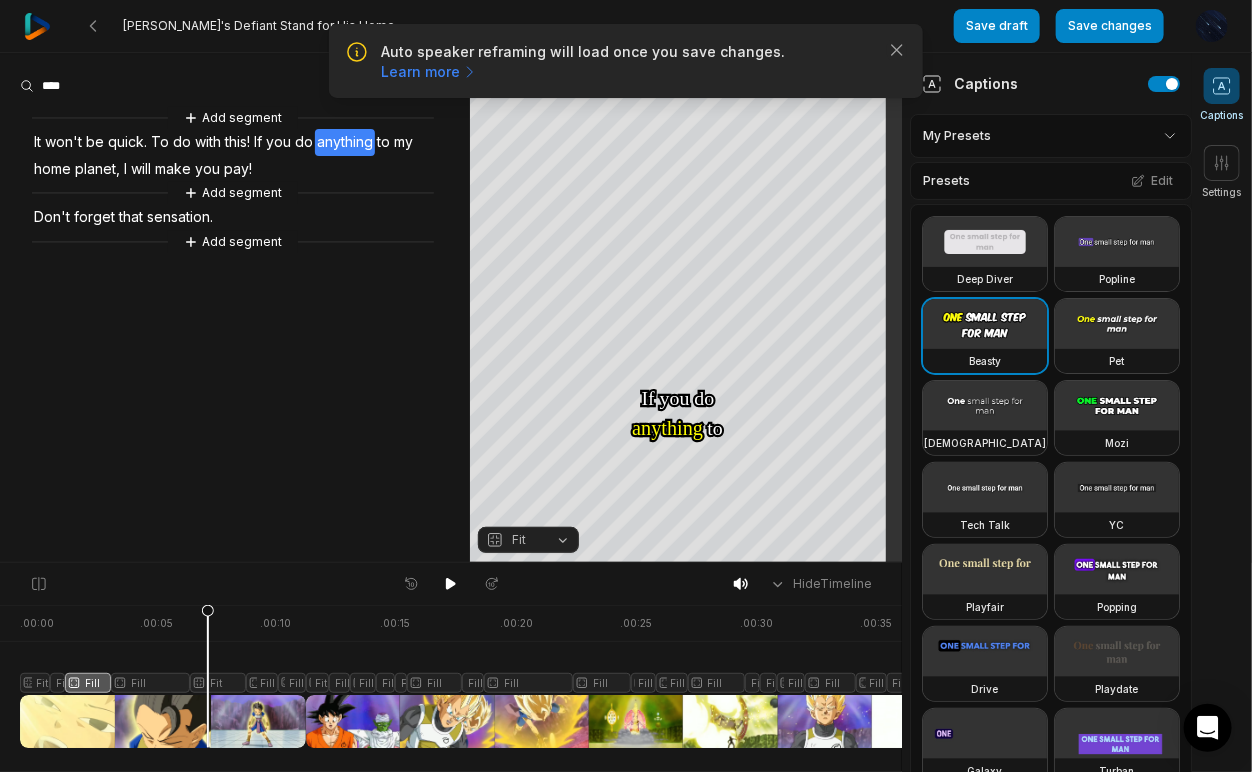 click at bounding box center [517, 676] 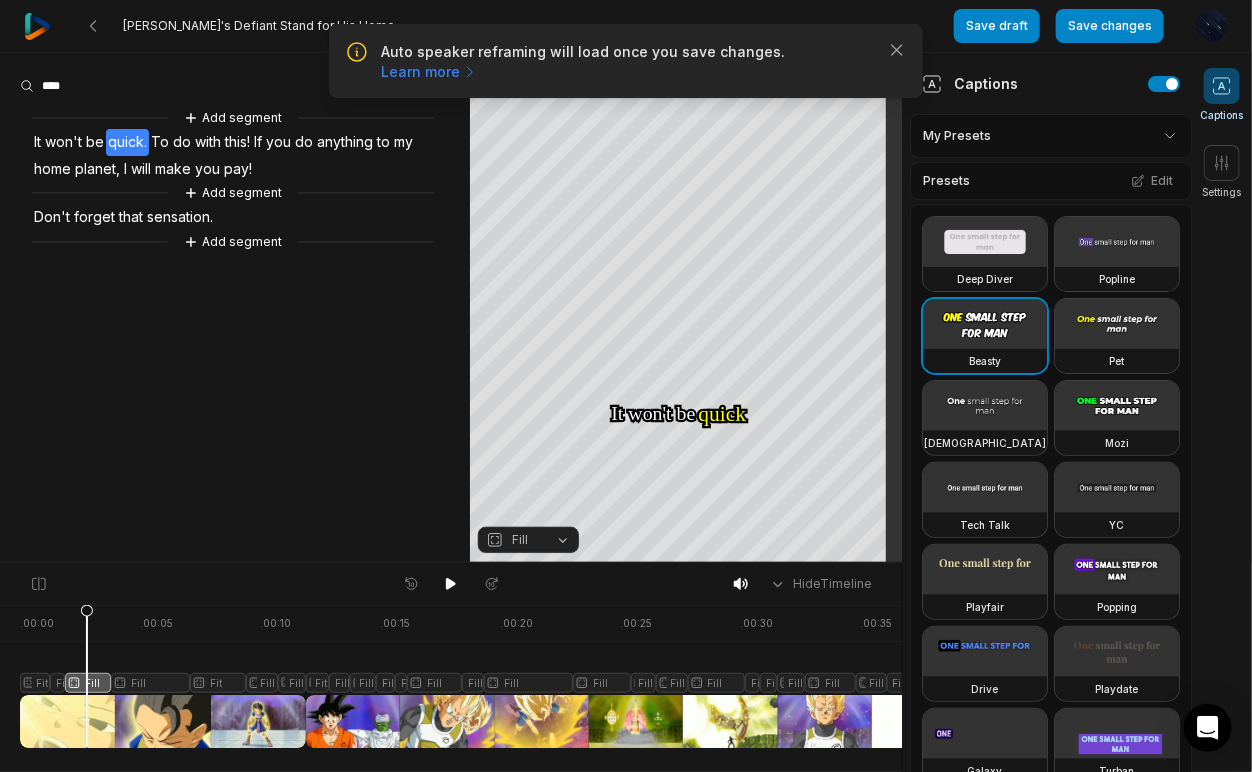 click on "Fill" at bounding box center [512, 540] 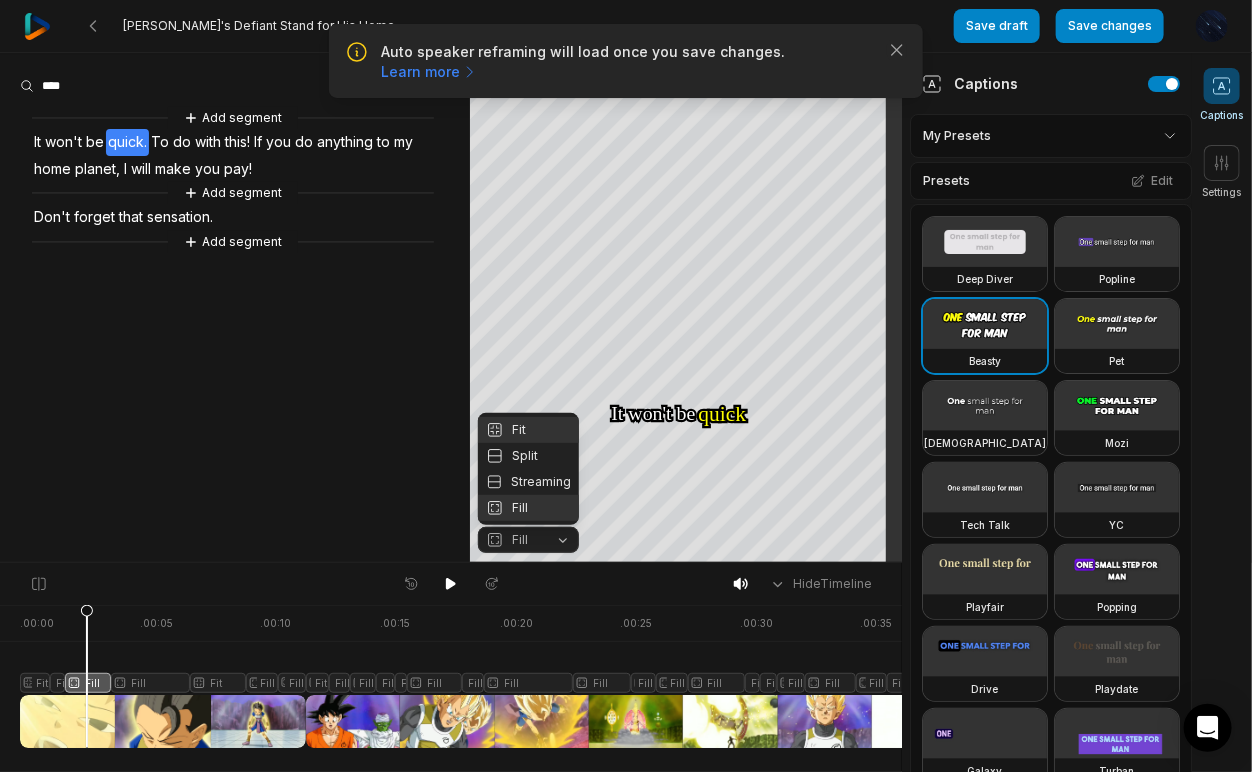 click on "Fit" at bounding box center (528, 430) 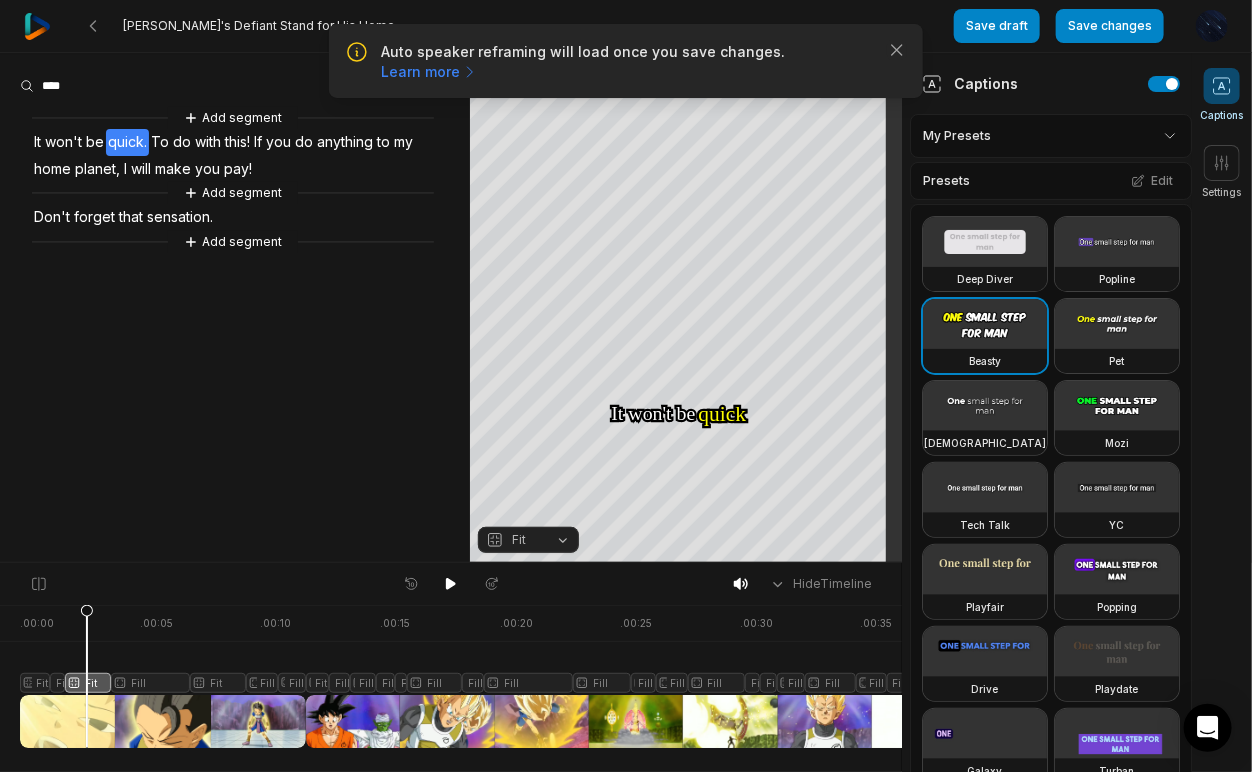 click at bounding box center (517, 676) 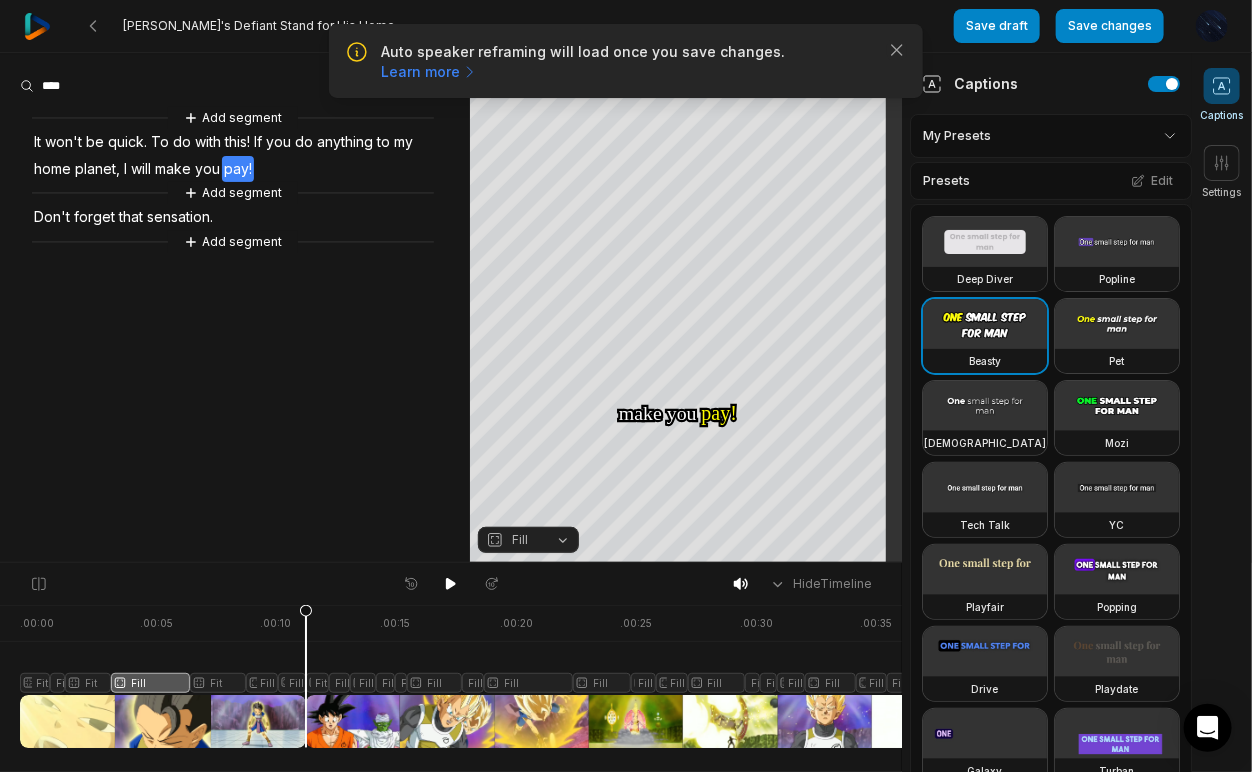 click on "Fill" at bounding box center (520, 540) 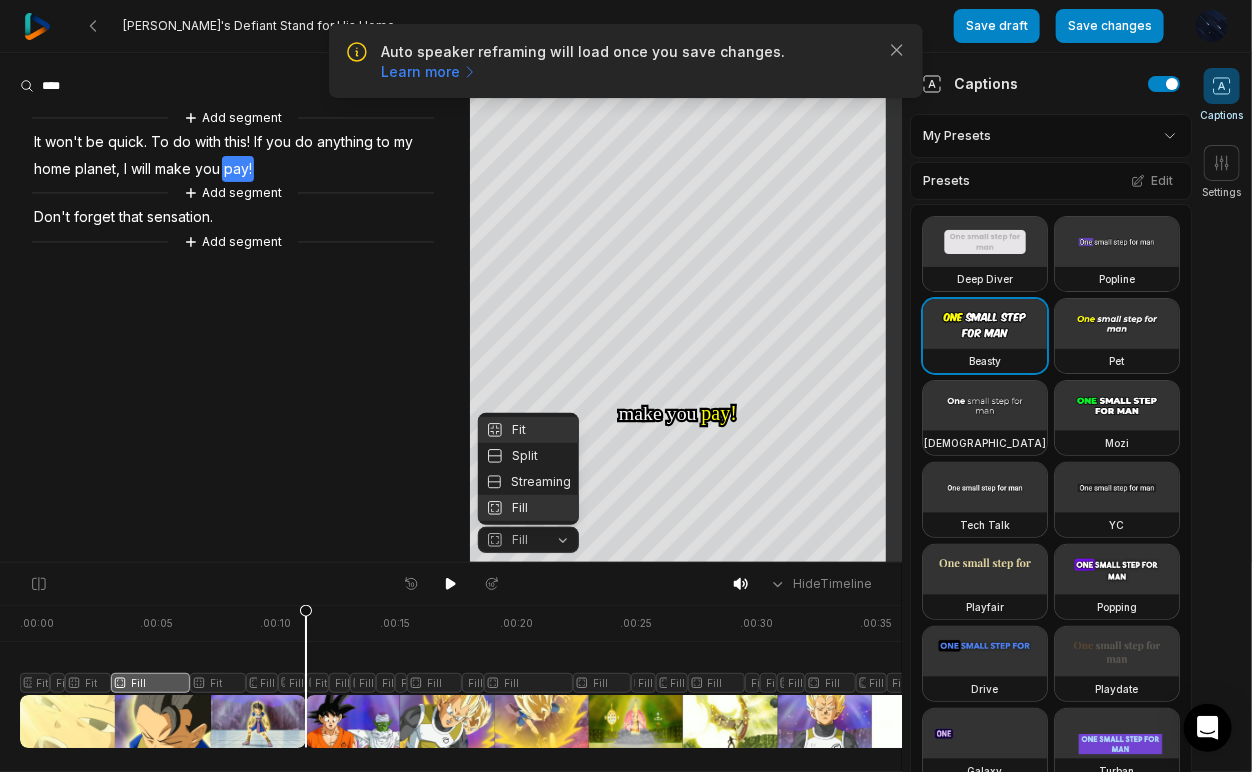 click on "Fit" at bounding box center (528, 430) 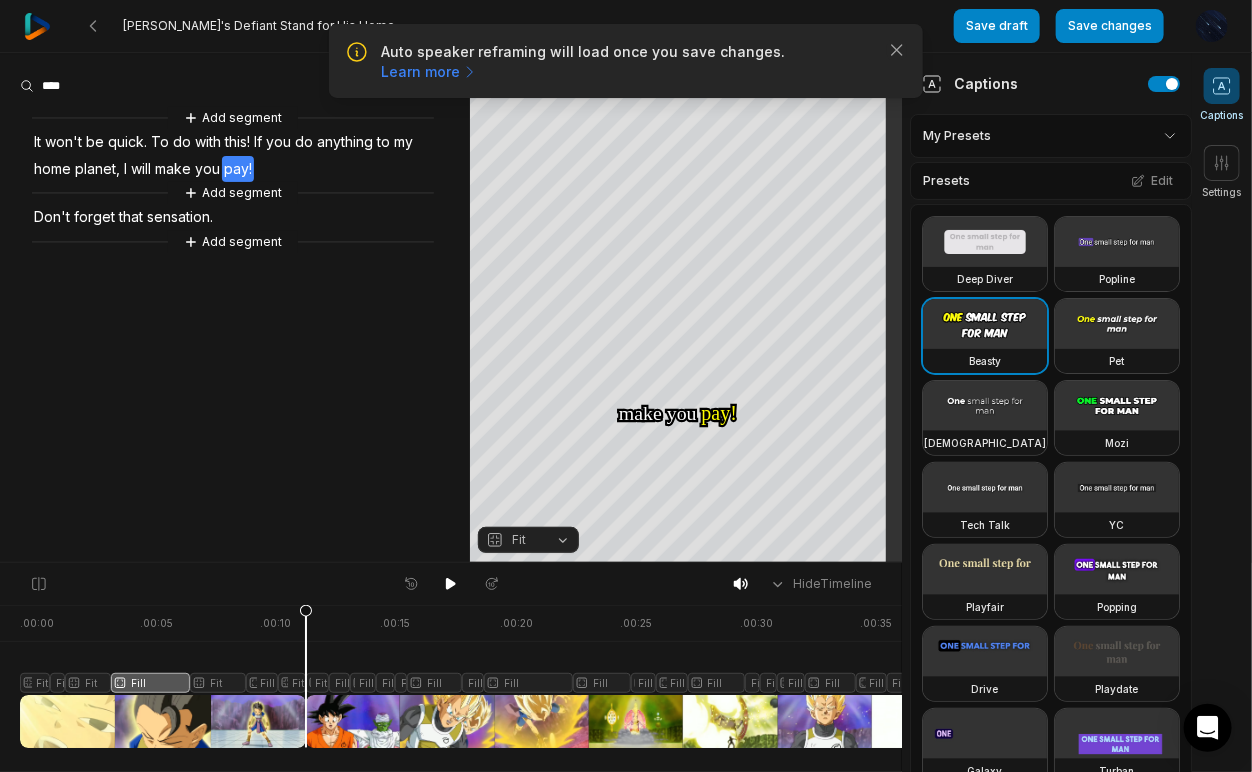 click at bounding box center (517, 676) 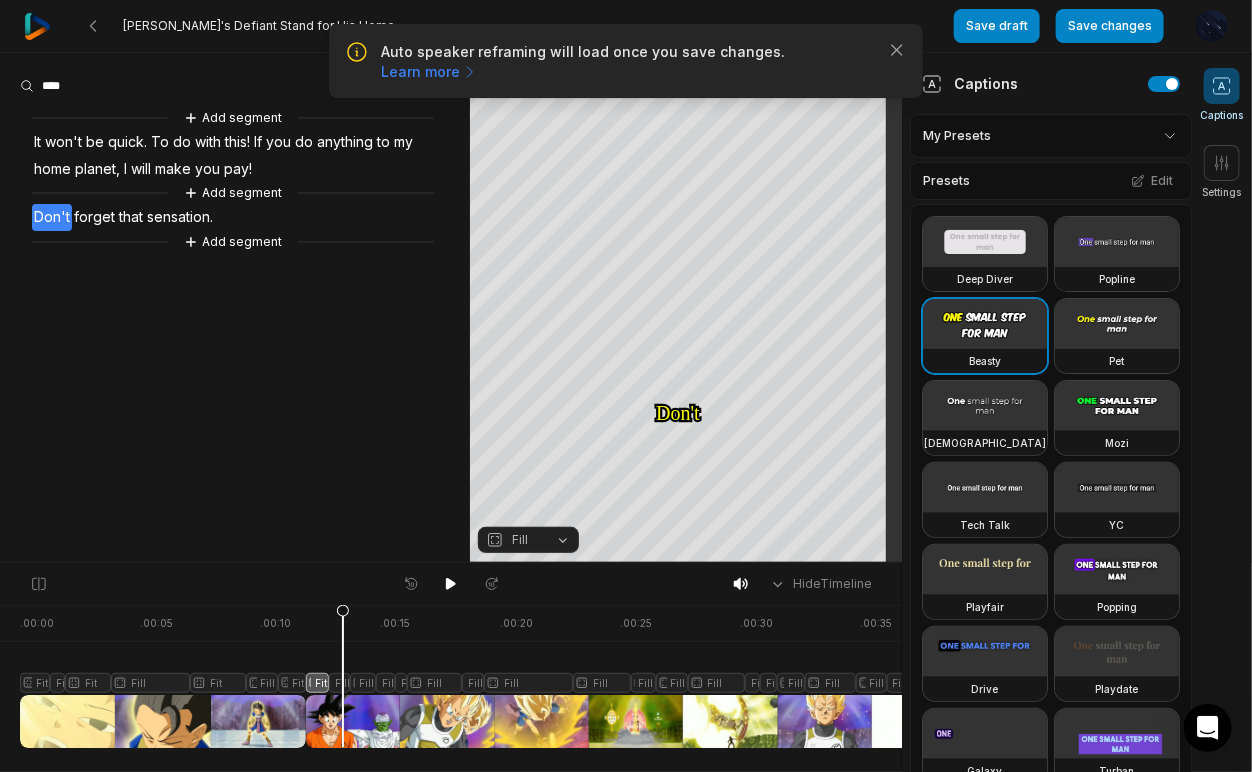 click at bounding box center [517, 676] 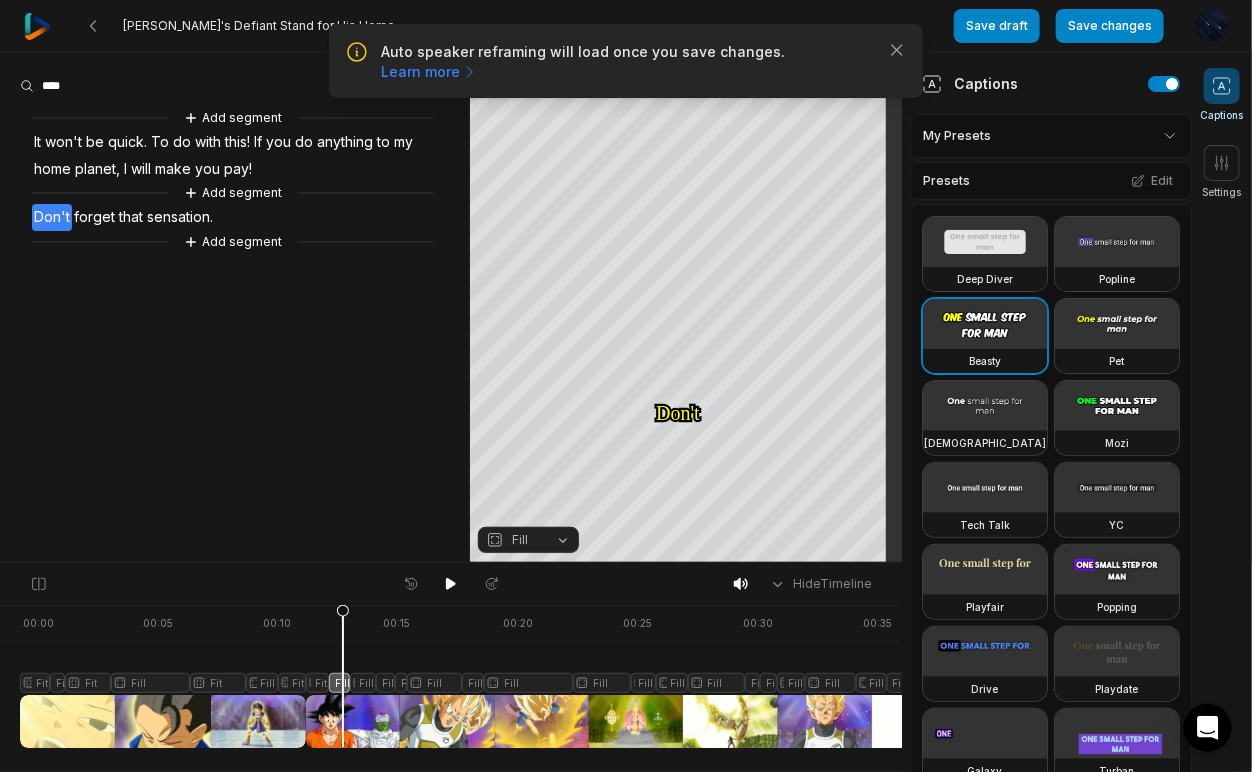 click on "Fill" at bounding box center [520, 540] 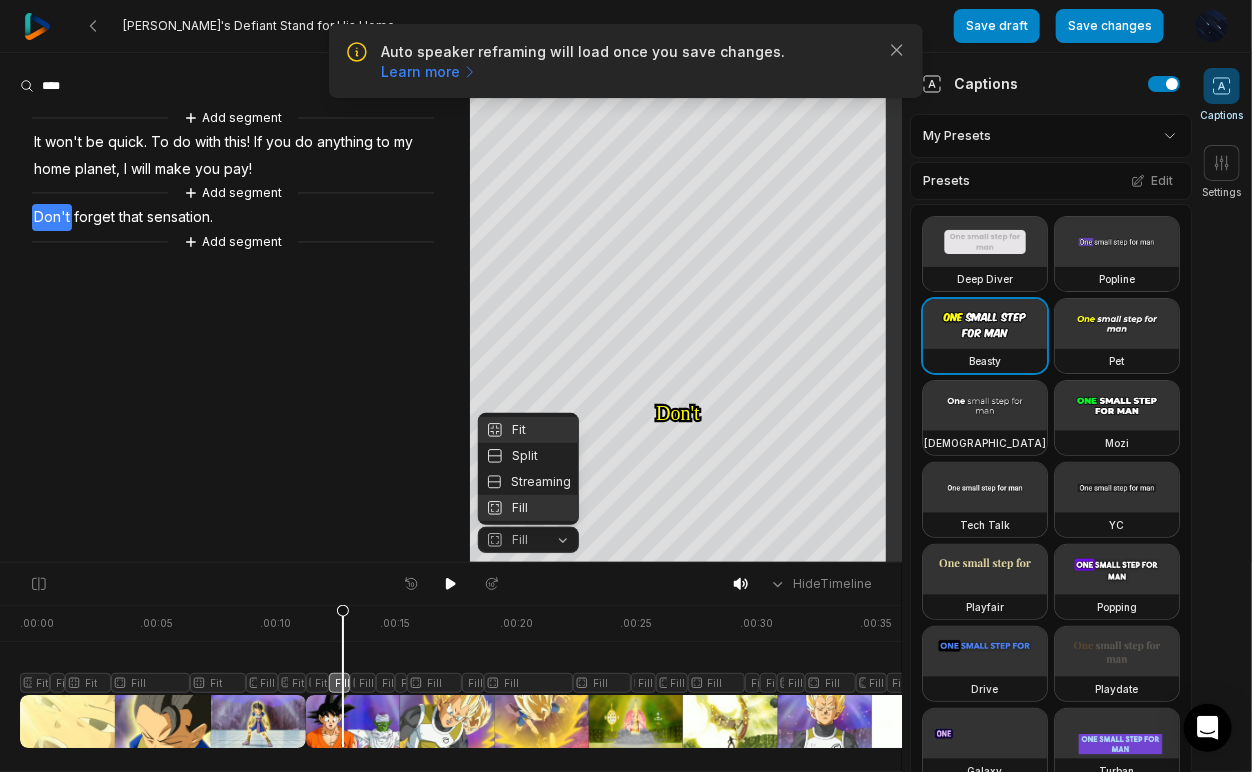 click on "Fit" at bounding box center [528, 430] 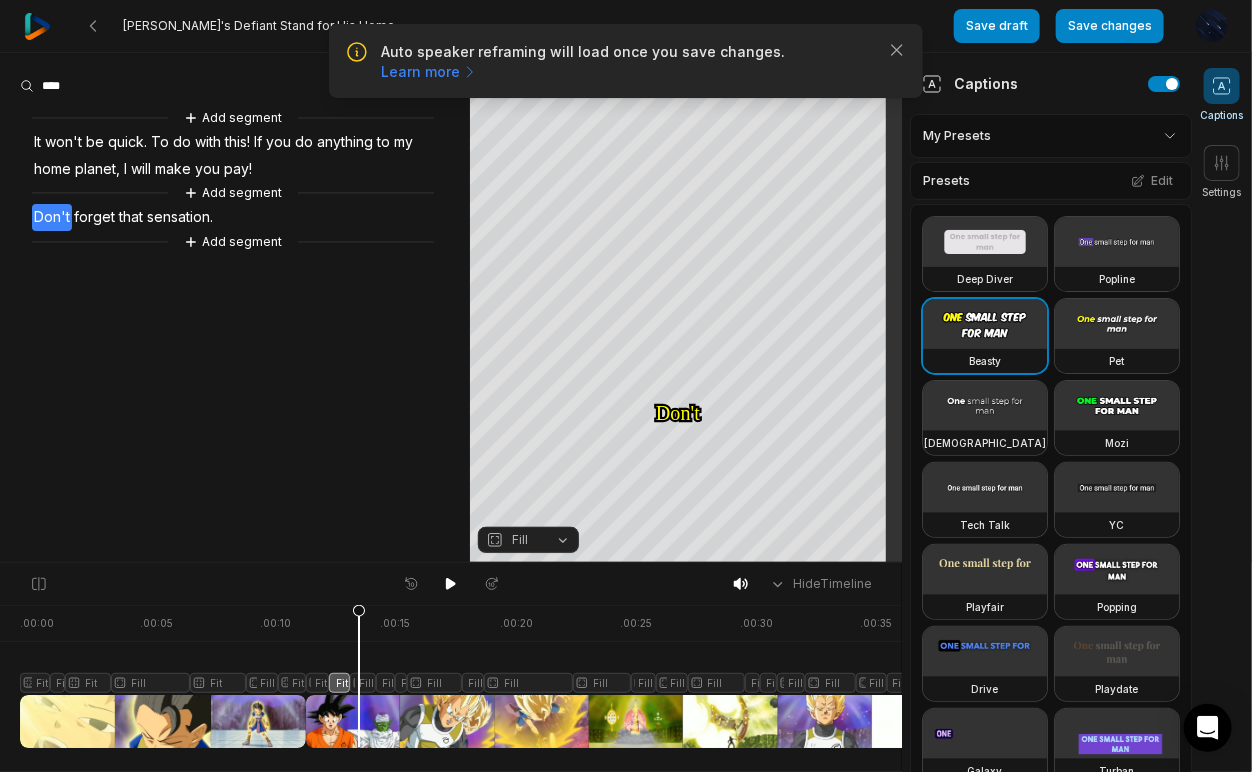 click at bounding box center (517, 676) 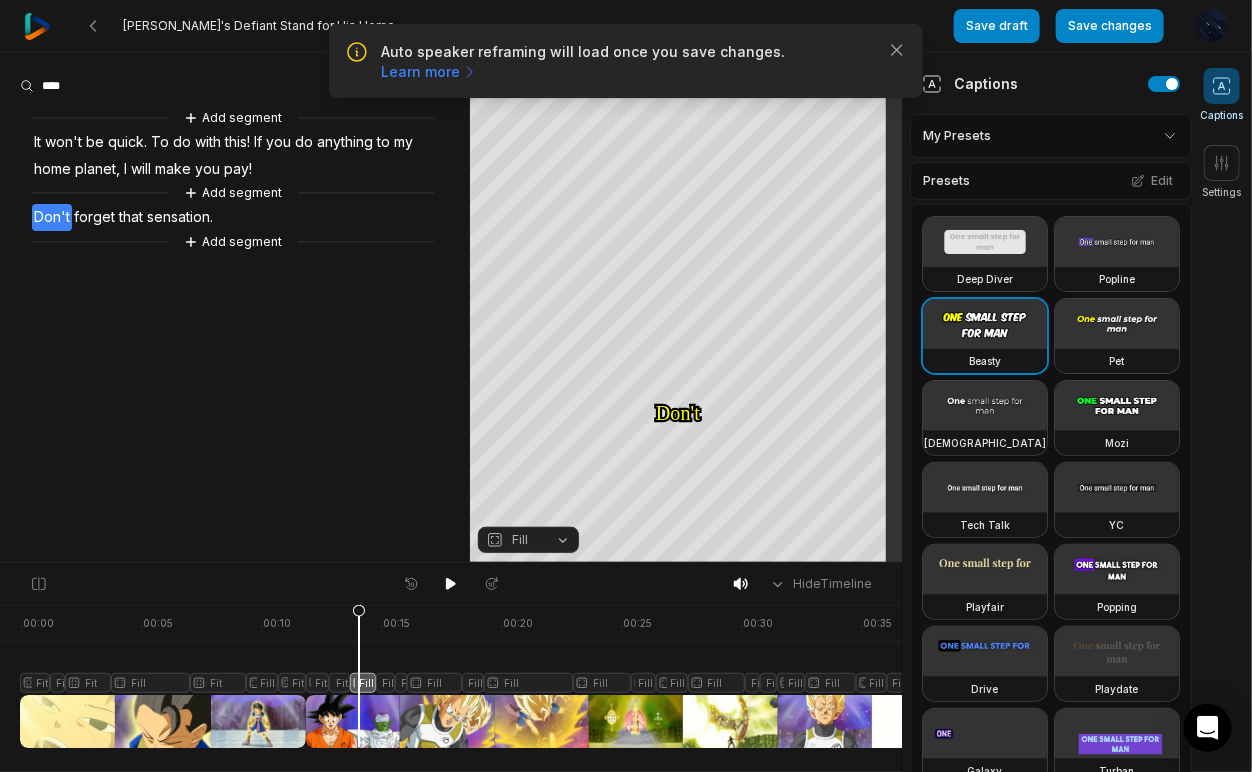 click on "Fill" at bounding box center [512, 540] 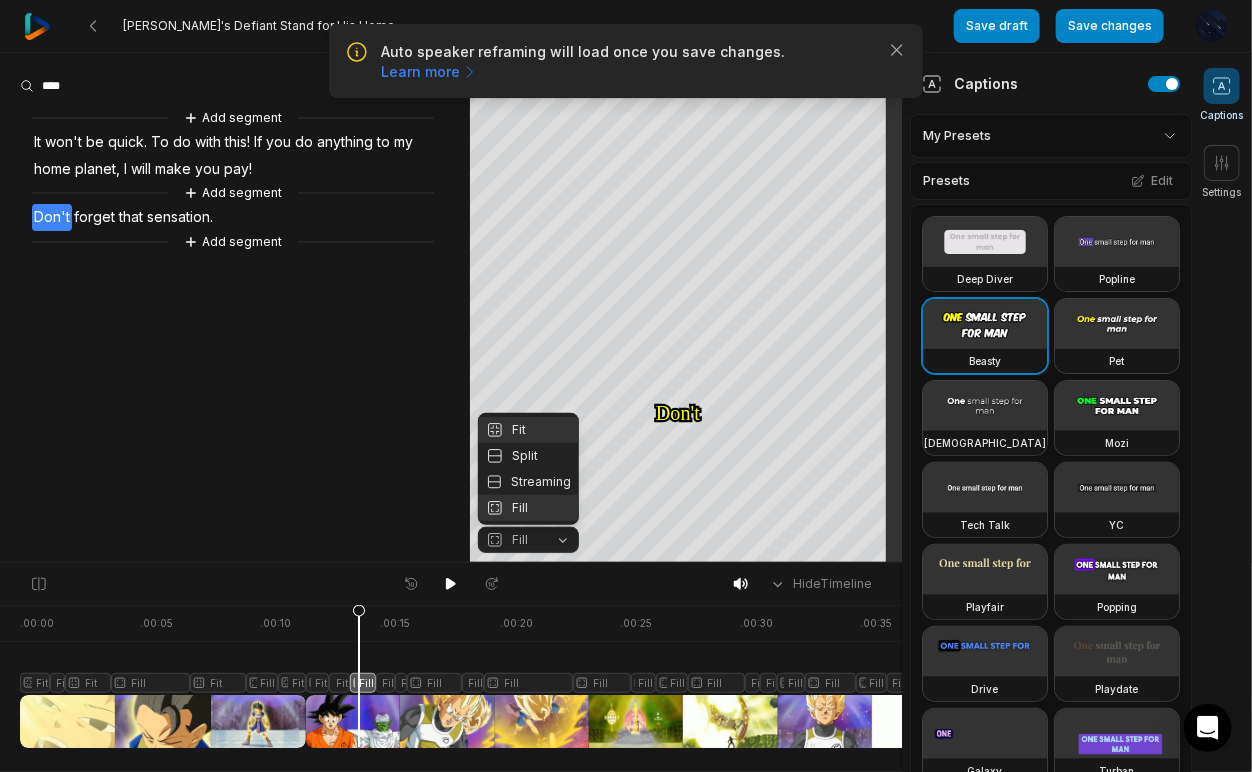click 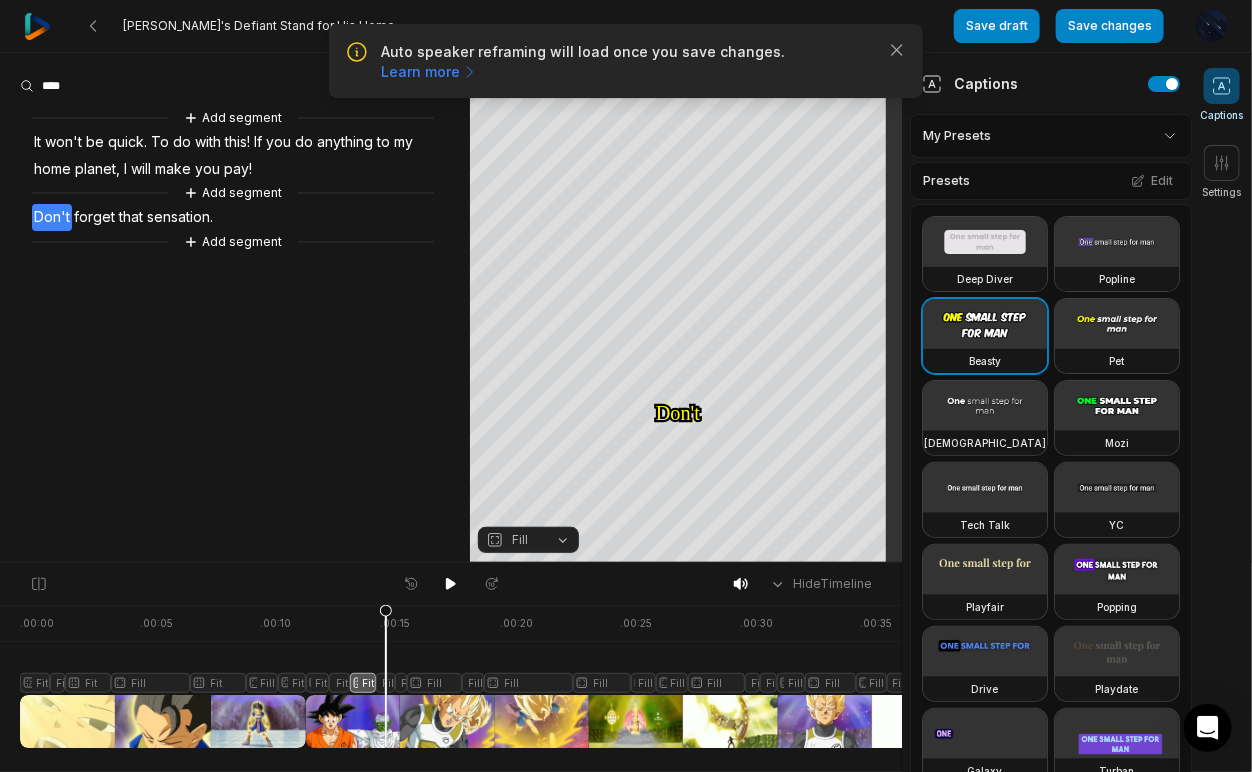 click at bounding box center [517, 676] 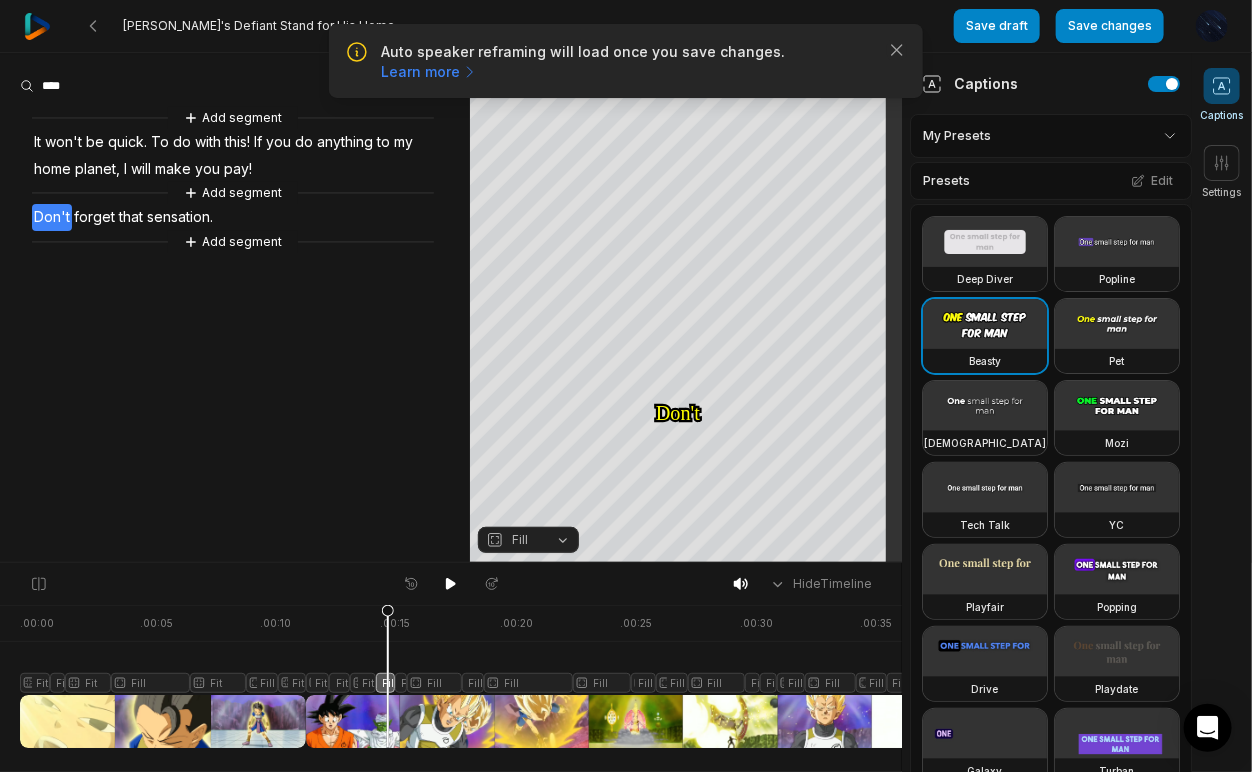 click 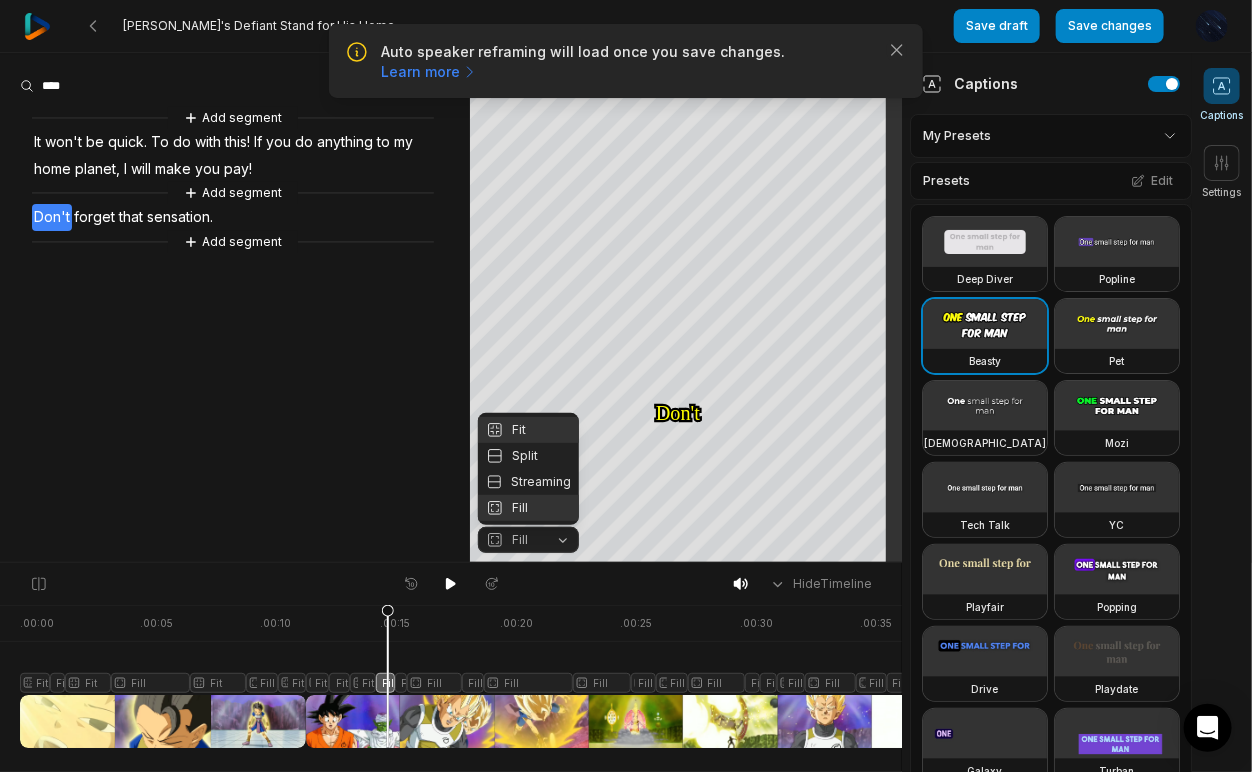 drag, startPoint x: 531, startPoint y: 437, endPoint x: 506, endPoint y: 468, distance: 39.824615 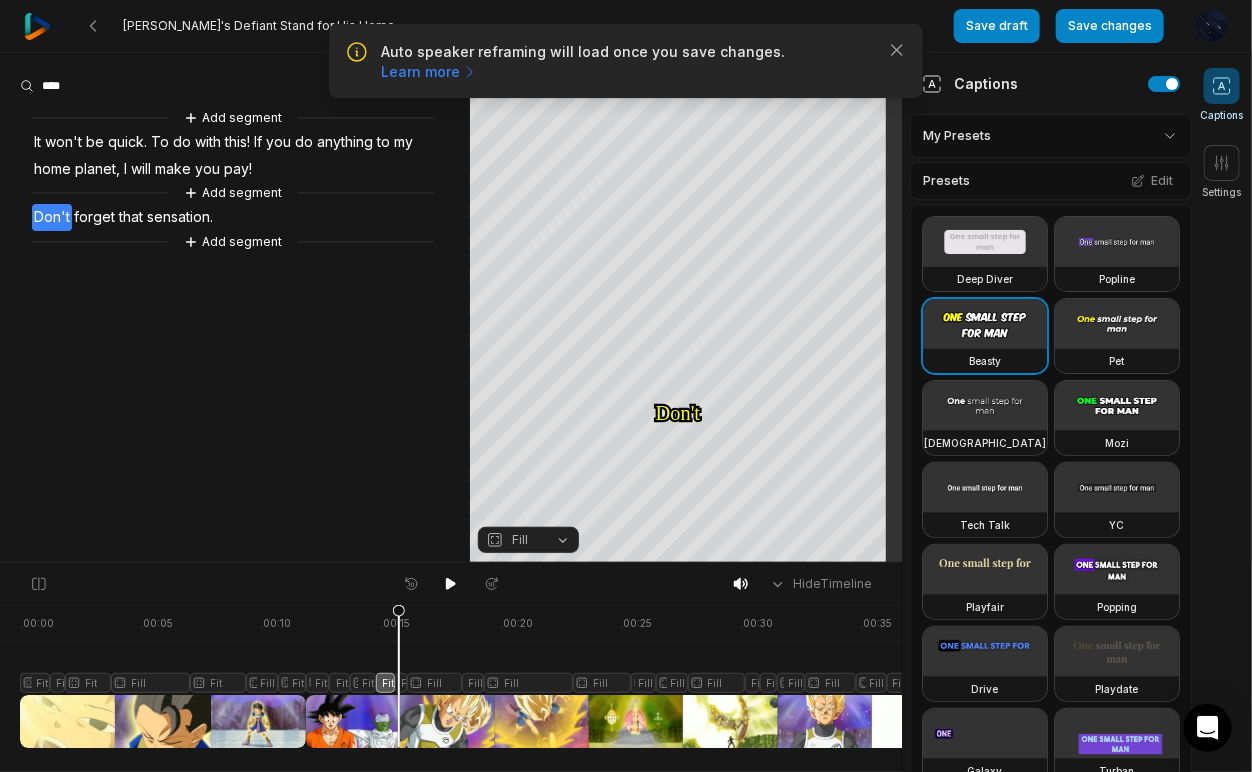 click at bounding box center (517, 676) 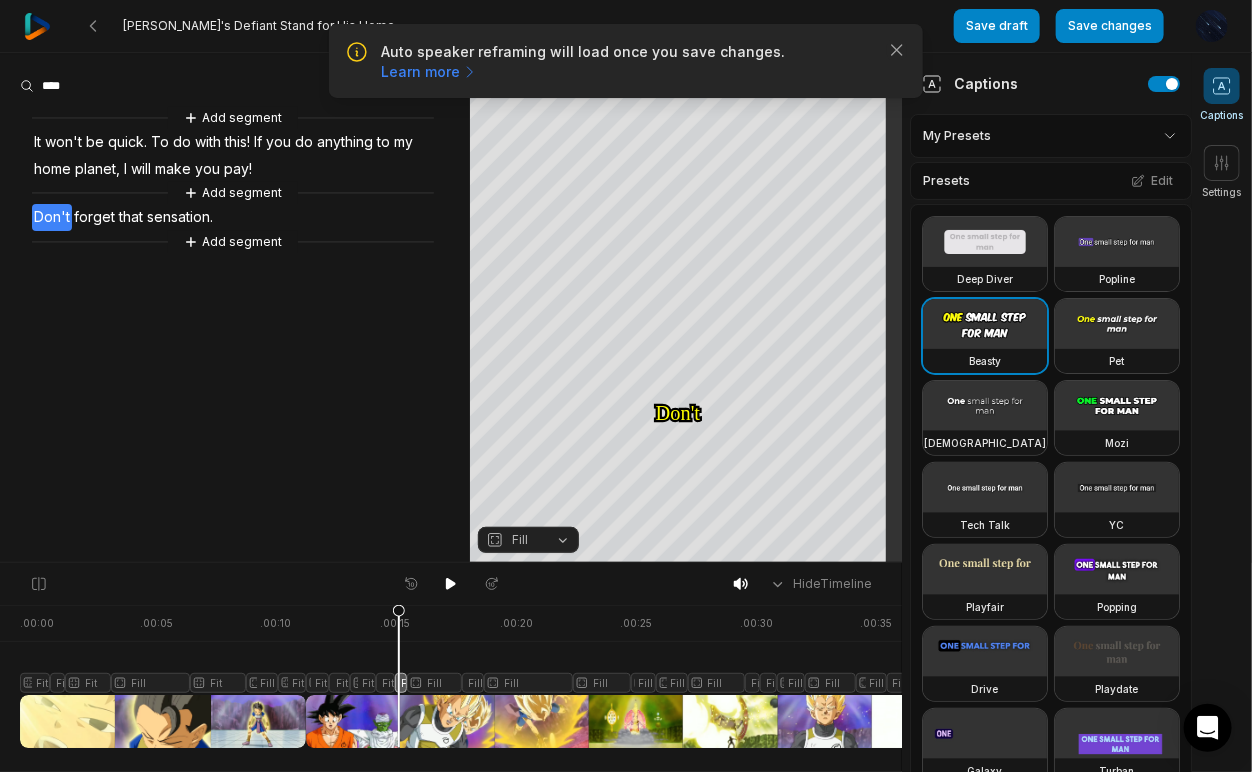 click on "Fill" at bounding box center [512, 540] 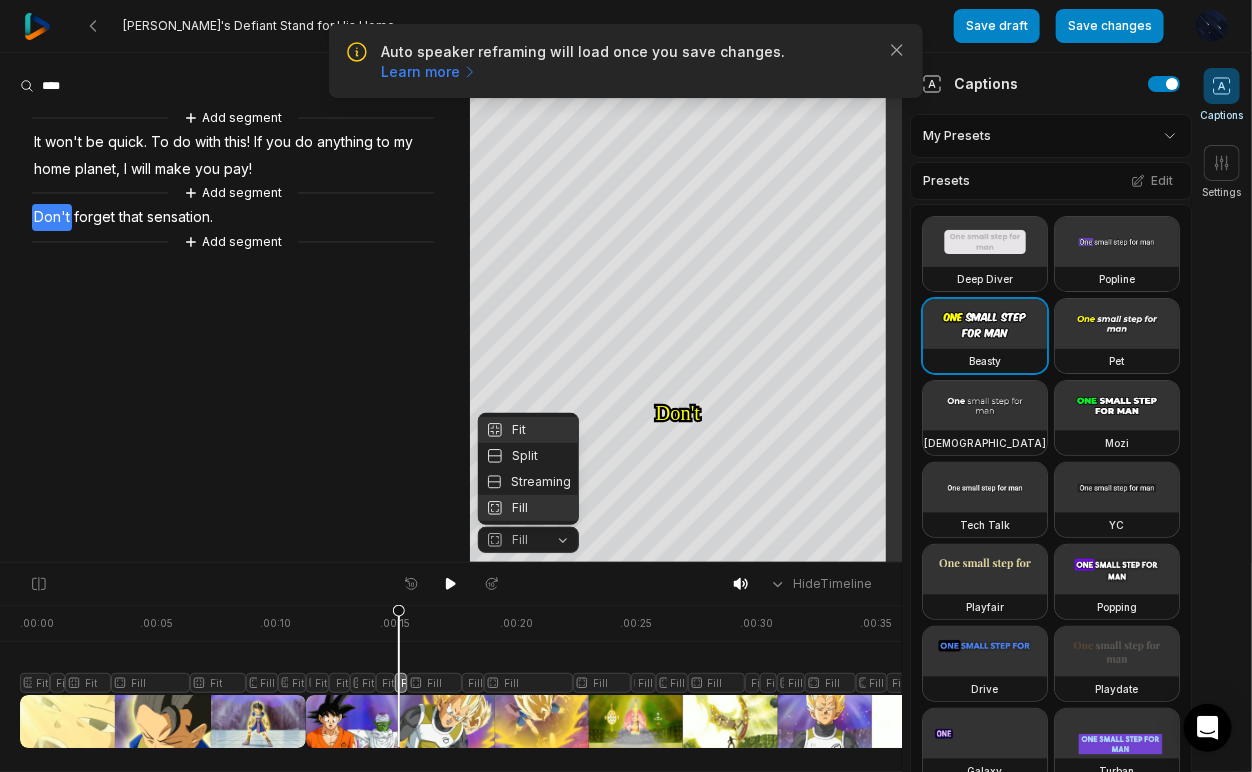 click on "Fit" at bounding box center [528, 430] 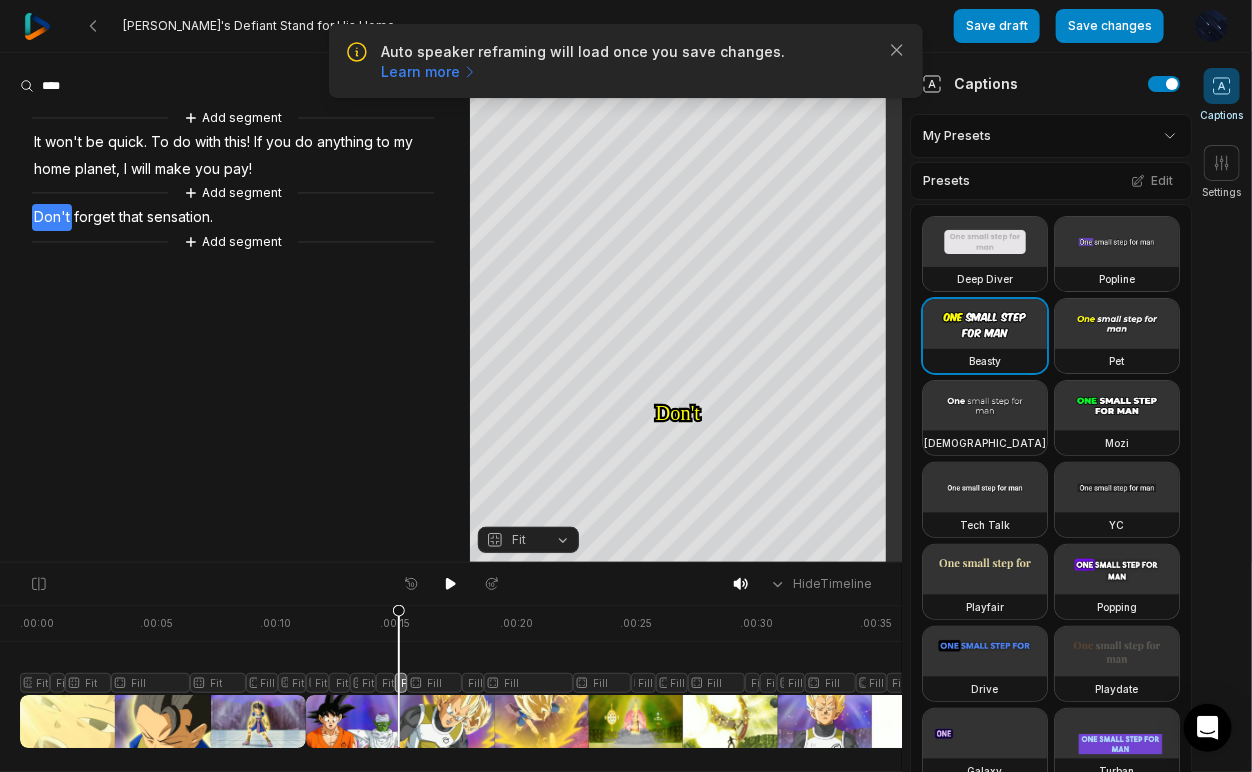 click at bounding box center [517, 676] 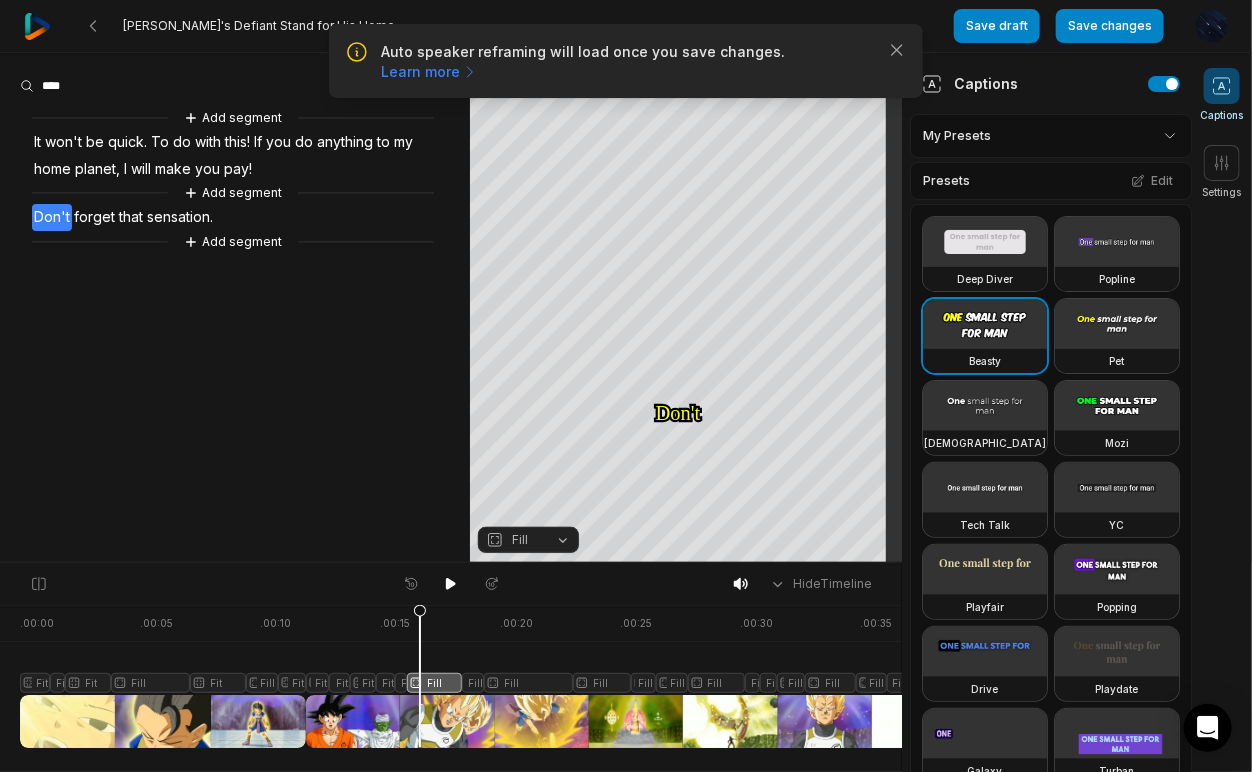 click on "Fill" at bounding box center (528, 540) 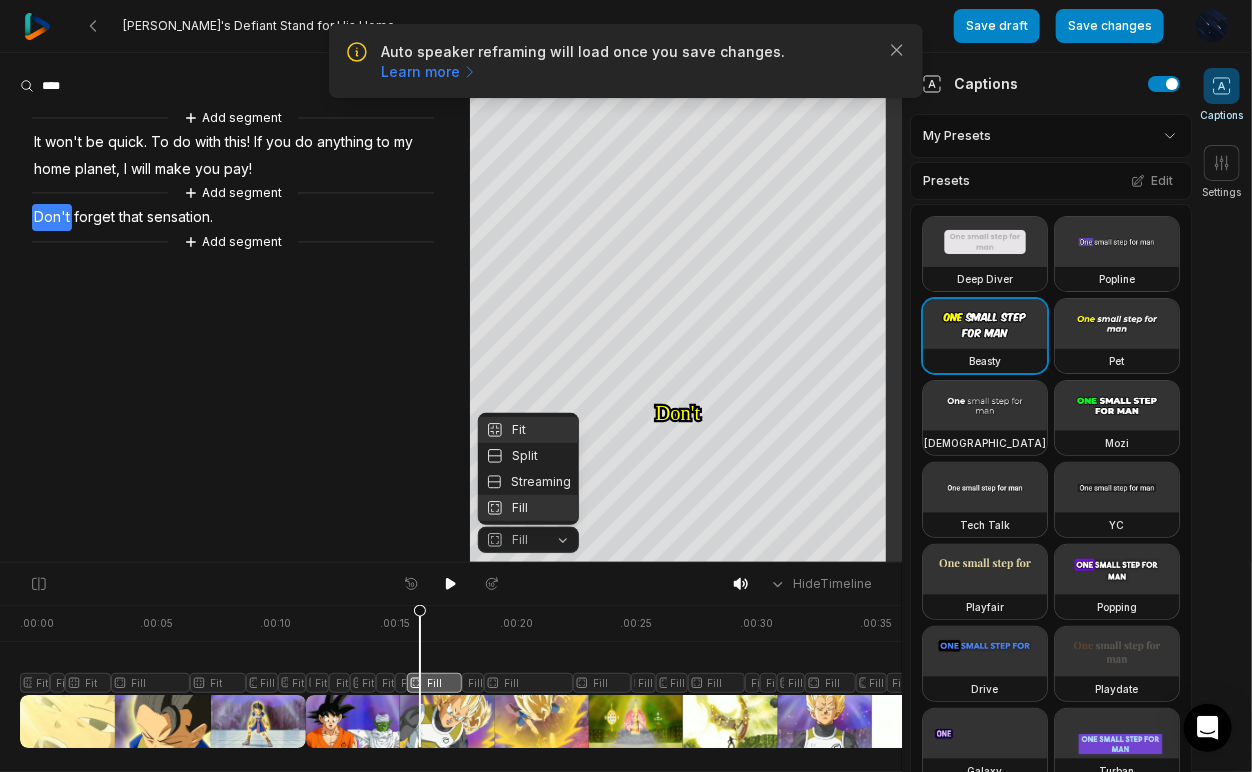 click on "Fit" at bounding box center (528, 430) 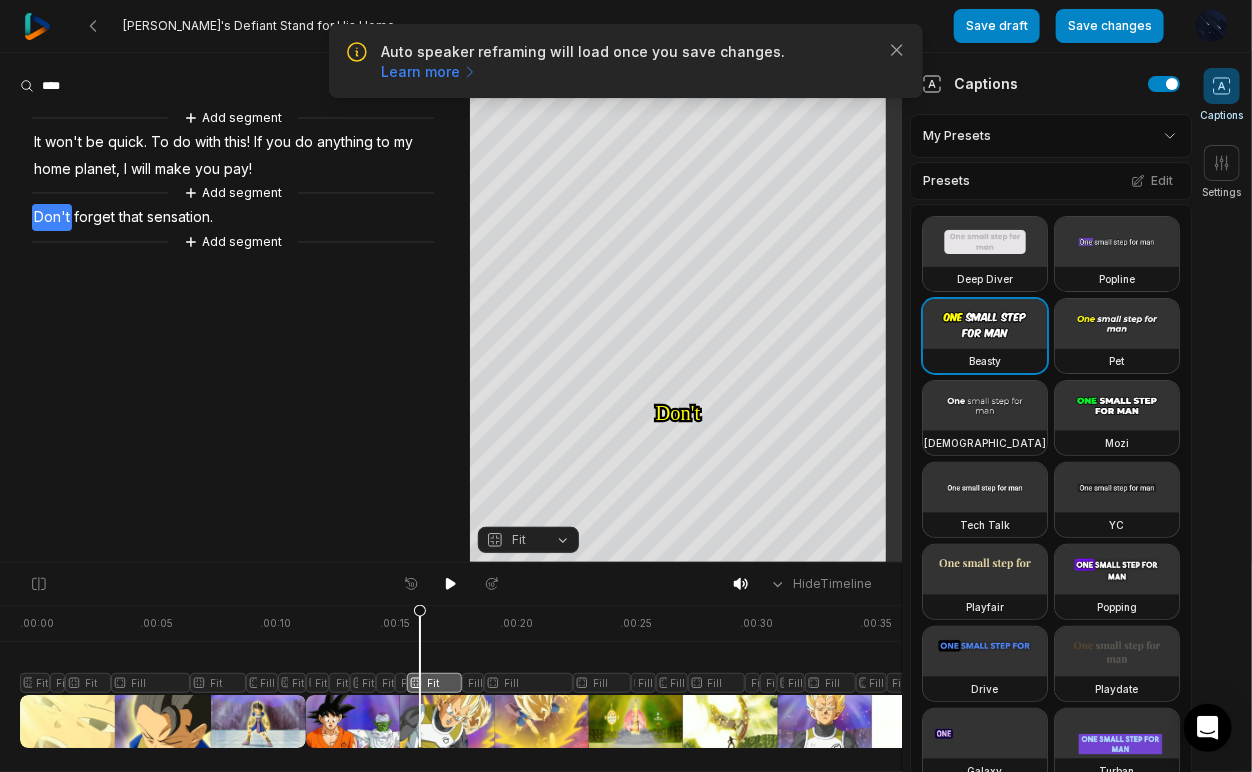 click at bounding box center (517, 676) 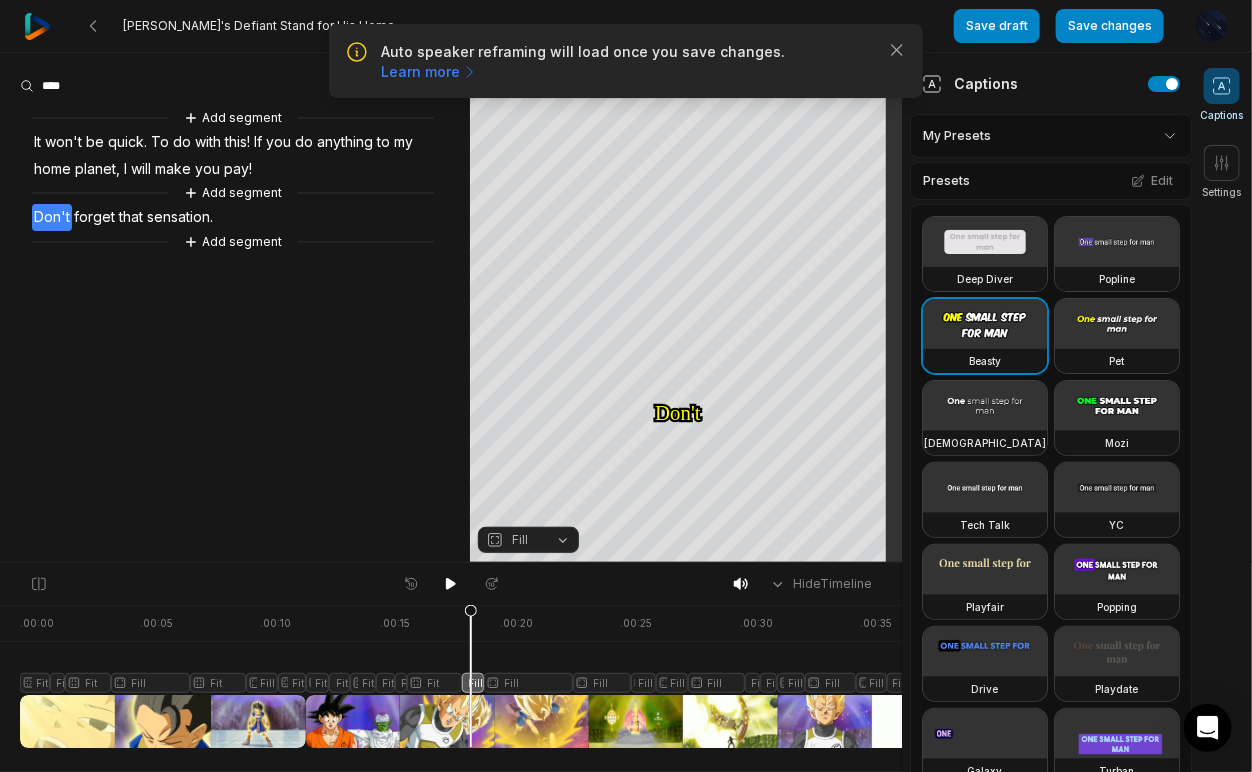 click on "Fill" at bounding box center (520, 540) 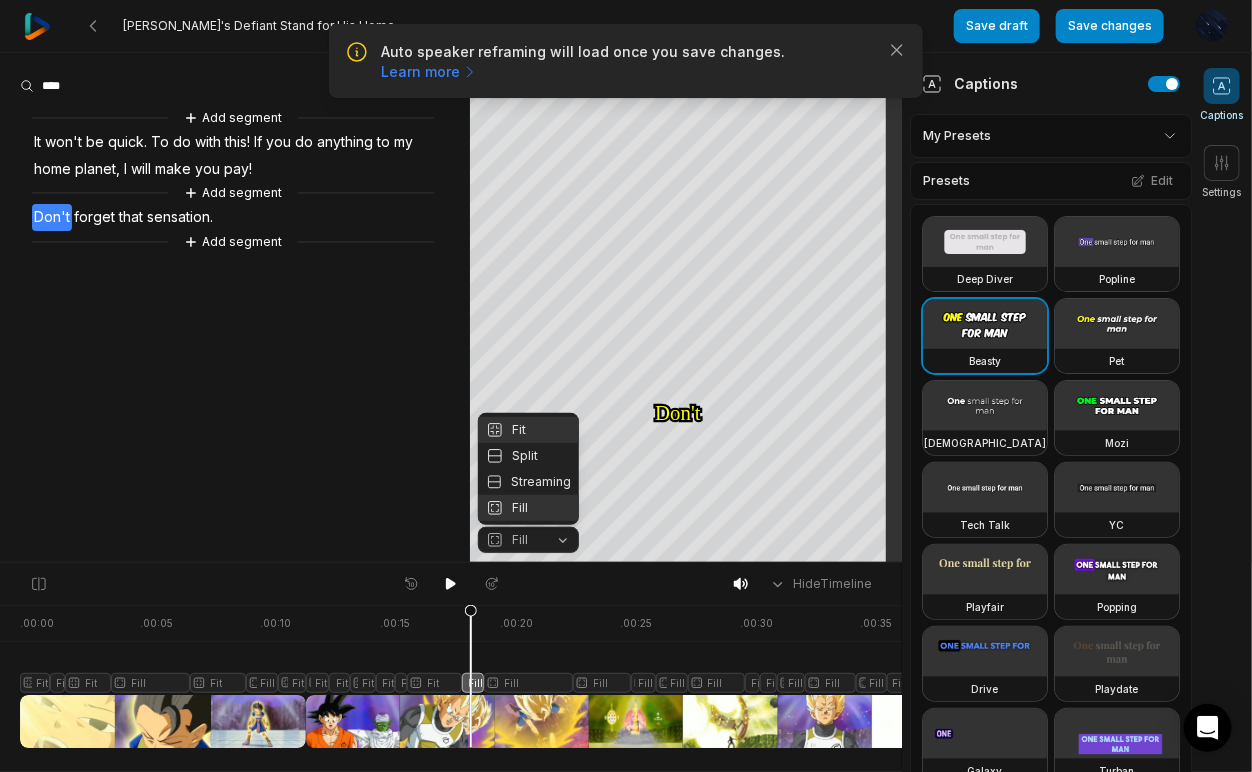 click 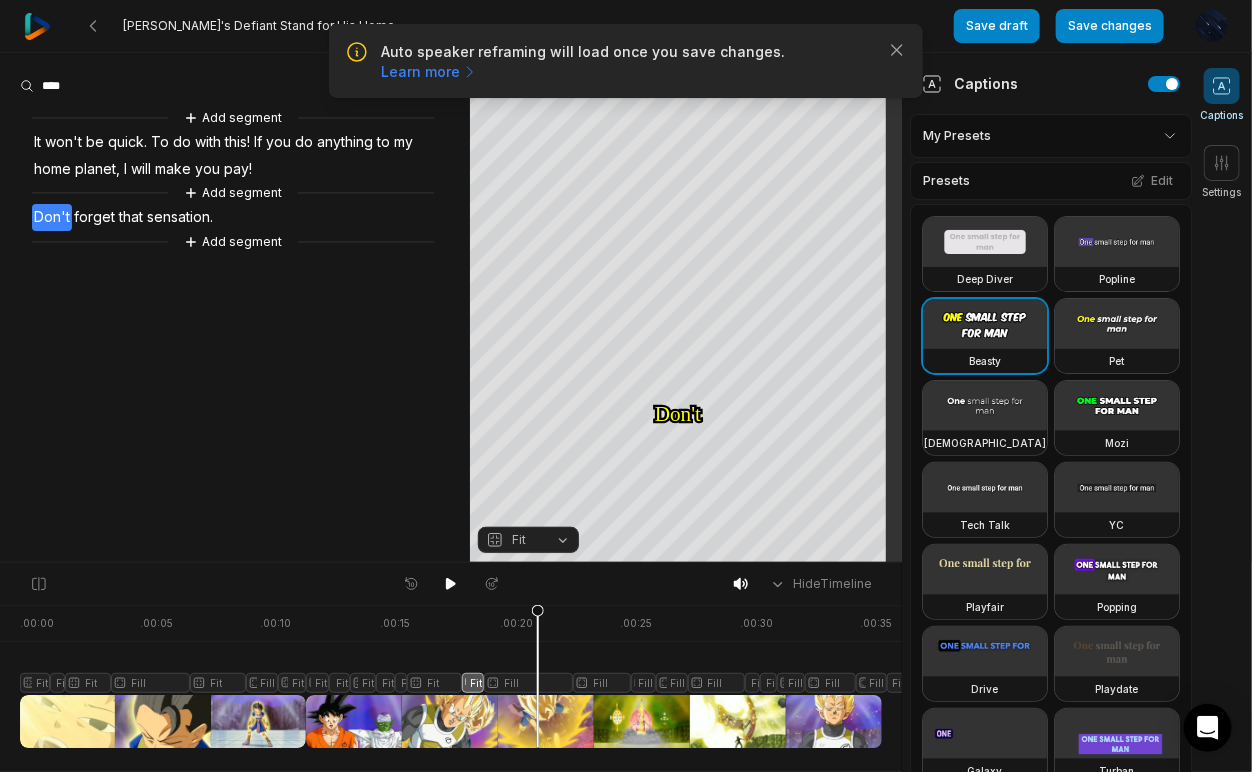 click at bounding box center (517, 676) 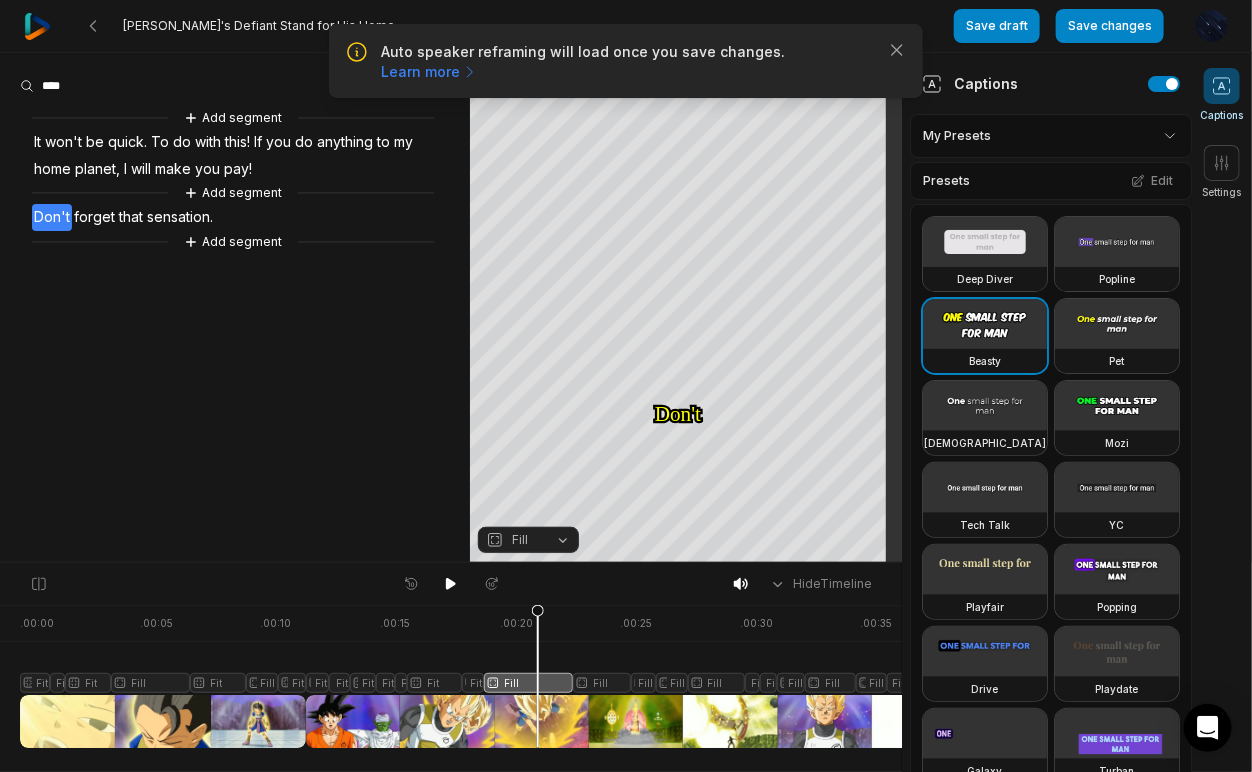 click on "Fill" at bounding box center [512, 540] 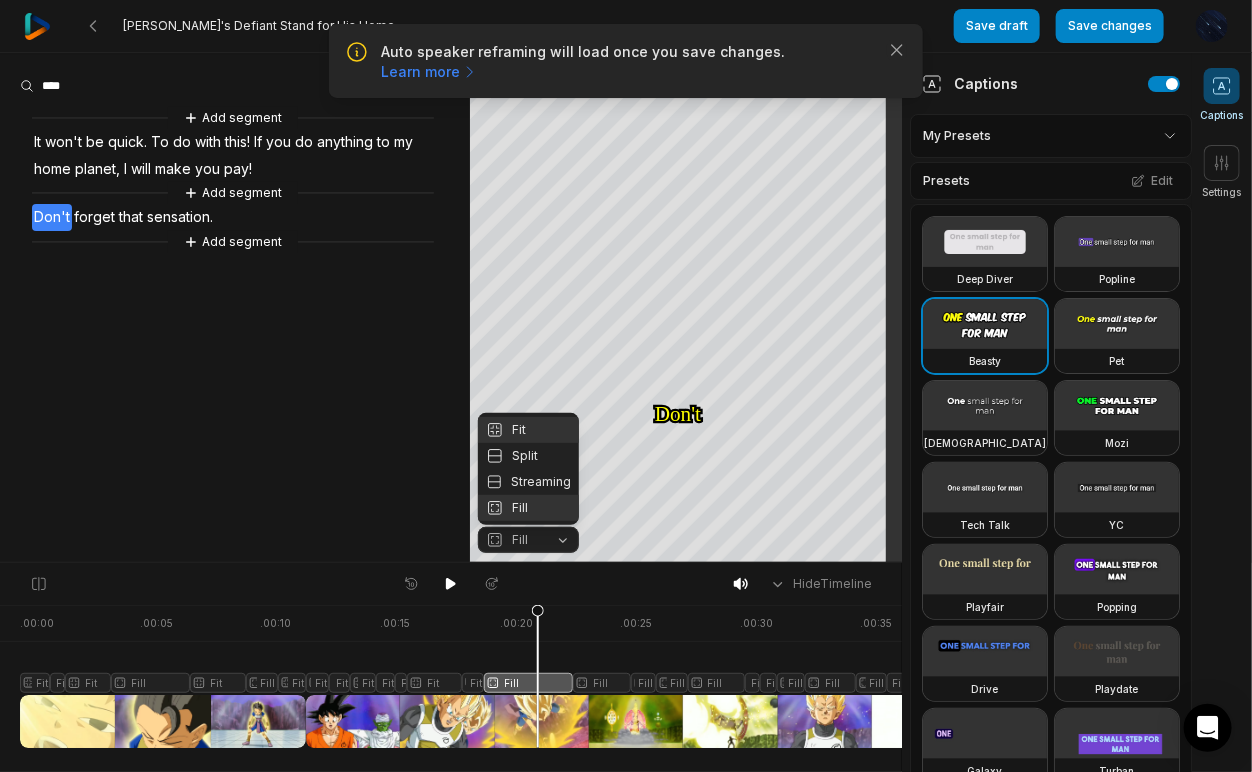 click on "Fit" at bounding box center (528, 430) 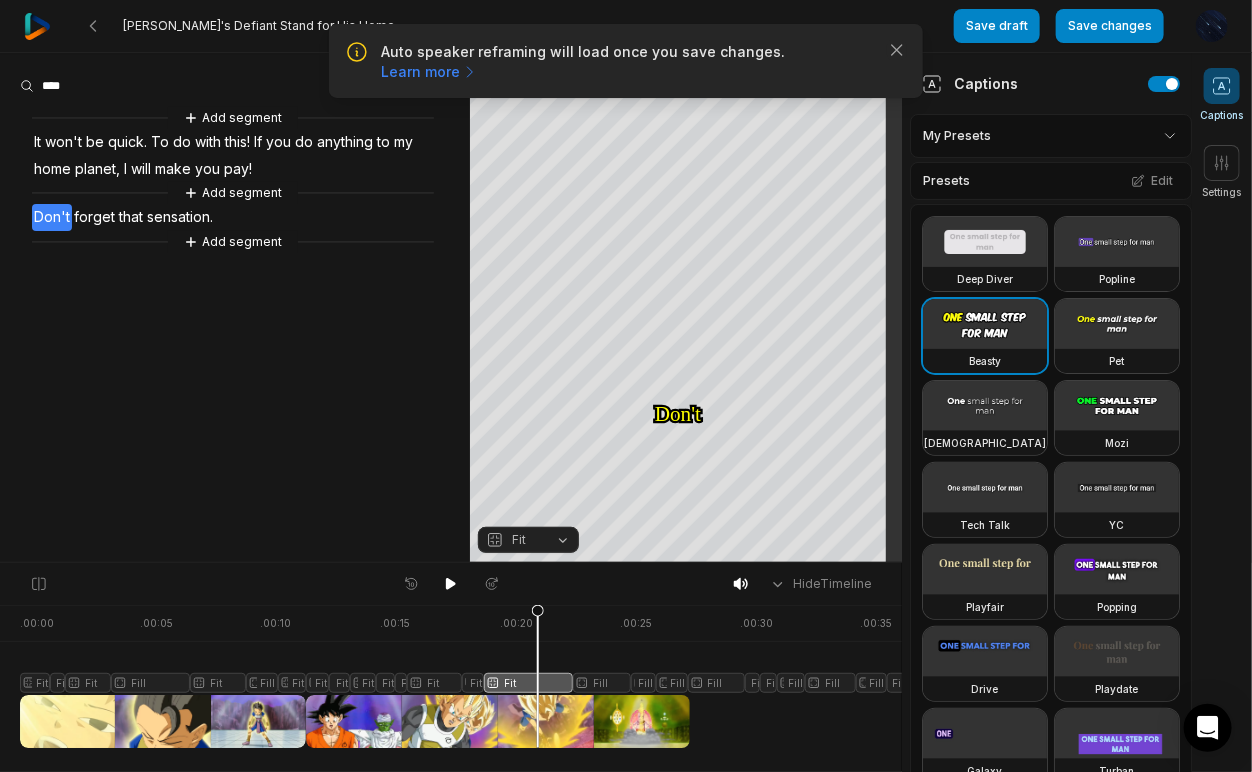 click at bounding box center [517, 676] 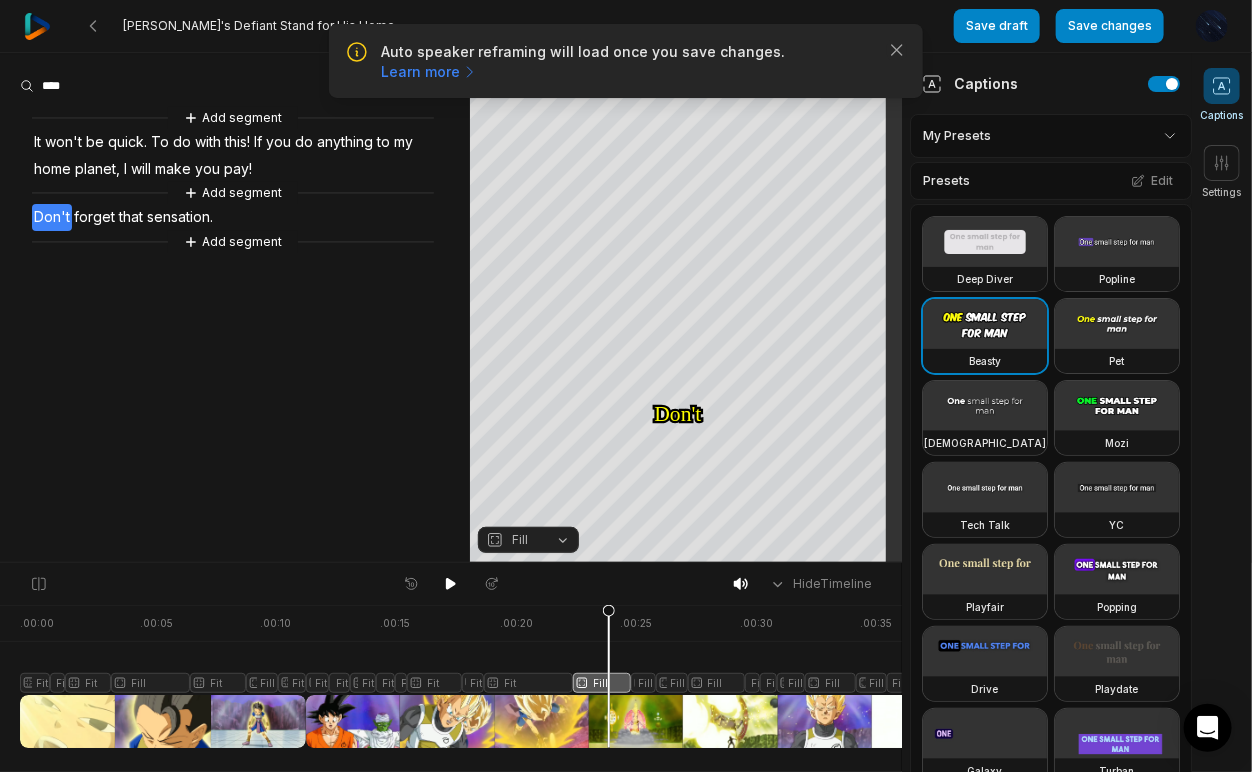 click on "Fill" at bounding box center (512, 540) 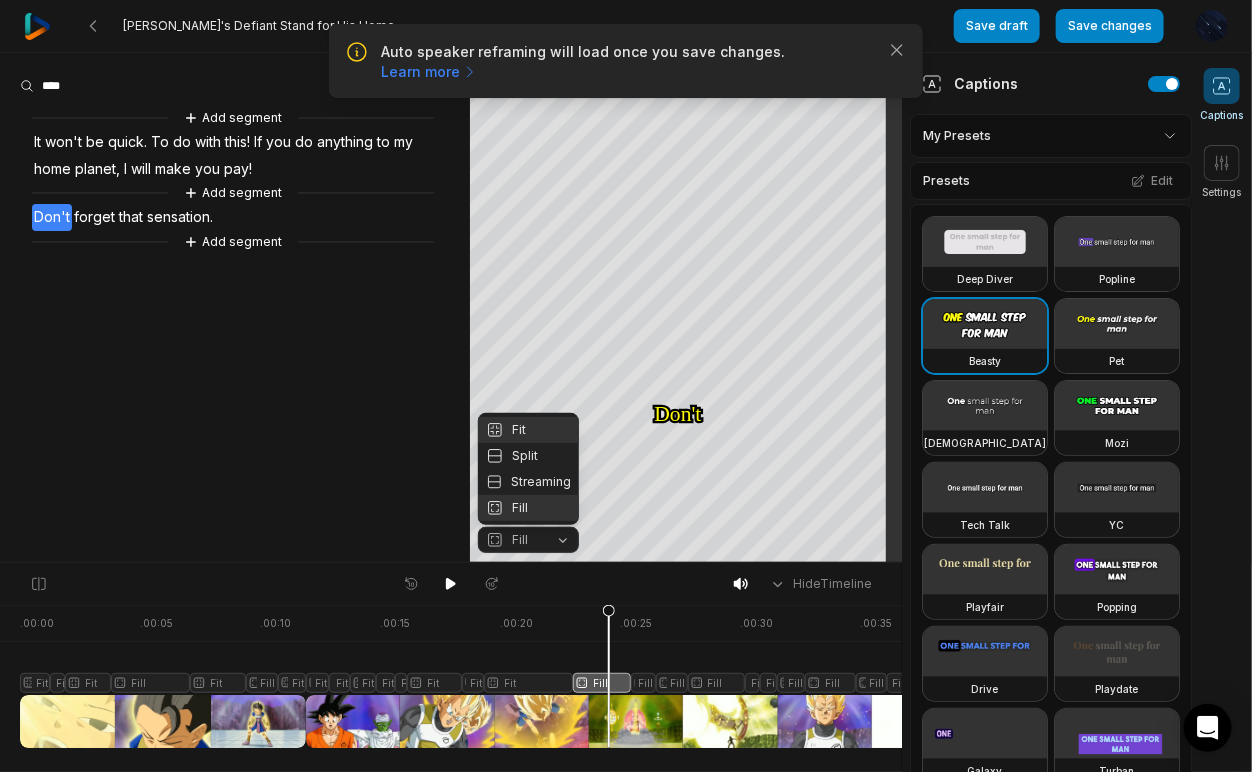 click on "Fit" at bounding box center [528, 430] 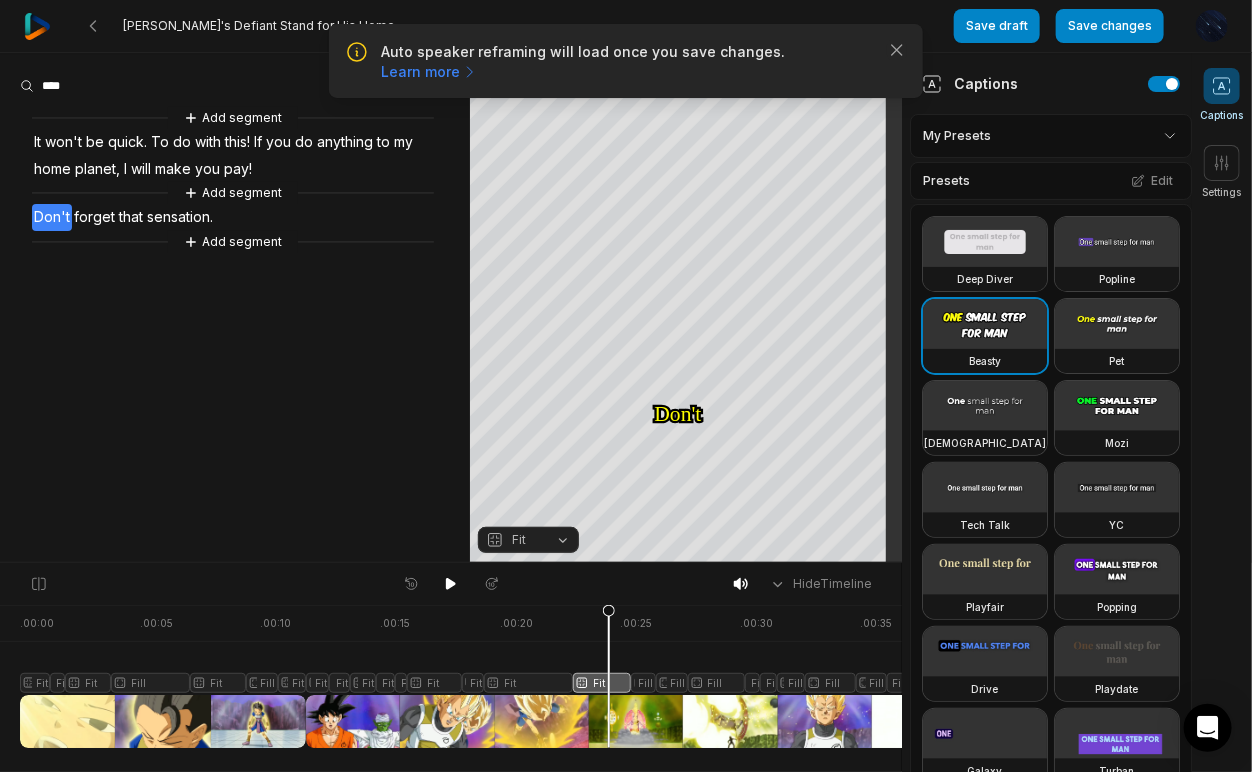 click at bounding box center [517, 676] 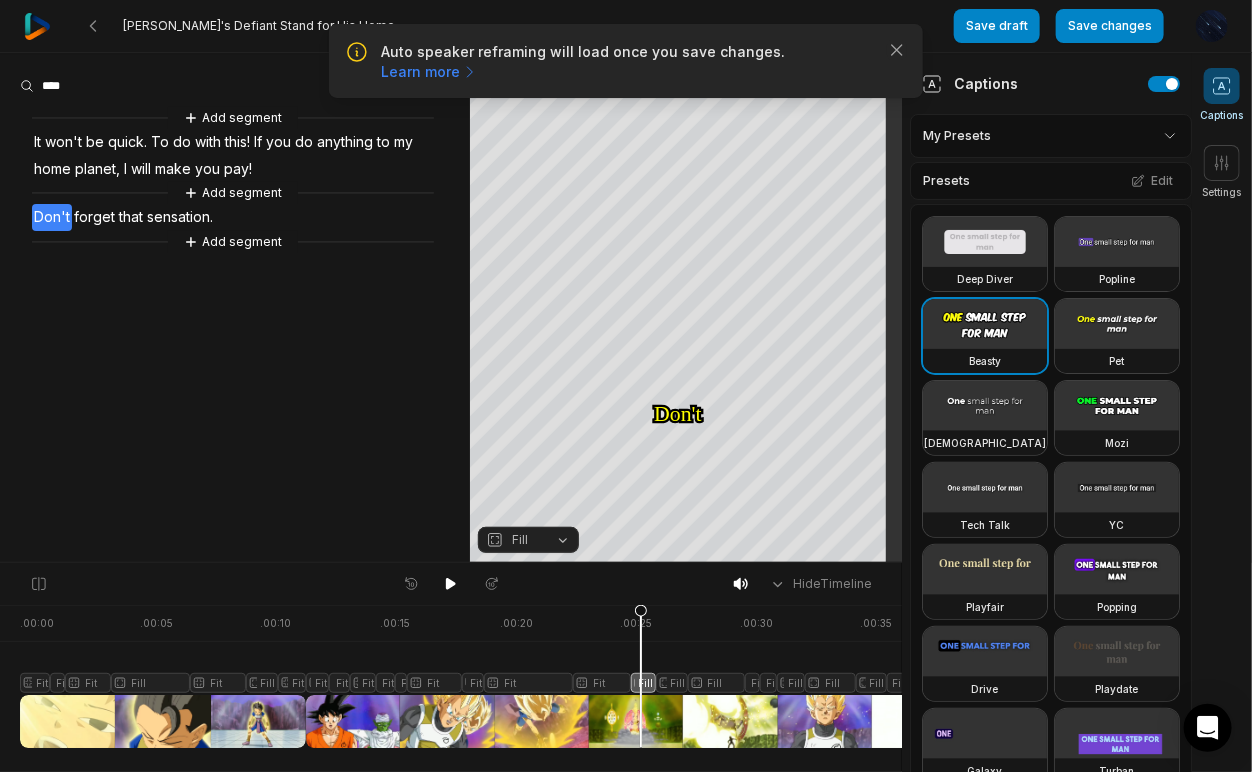 click on "Fill" at bounding box center [520, 540] 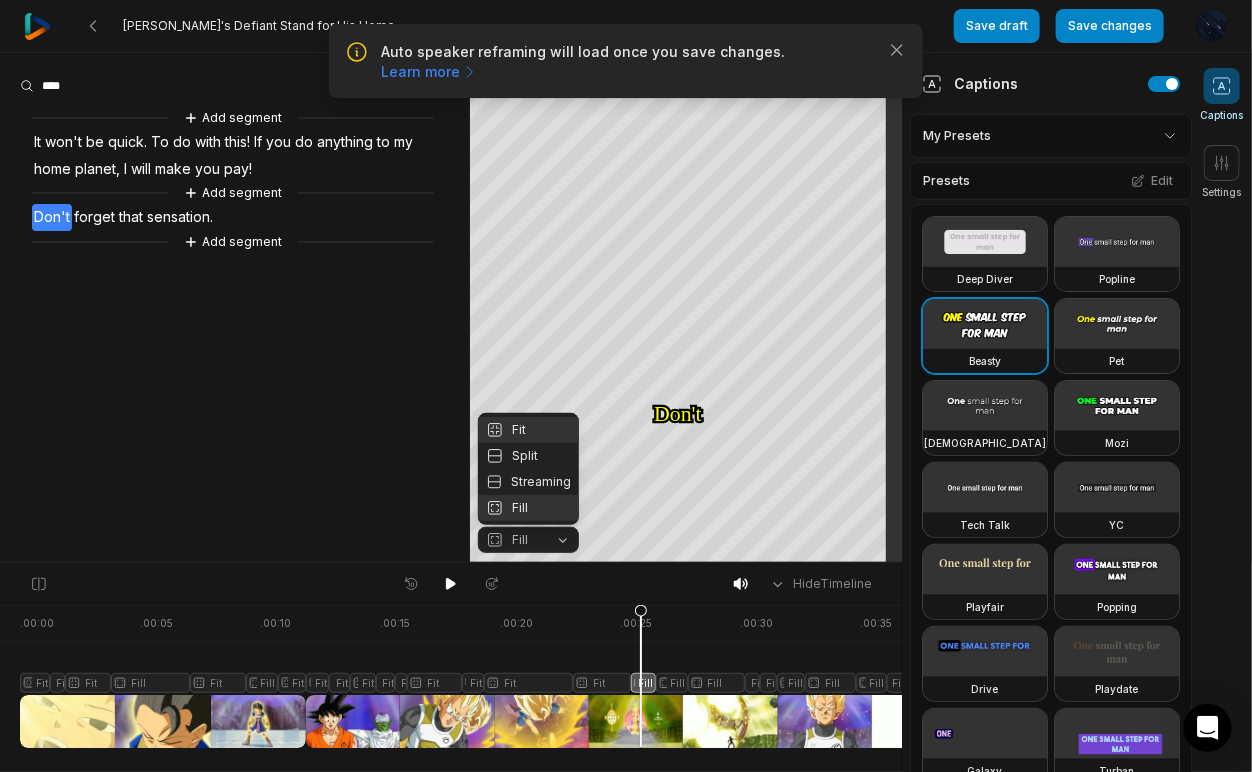 click on "Fit" at bounding box center [528, 430] 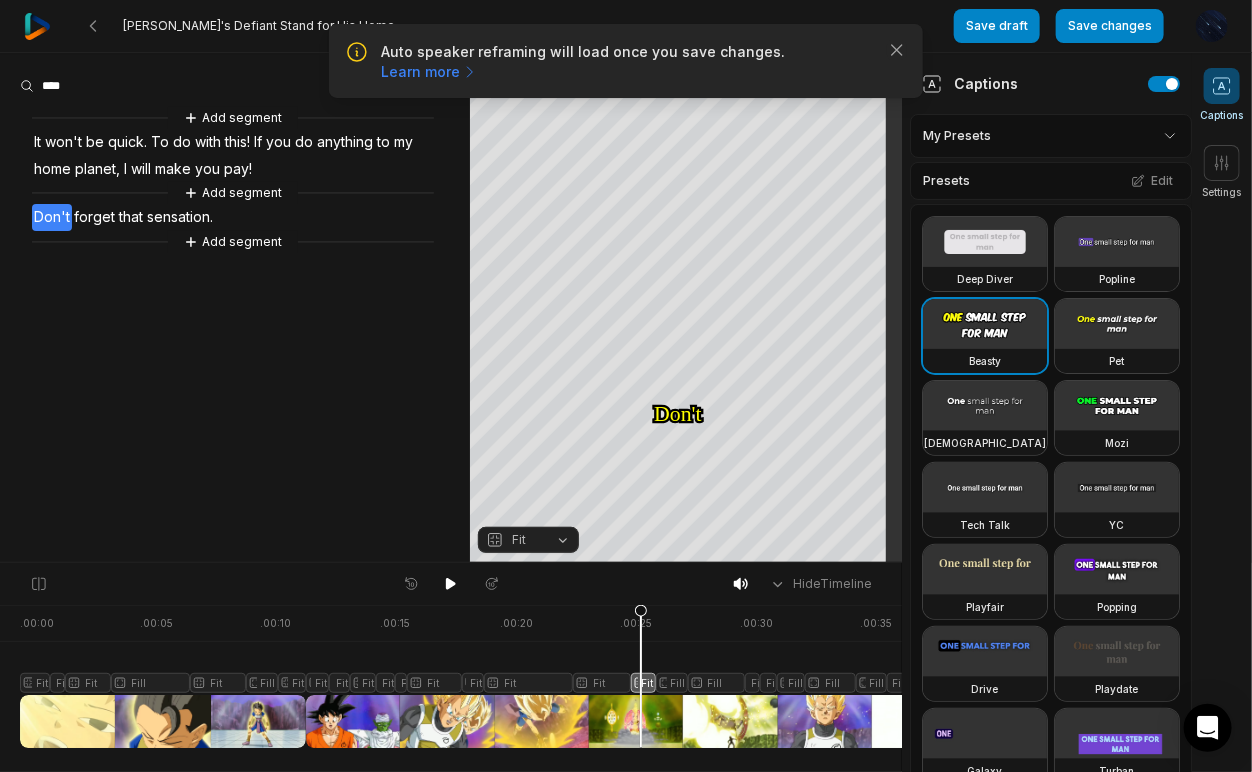 click at bounding box center [517, 676] 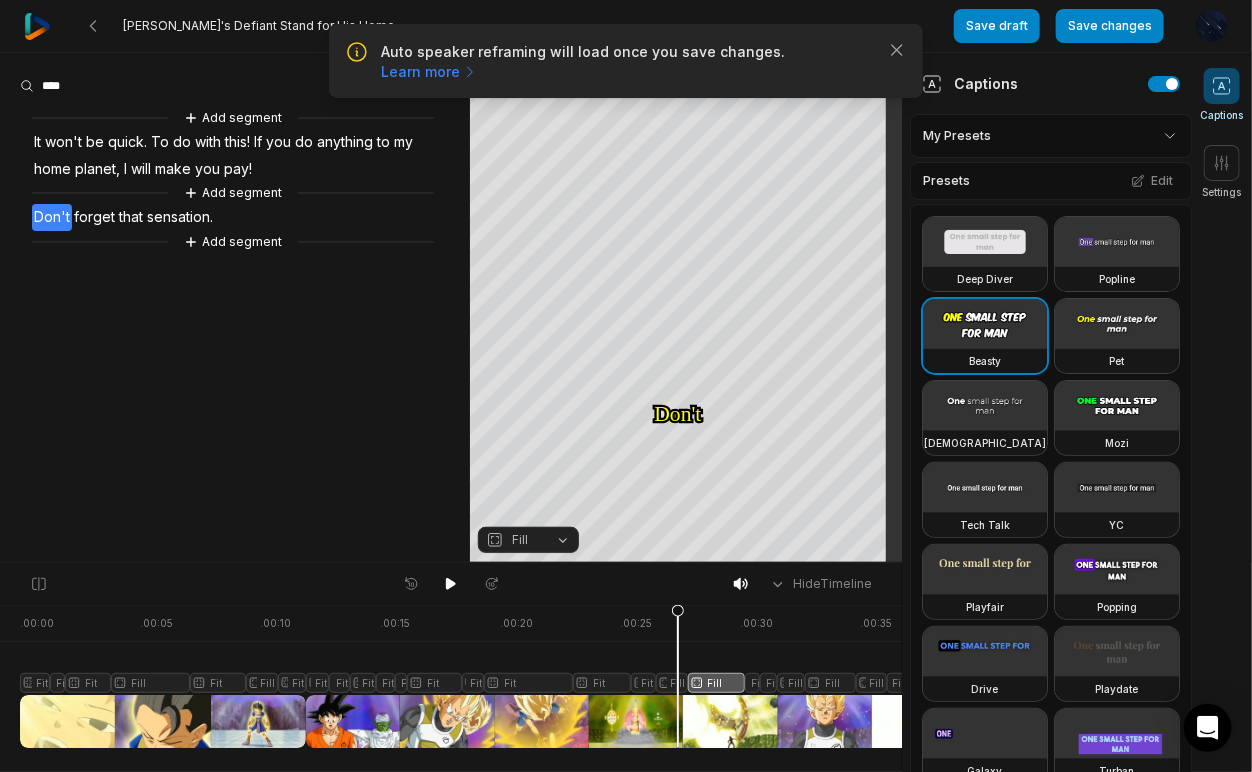 click at bounding box center (517, 676) 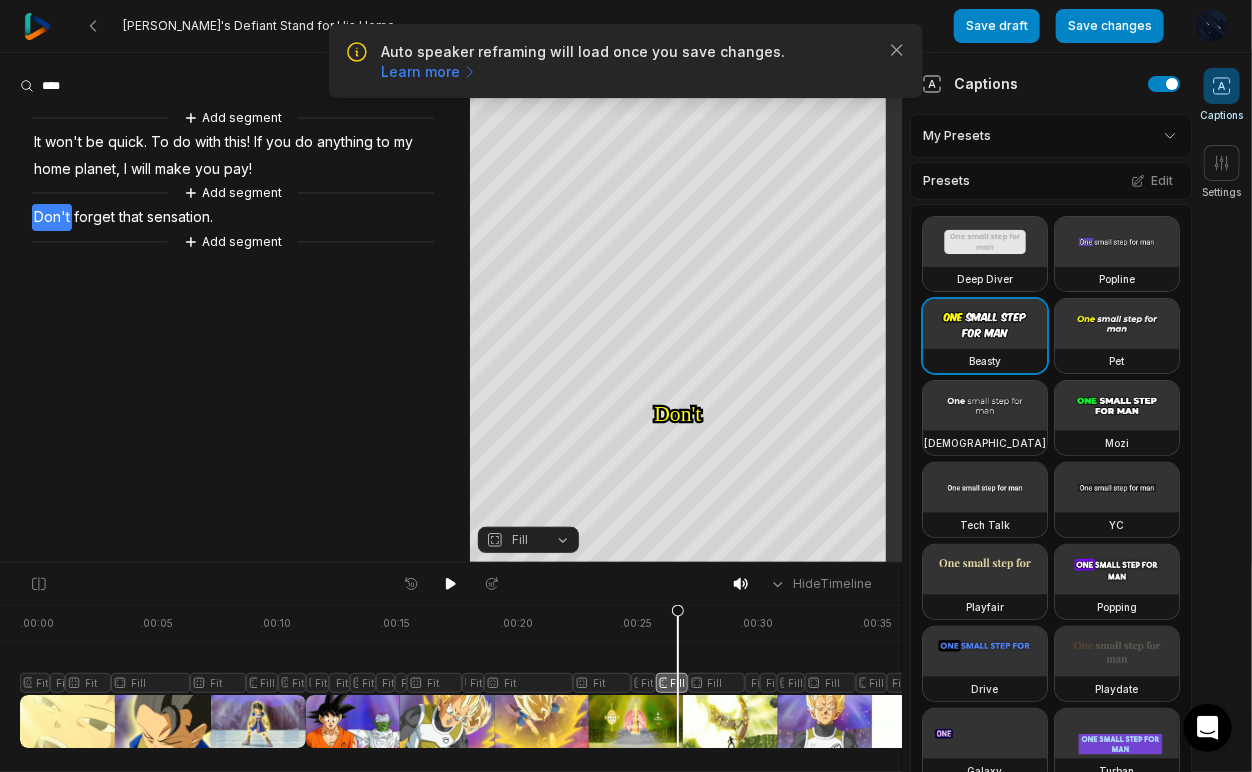 click on "Fill" at bounding box center (528, 540) 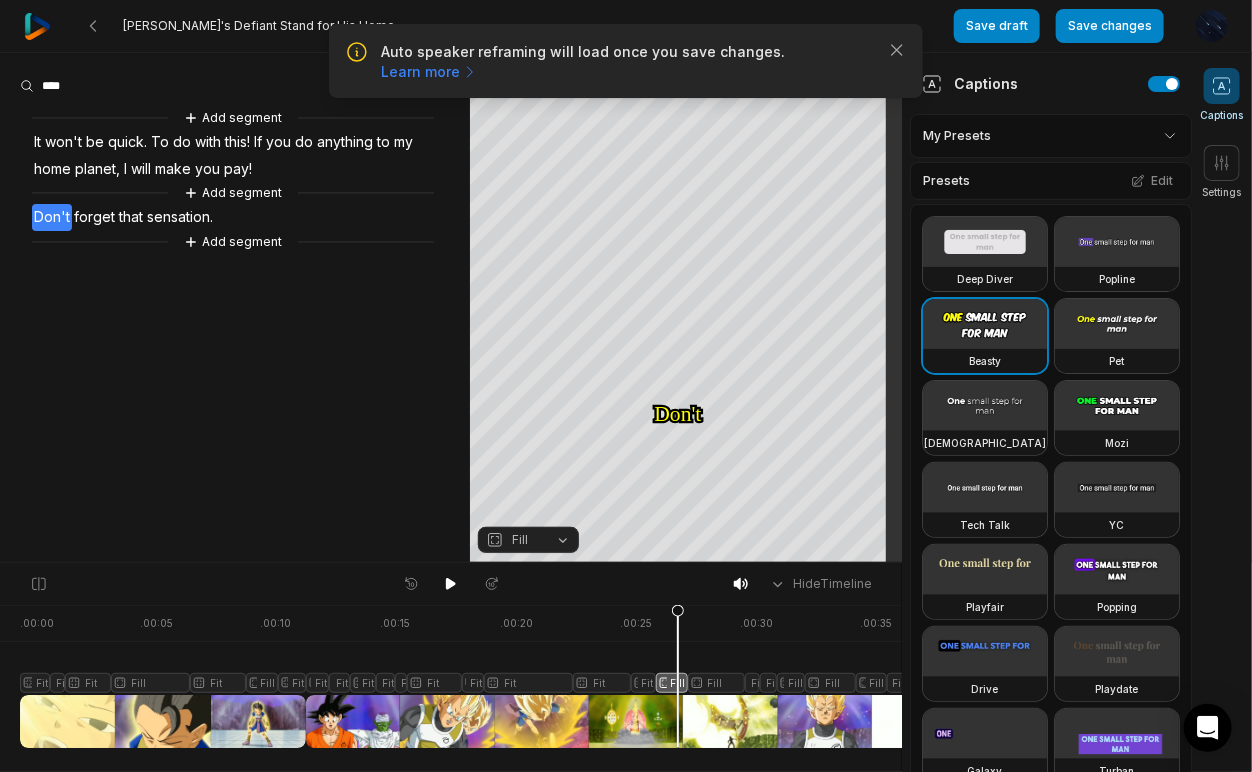 click on "Fill" at bounding box center [520, 540] 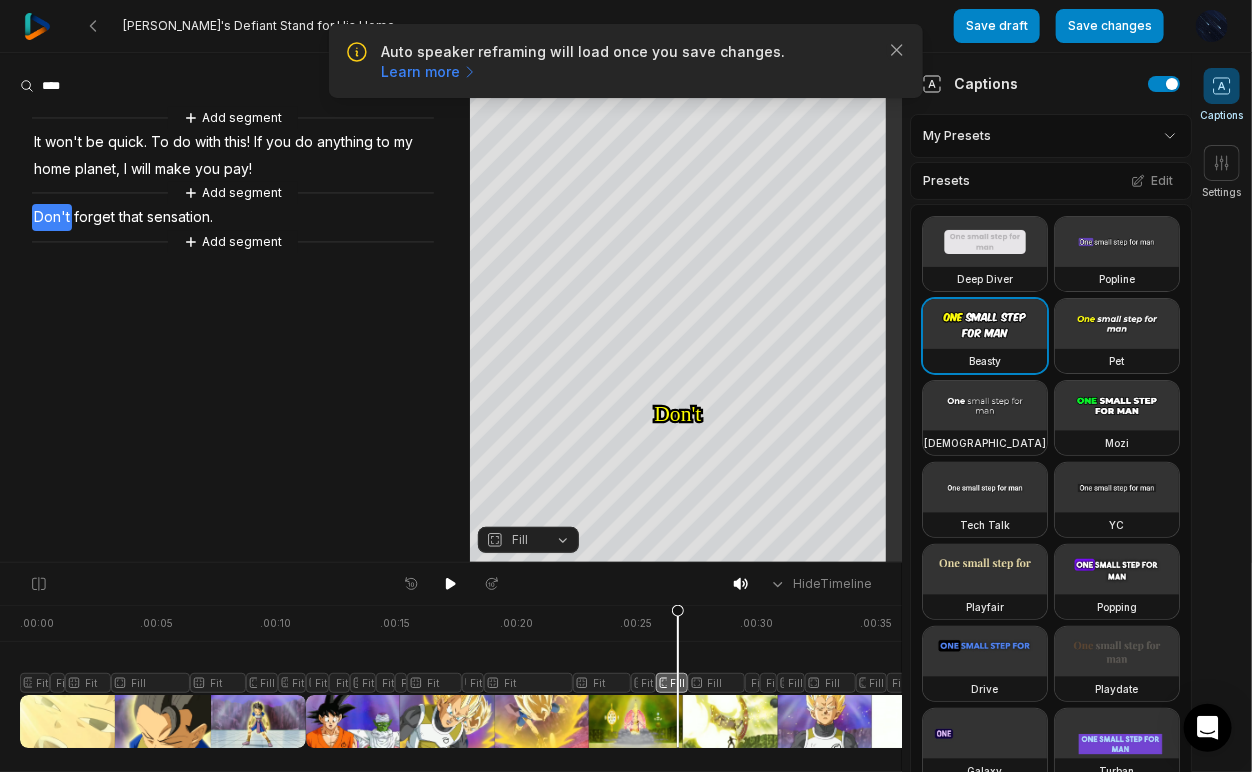 click on "Fill" at bounding box center [520, 540] 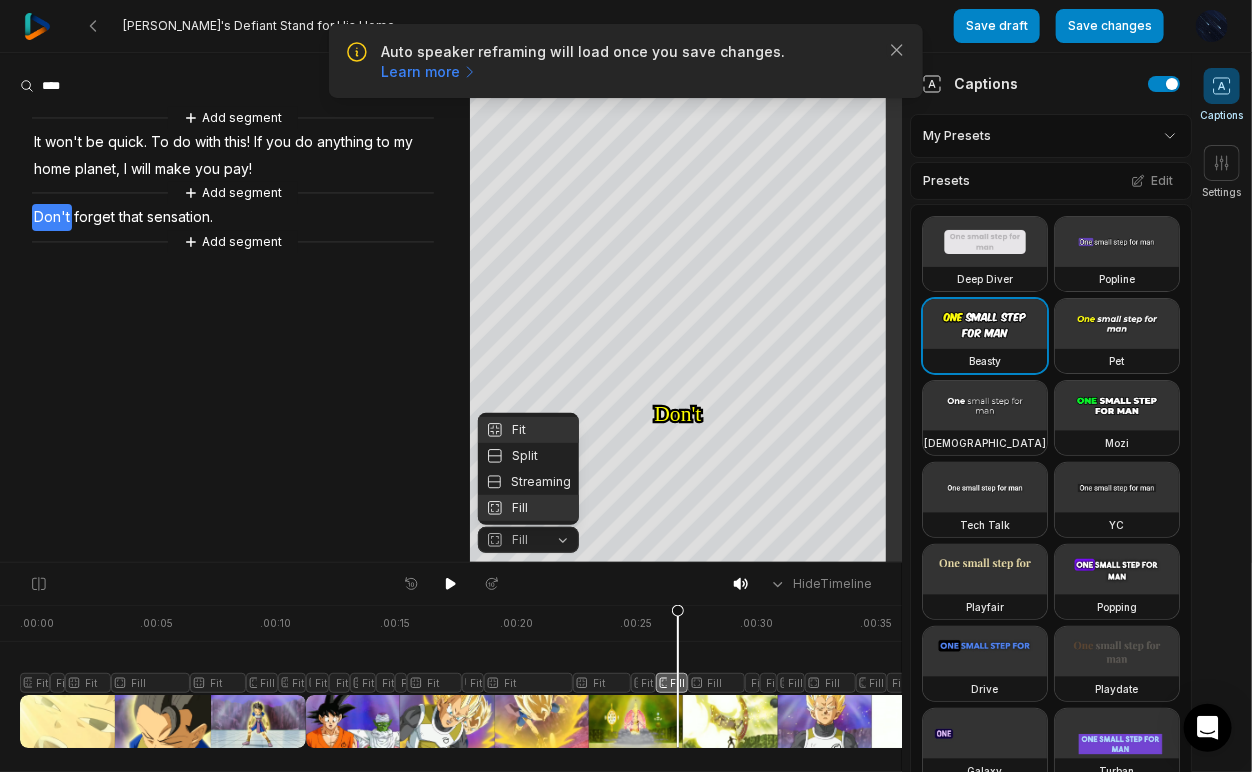 click on "Fit" at bounding box center [528, 430] 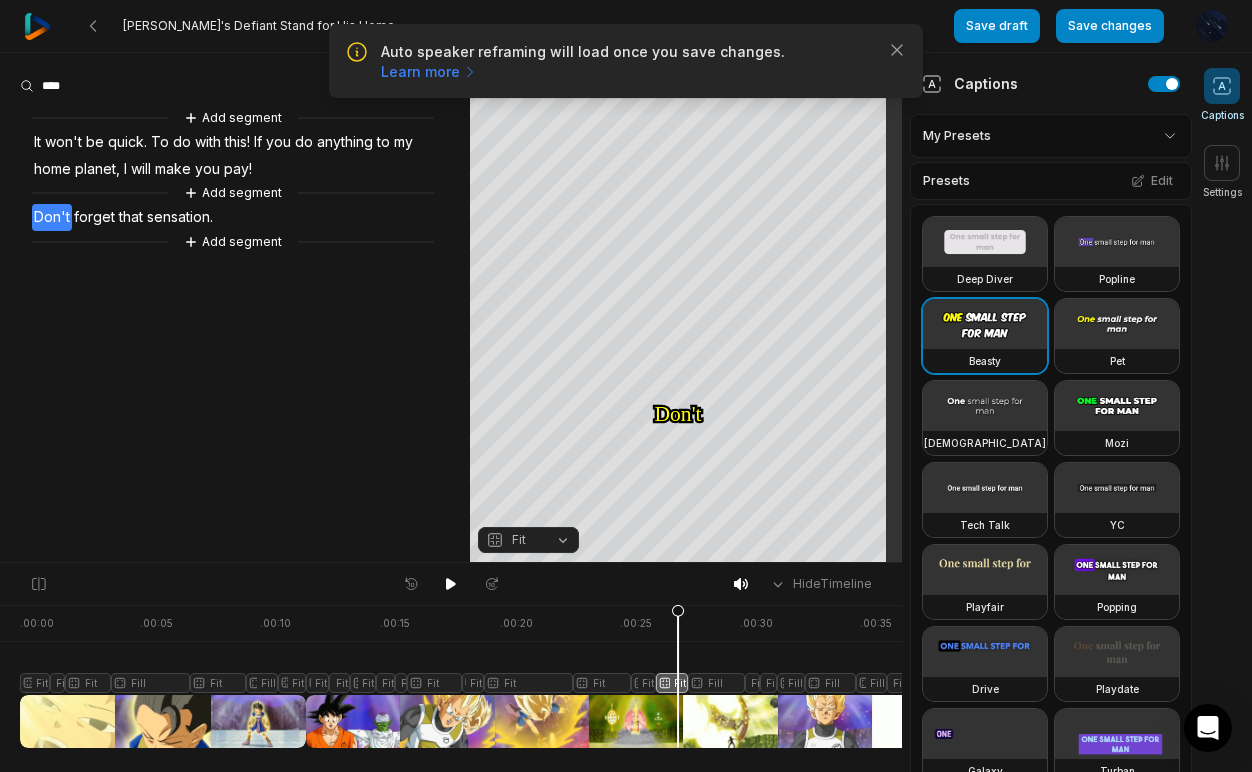 scroll, scrollTop: 0, scrollLeft: 0, axis: both 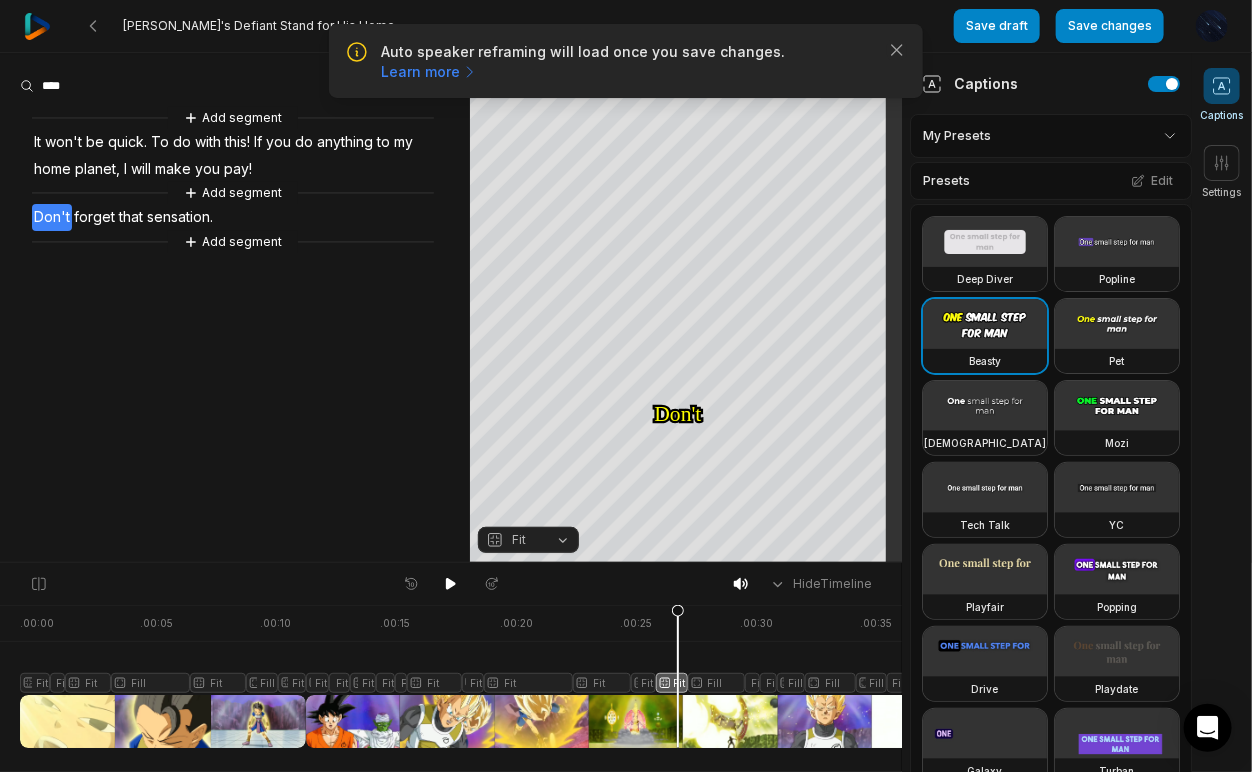 click at bounding box center (517, 676) 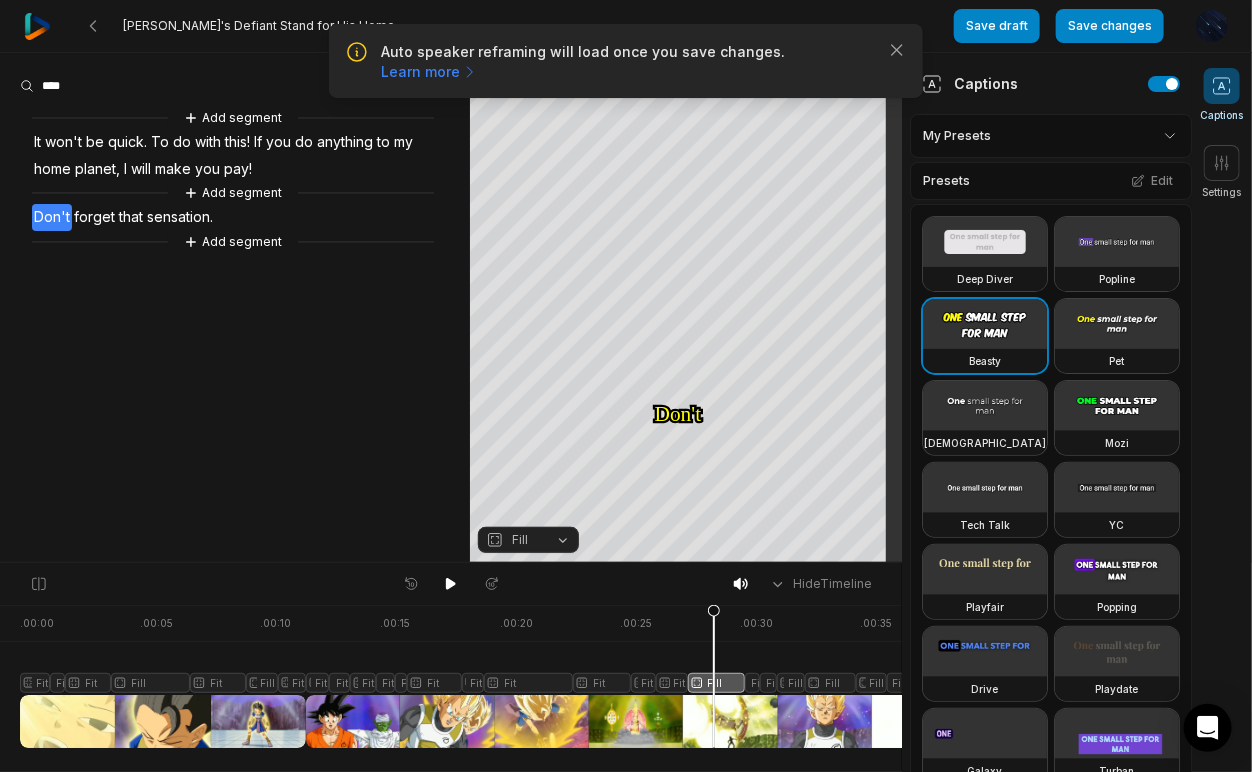 click on "Fill" at bounding box center (512, 540) 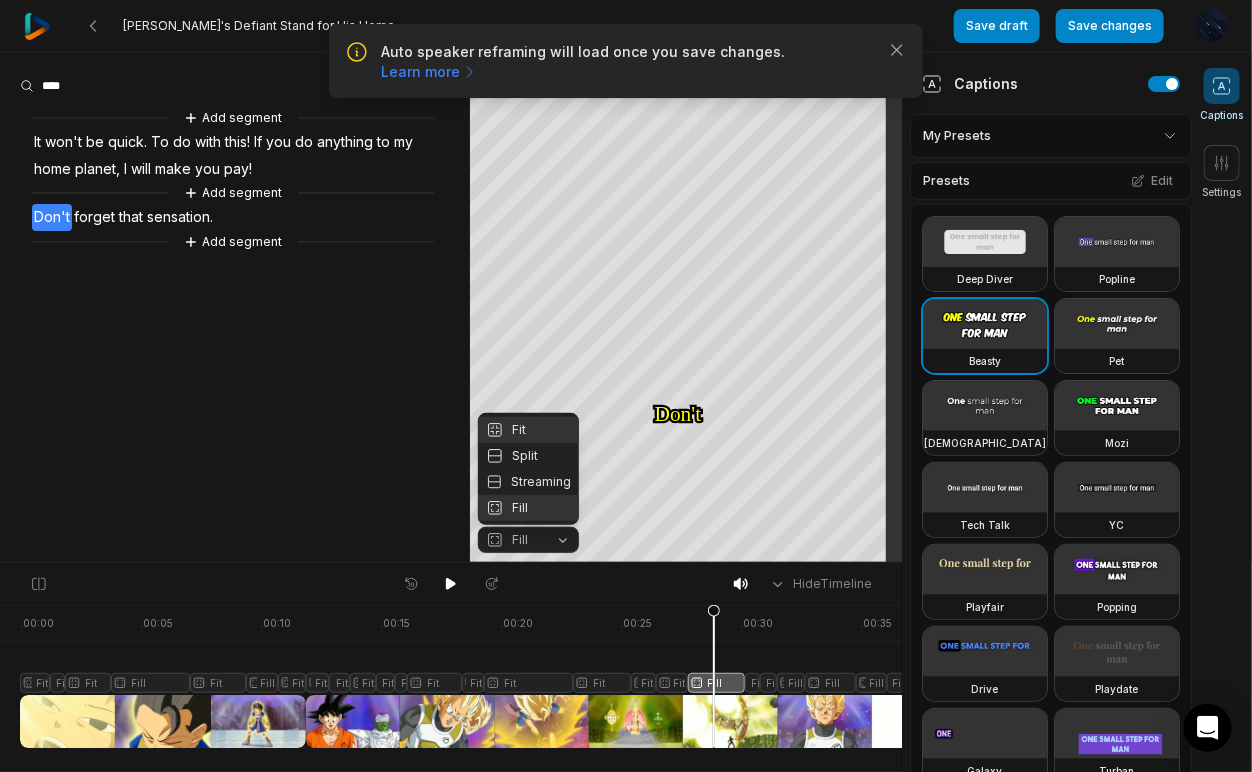 click on "Fit" at bounding box center (528, 430) 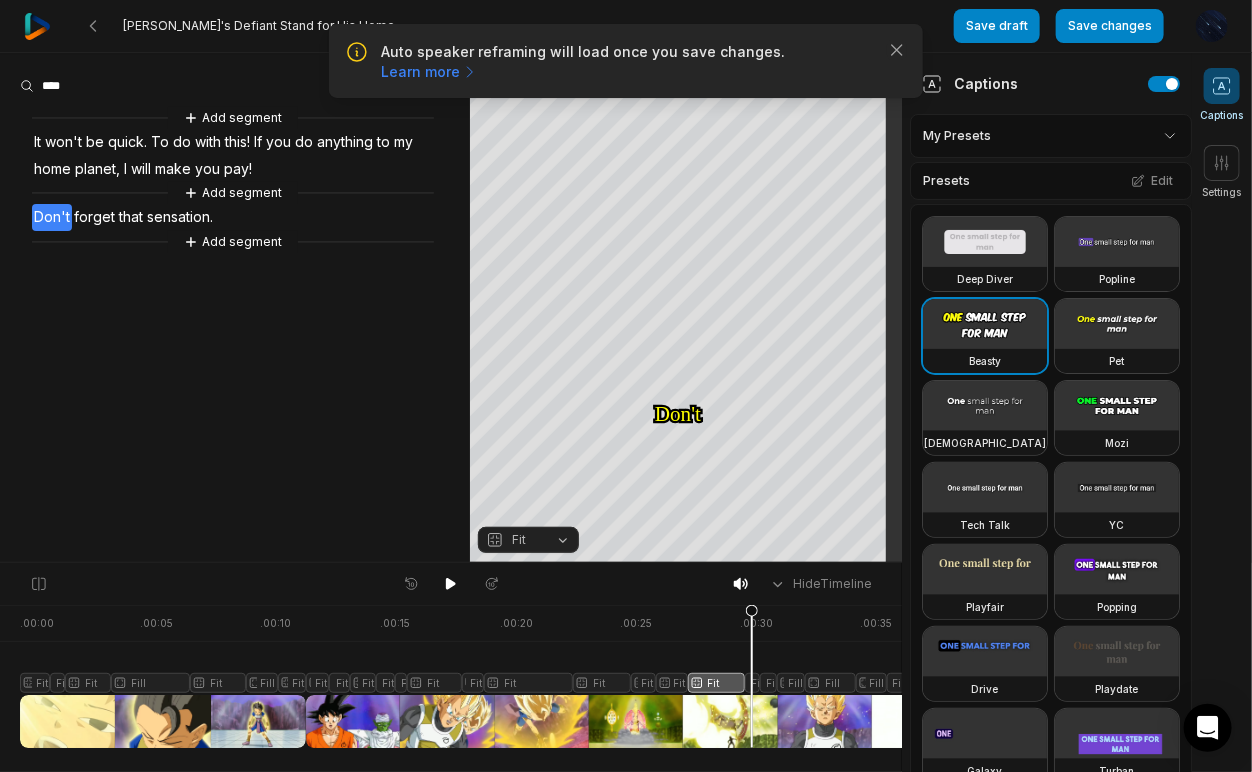 click at bounding box center (517, 676) 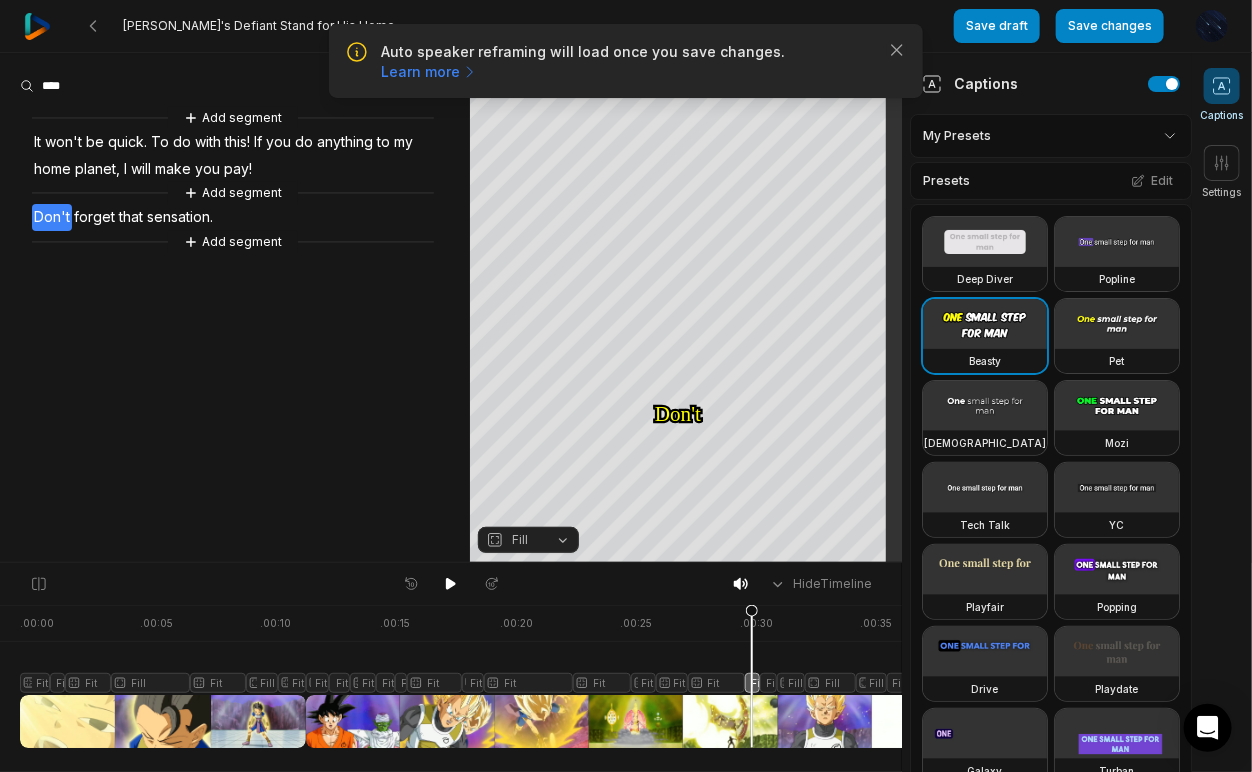 click on "Fill" at bounding box center (528, 540) 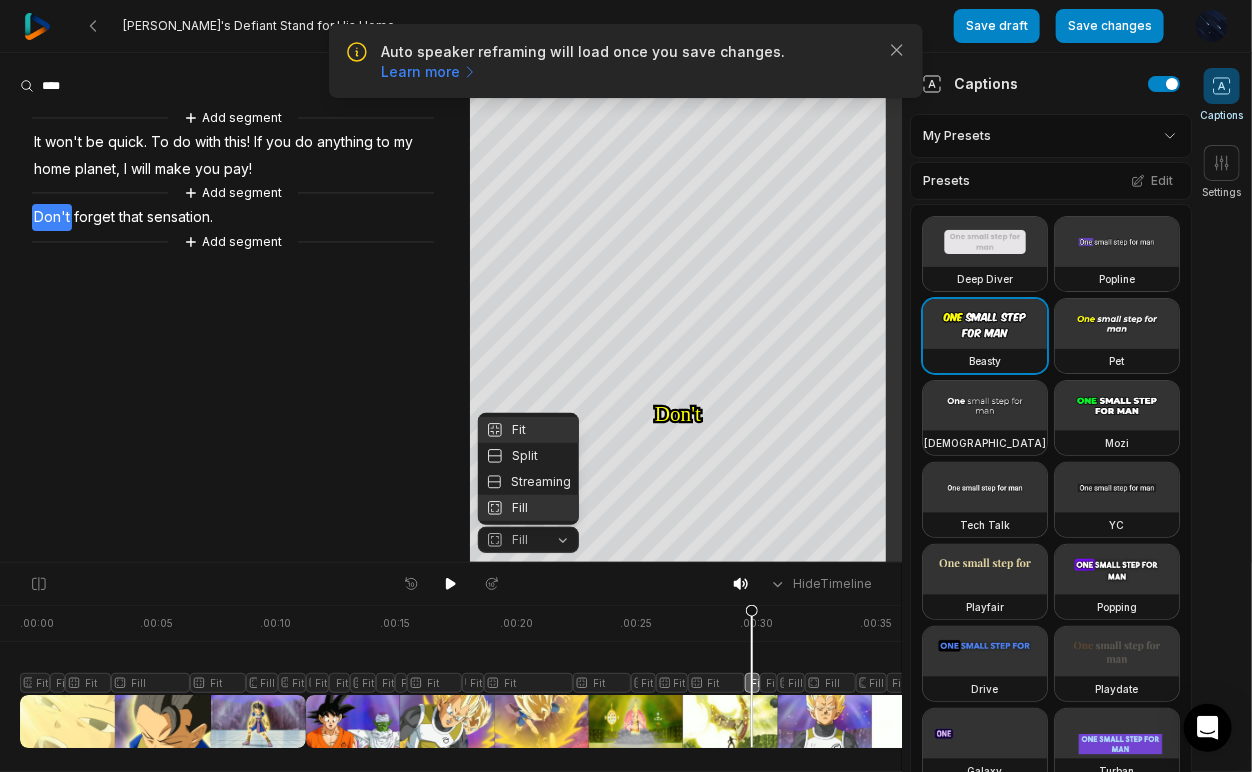 drag, startPoint x: 525, startPoint y: 428, endPoint x: 576, endPoint y: 461, distance: 60.74537 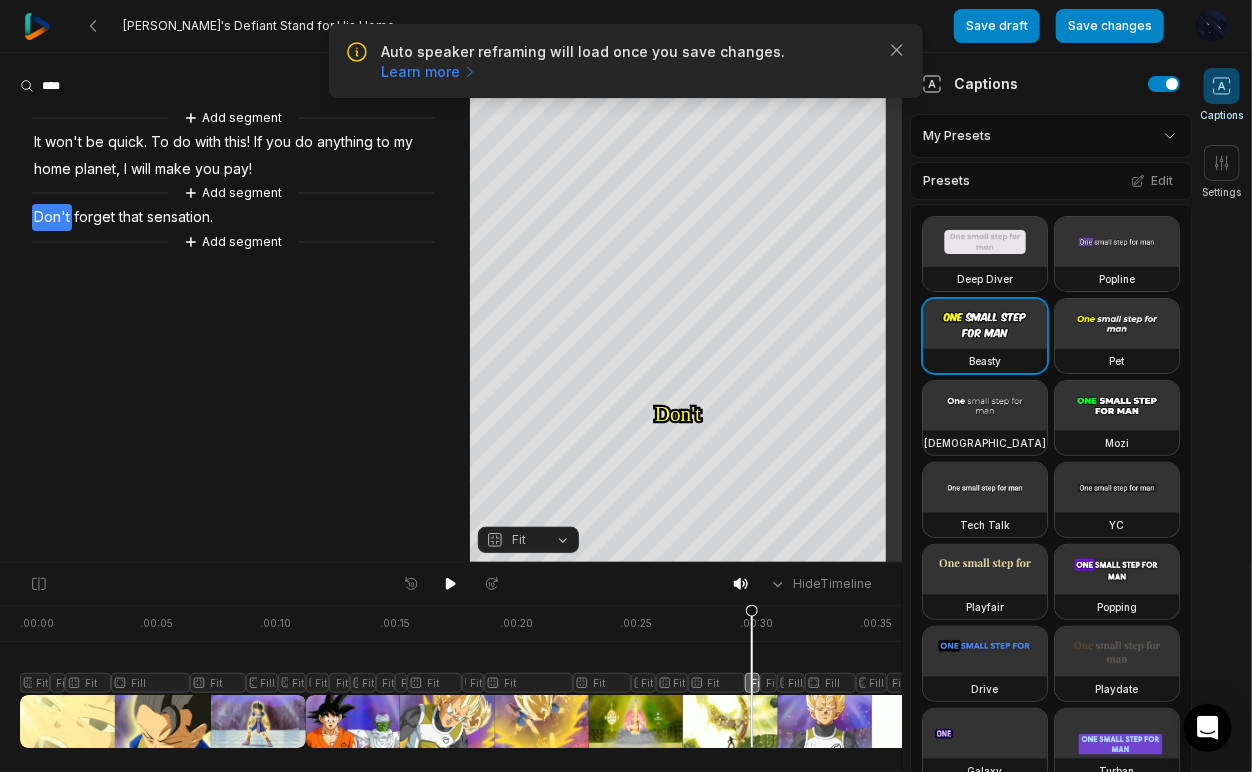click at bounding box center (517, 676) 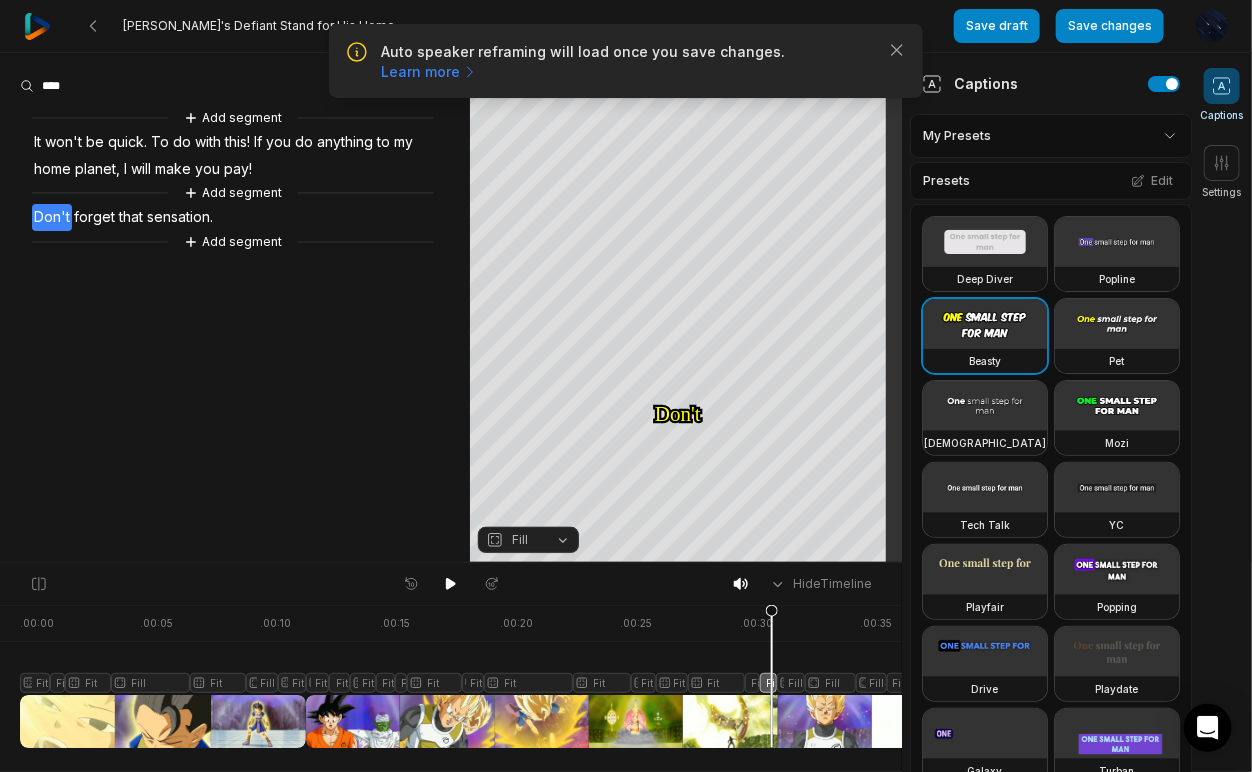 click on "Fill" at bounding box center (520, 540) 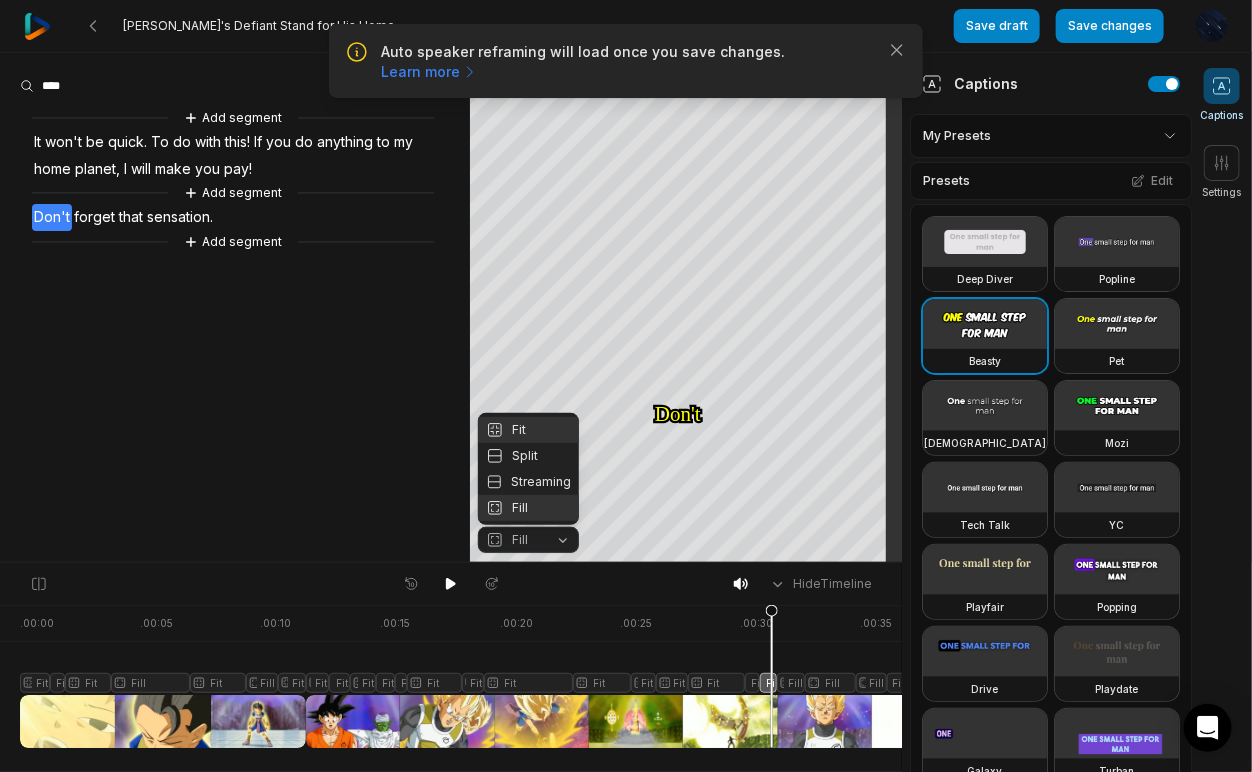 click on "Fit" at bounding box center (528, 430) 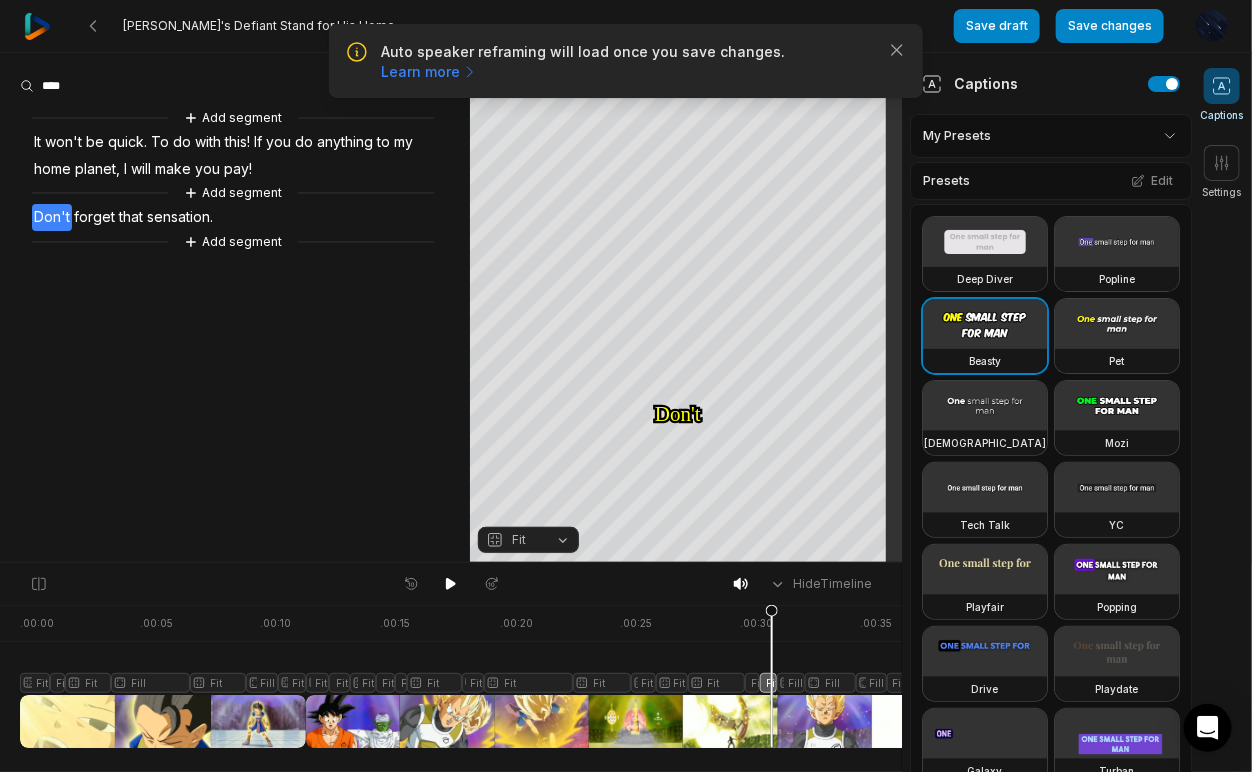 click at bounding box center [517, 676] 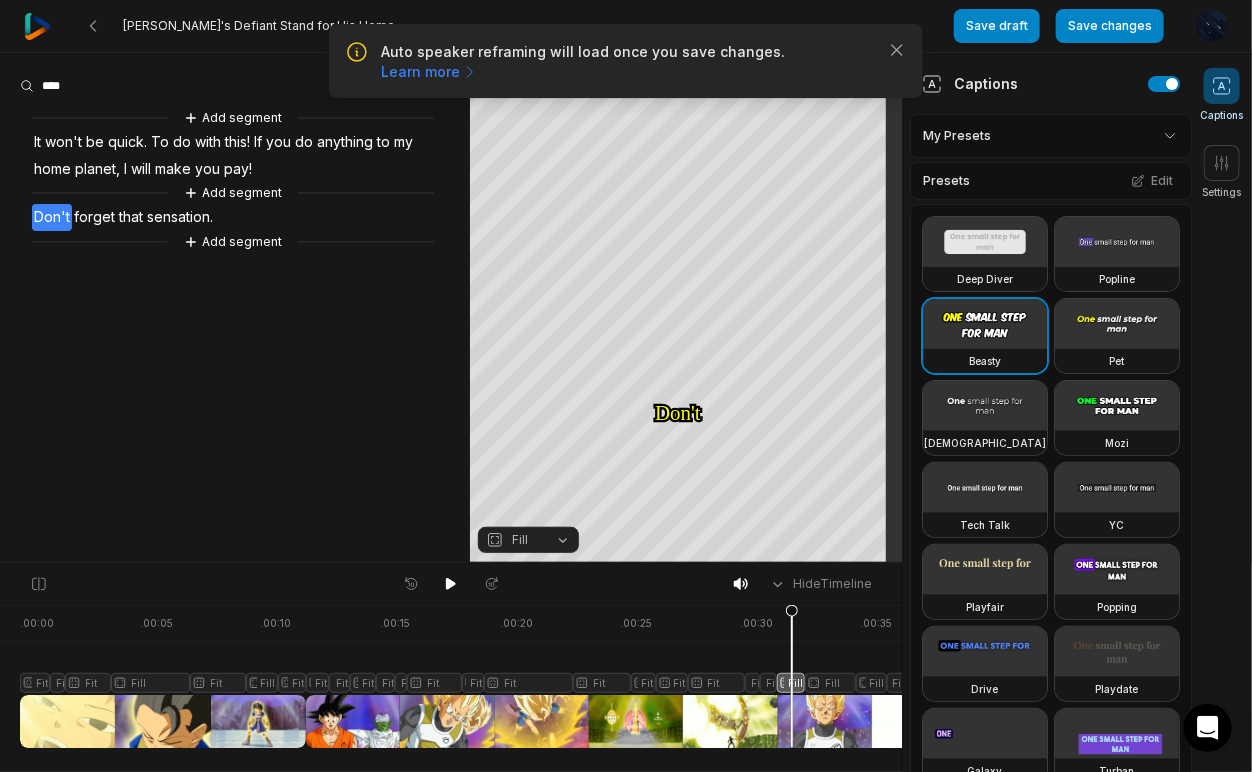 click on "Fill" at bounding box center (512, 540) 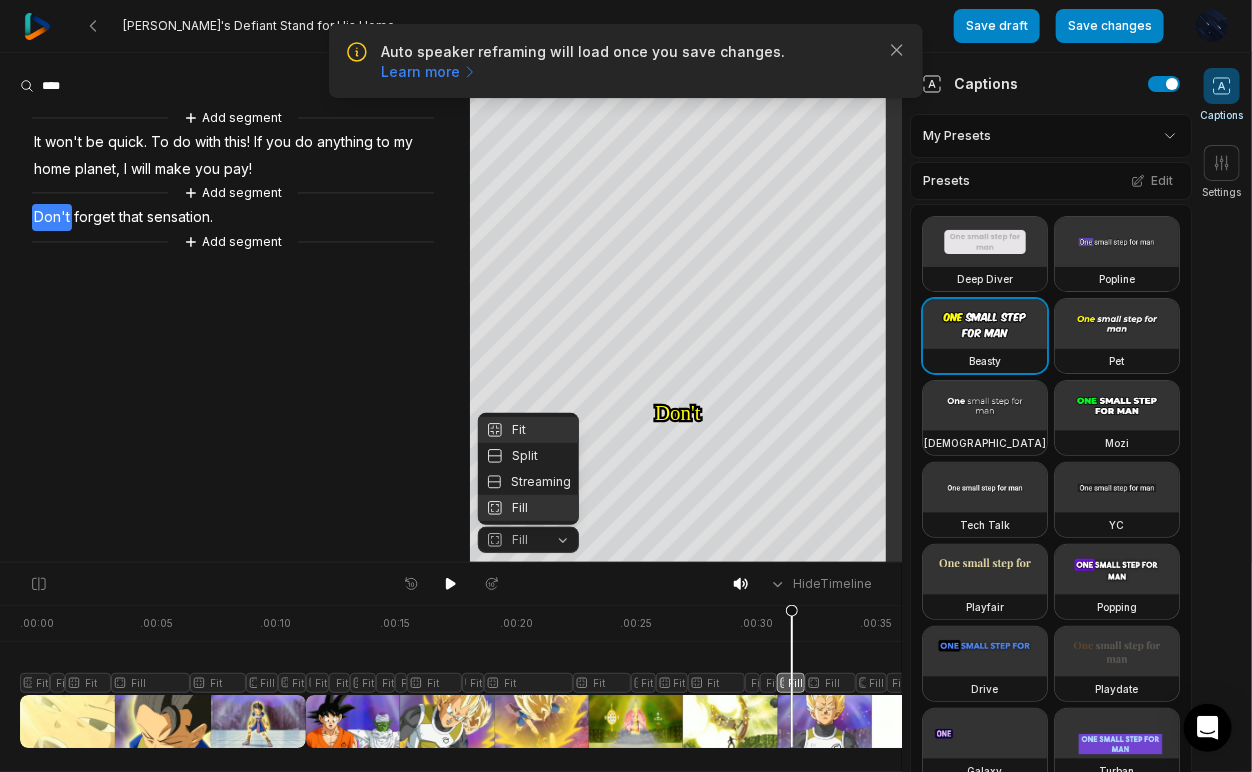 click on "Fit" at bounding box center (528, 430) 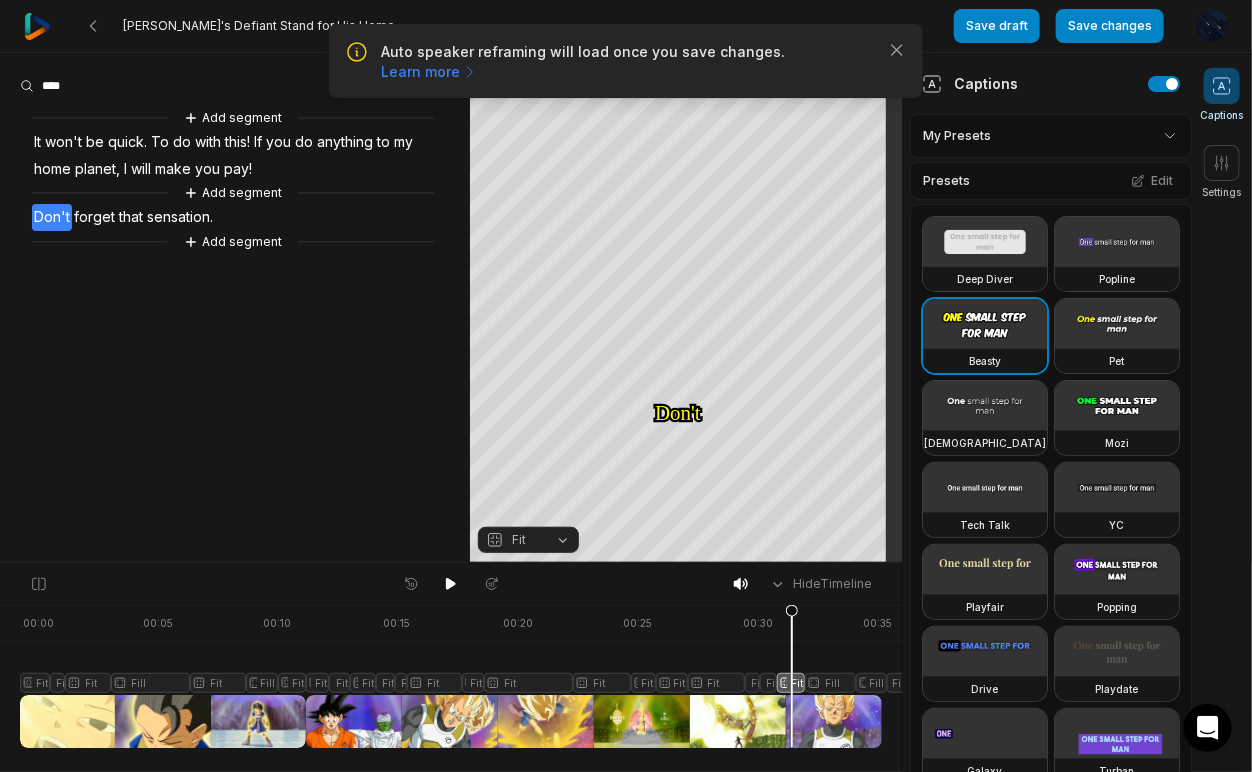 click at bounding box center [517, 676] 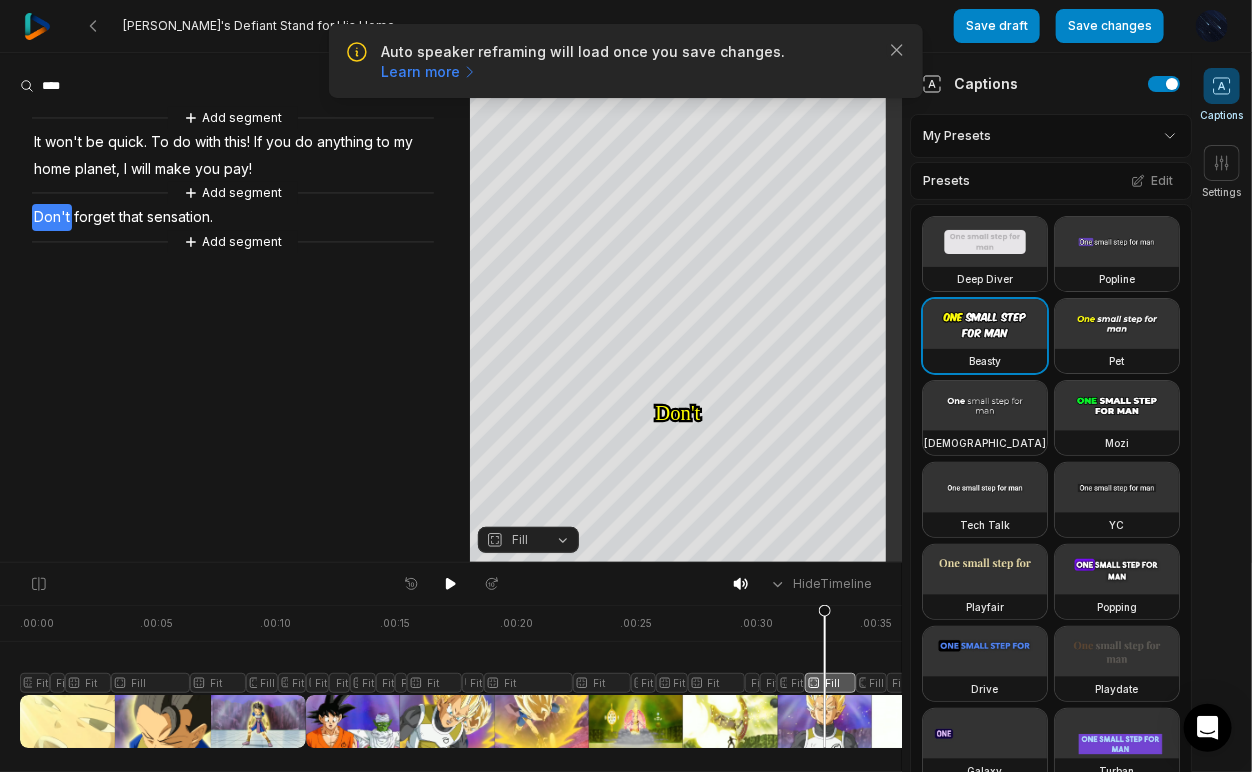 click on "Fill" at bounding box center [512, 540] 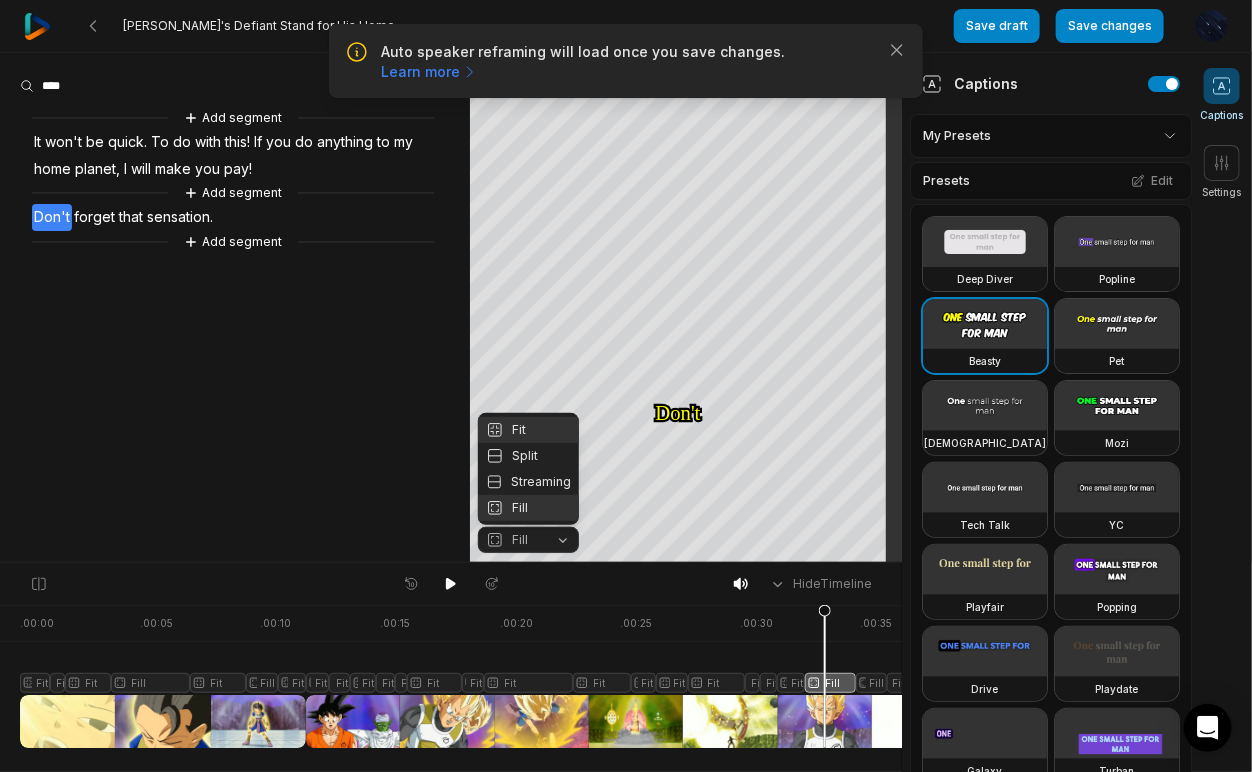 click 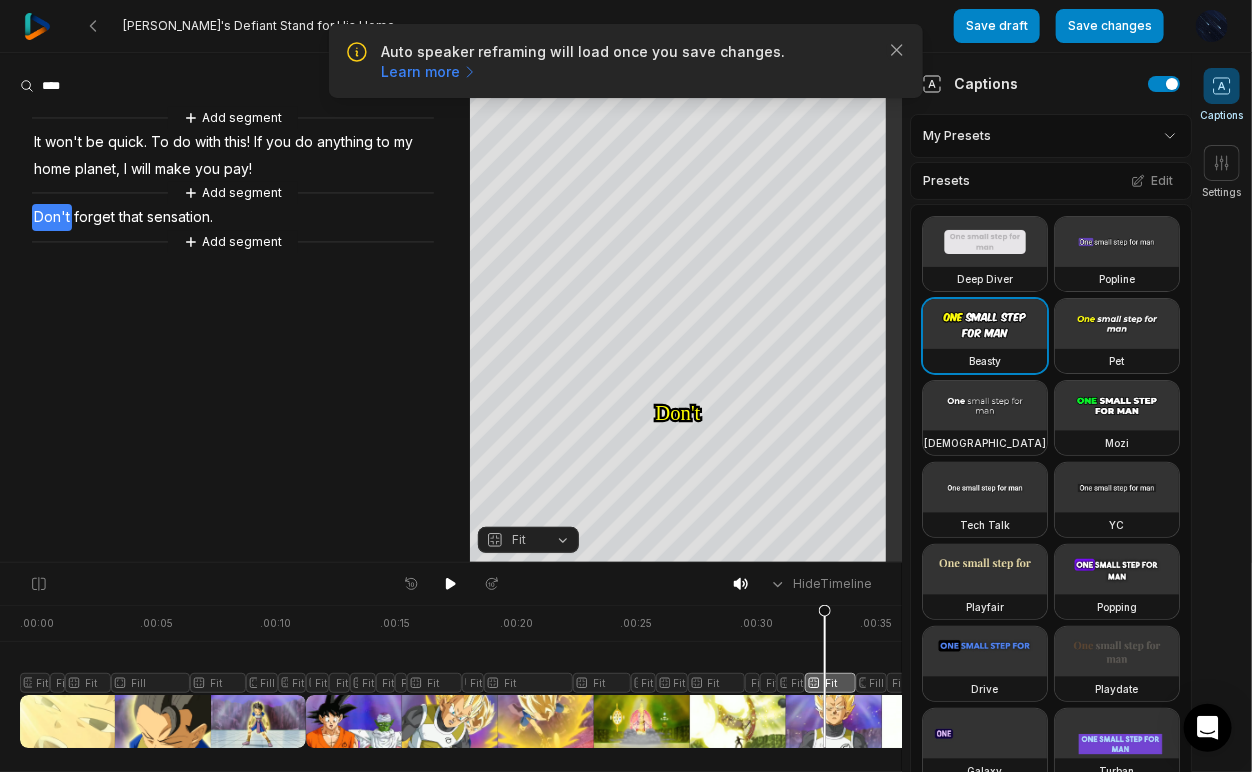 click at bounding box center [517, 676] 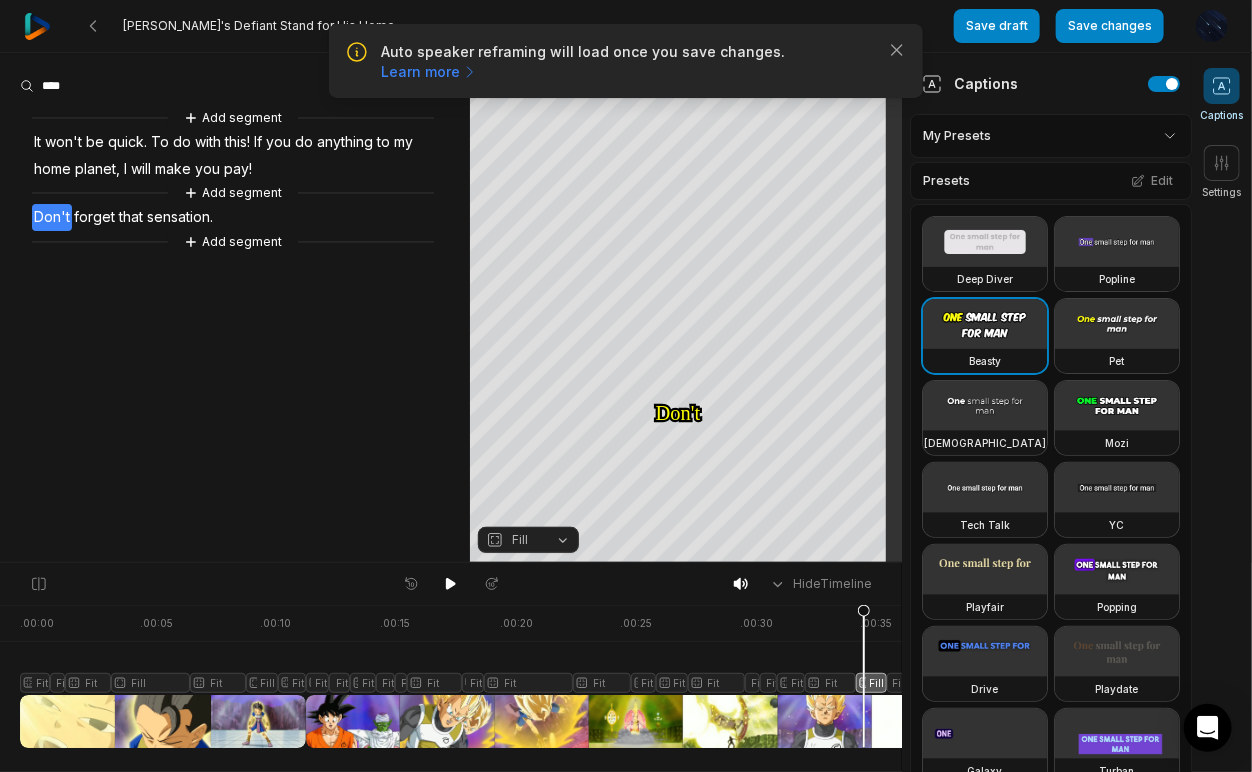 click on "Fill" at bounding box center (528, 540) 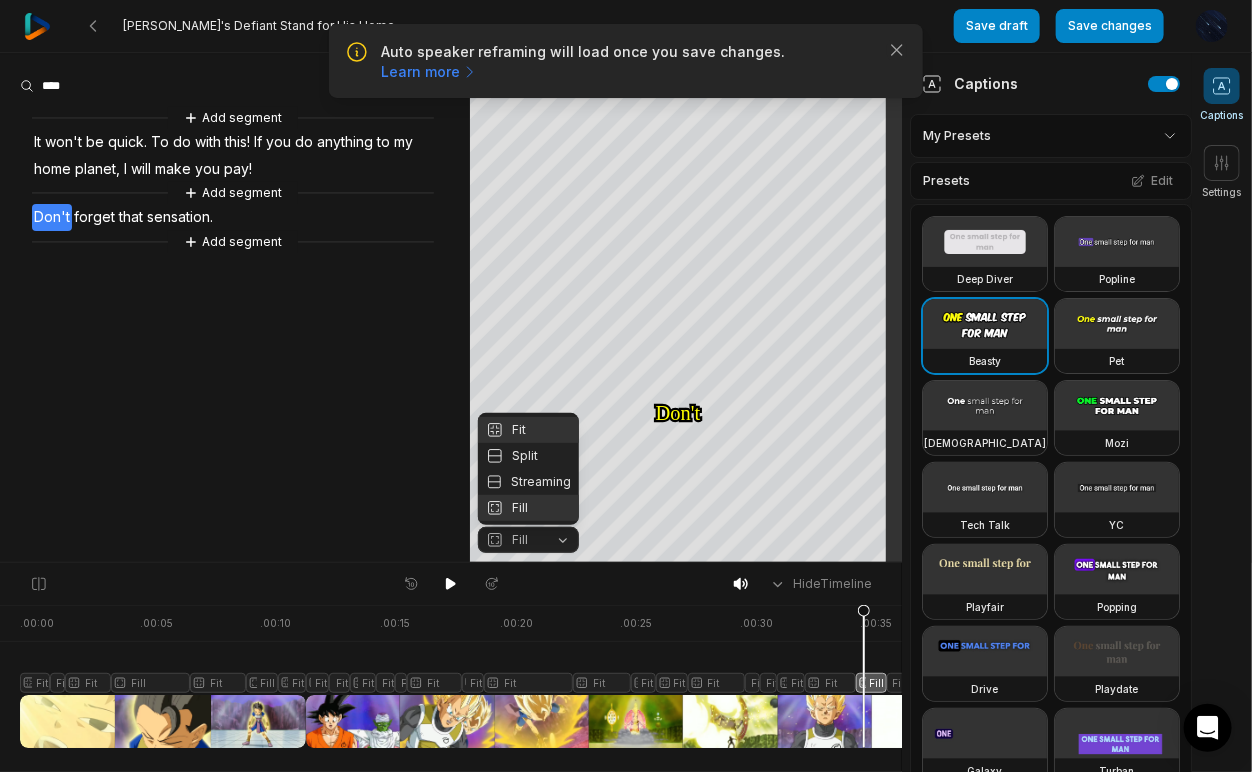 click on "Fit" at bounding box center (528, 430) 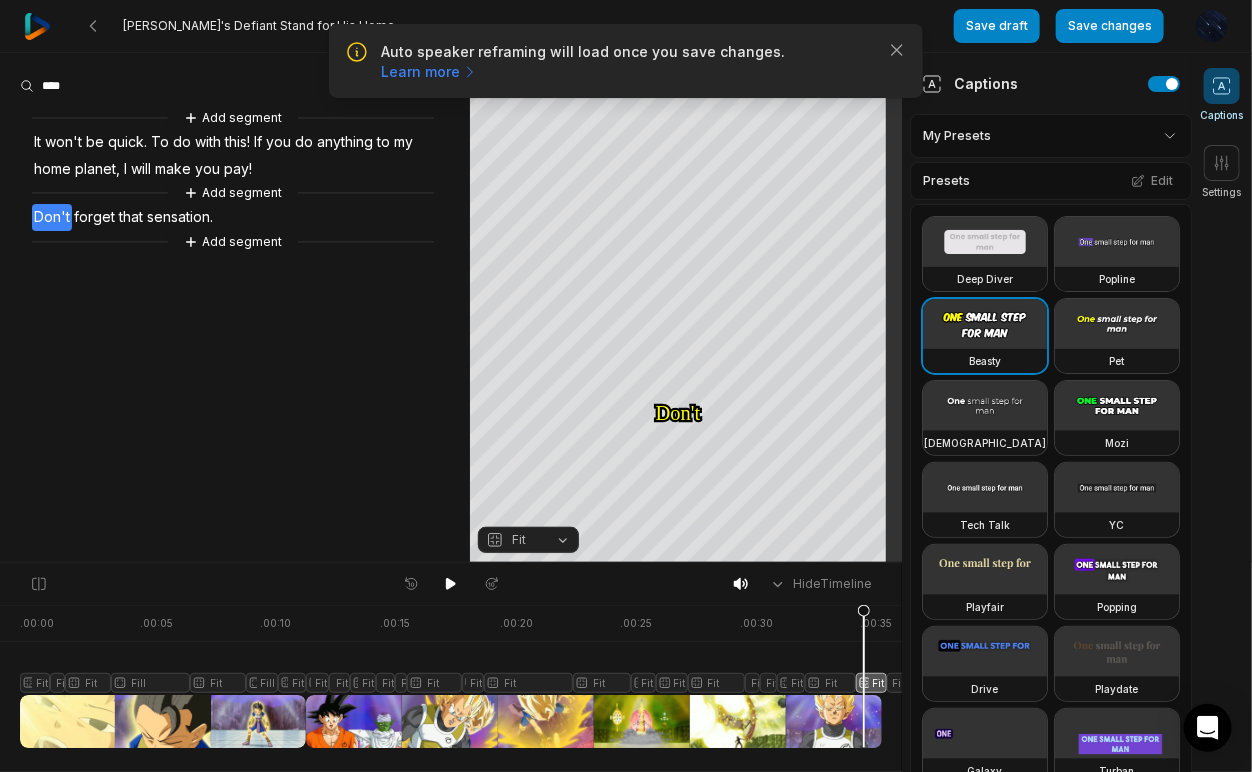 click at bounding box center [517, 676] 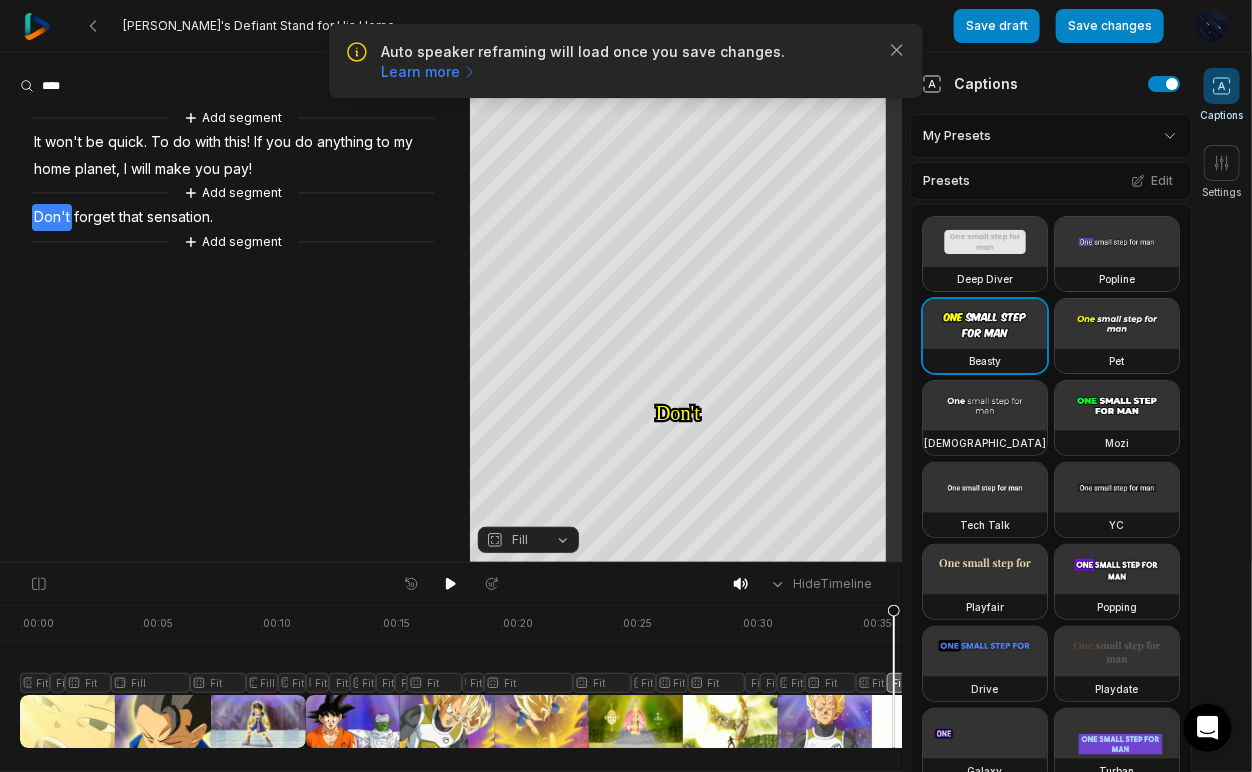 click on "Fill" at bounding box center [520, 540] 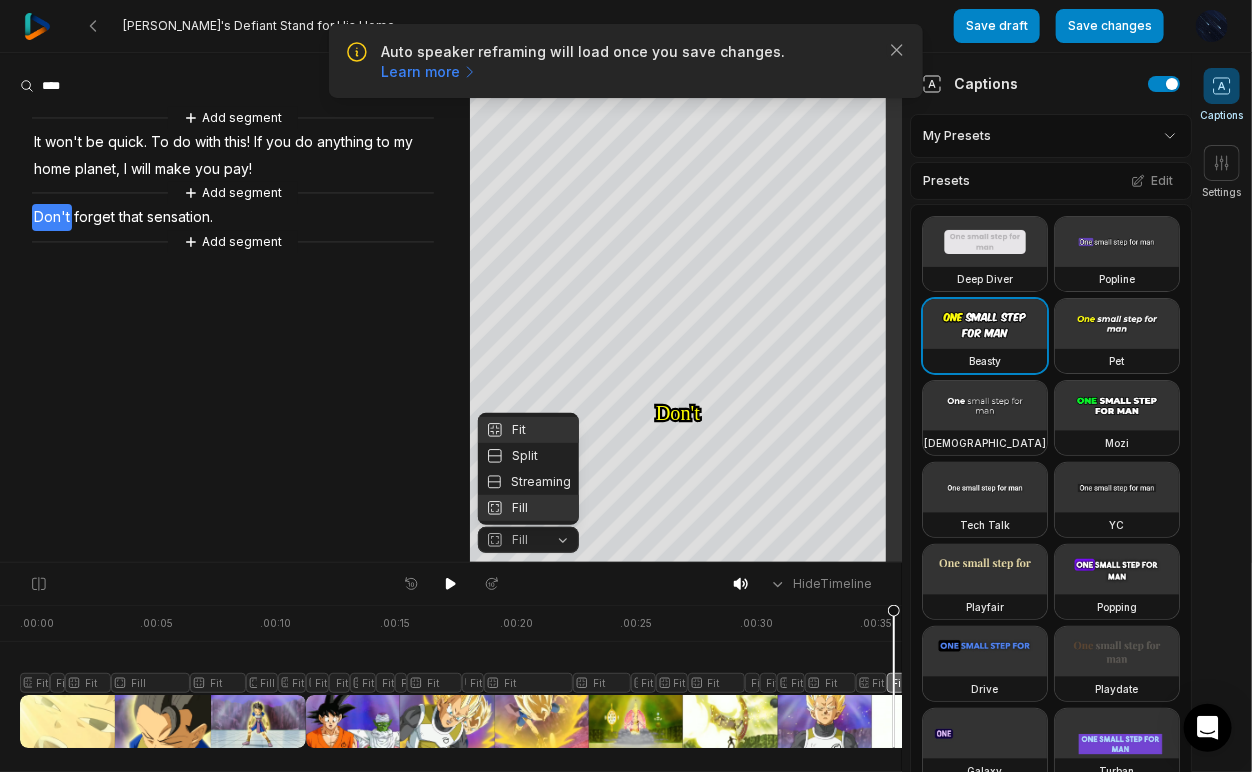 click on "Fit" at bounding box center [528, 430] 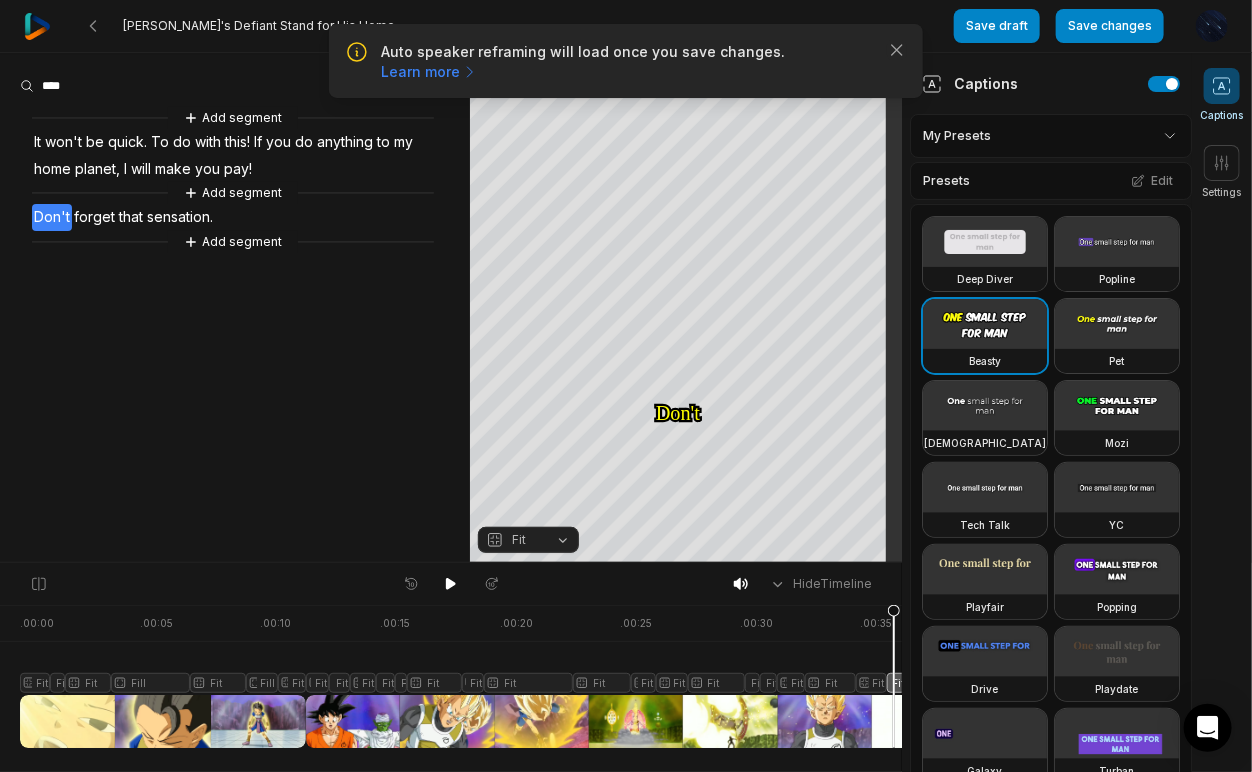 click on "Add segment It won't be quick. To do with this! If you do anything to my home planet, I will make you pay!   Add segment Don't forget that sensation.   Add segment" at bounding box center [235, 180] 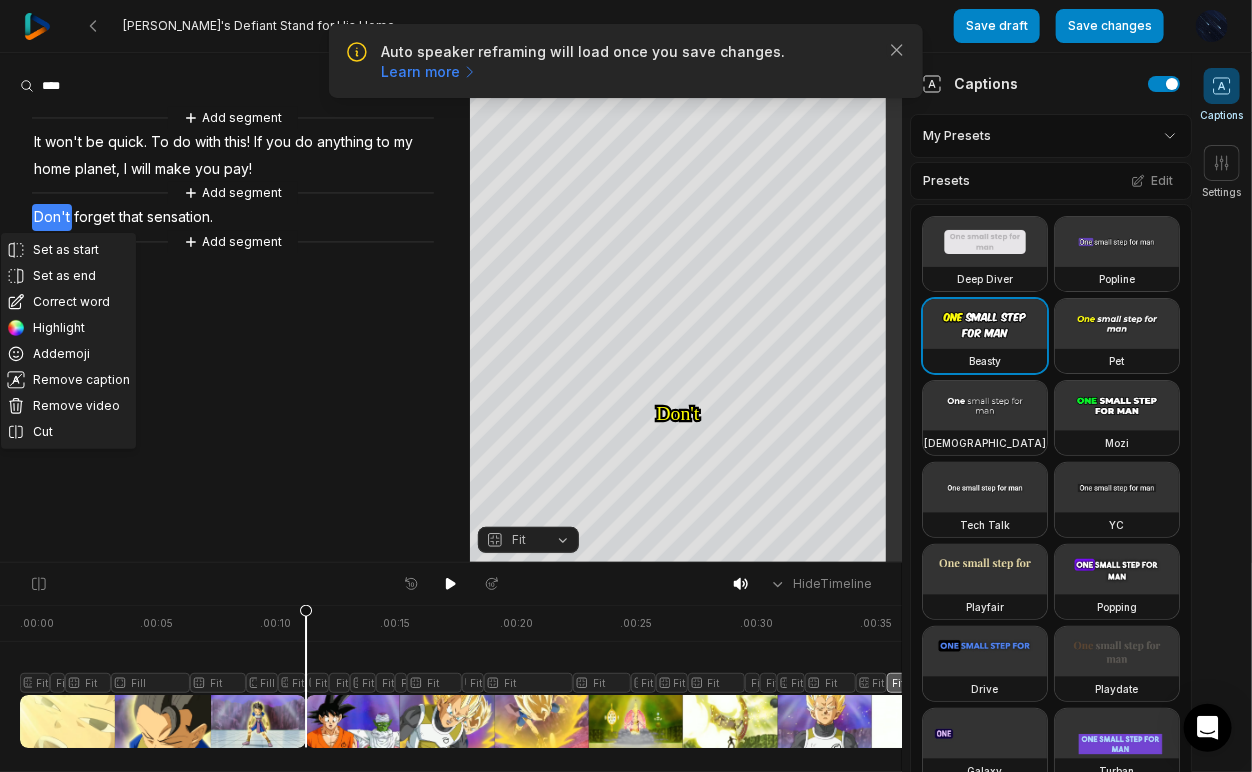 click on "Remove caption" at bounding box center [68, 380] 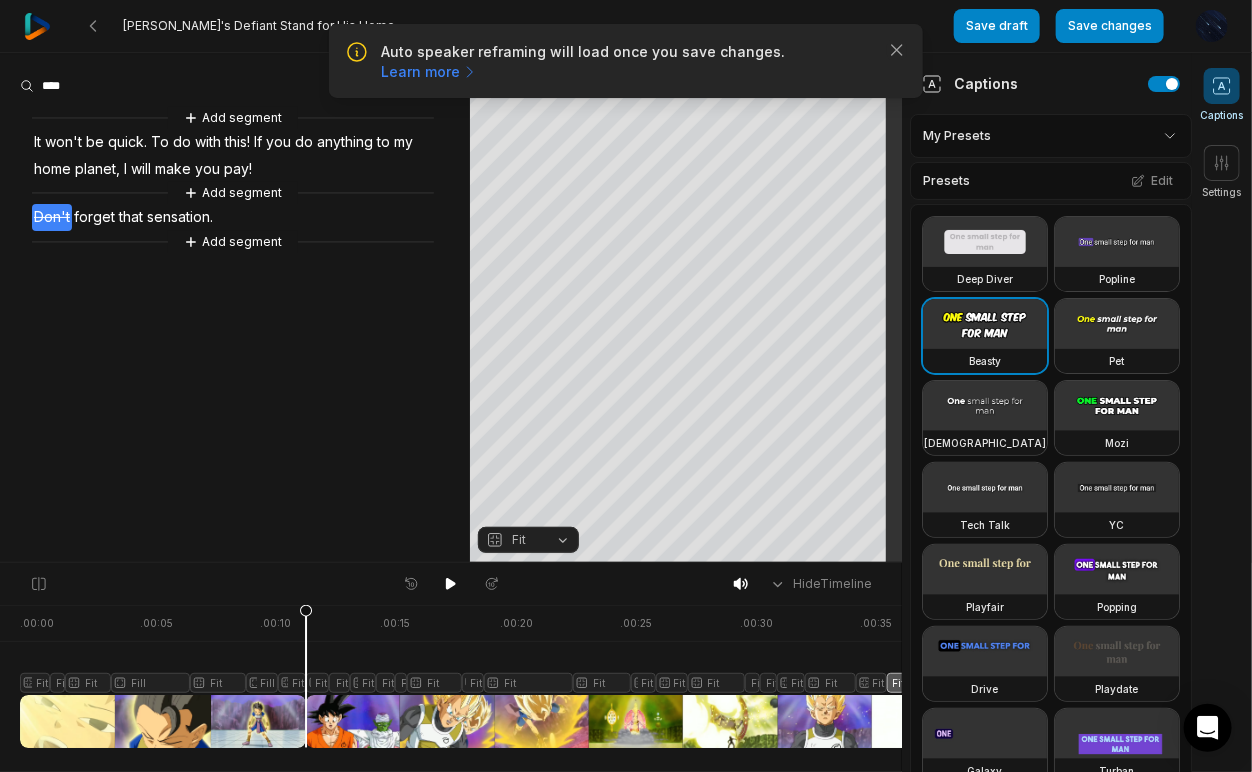 click on "Save changes" at bounding box center [1110, 26] 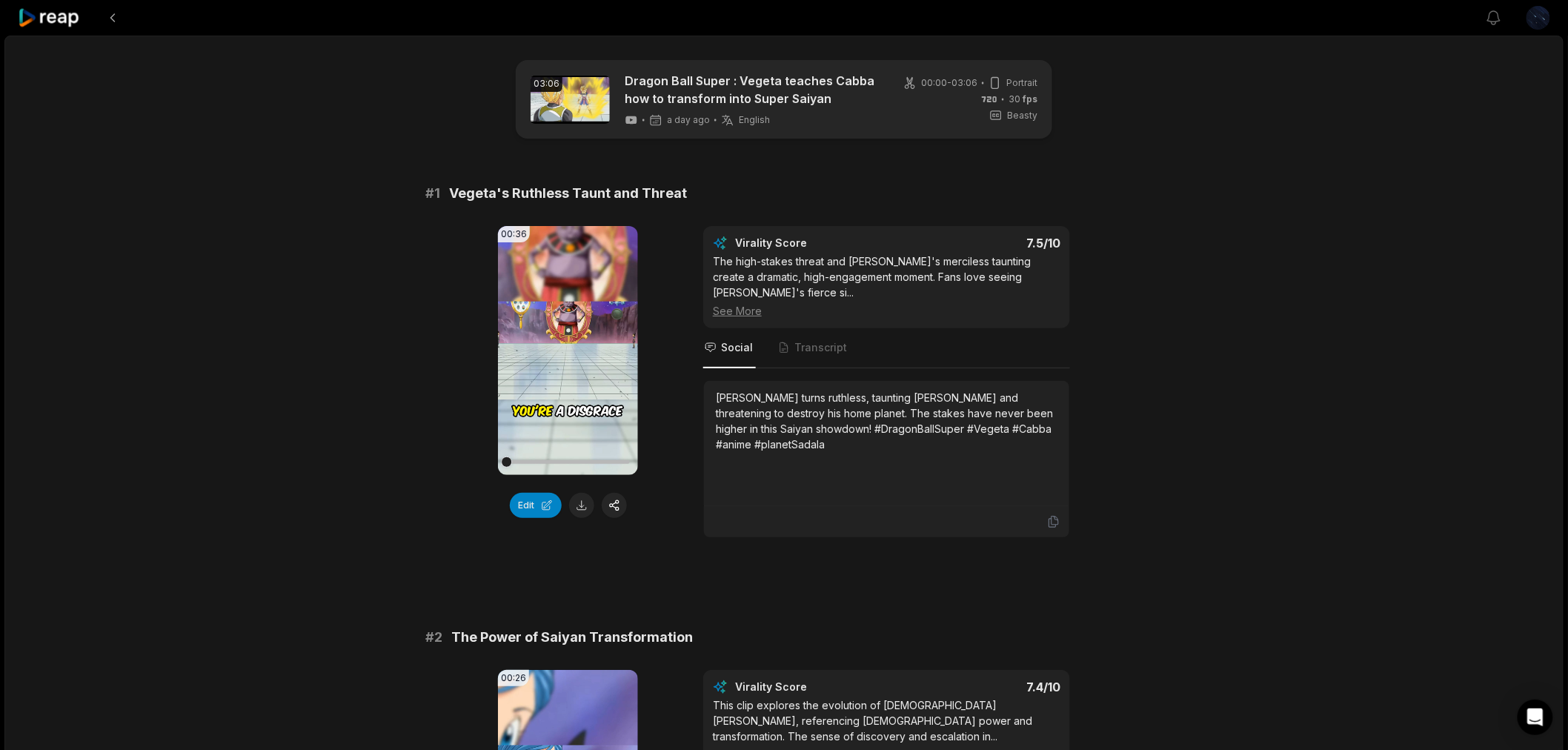 click on "03:06 Dragon Ball Super : Vegeta teaches Cabba how to transform into Super Saiyan a day ago English en 00:00  -  03:06 Portrait 30   fps Beasty # 1 Vegeta's Ruthless Taunt and Threat 00:36 Your browser does not support mp4 format. Edit Virality Score 7.5 /10 The high-stakes threat and Vegeta's merciless taunting create a dramatic, high-engagement moment. Fans love seeing Vegeta's fierce si ...   See More Social Transcript Vegeta turns ruthless, taunting Cabba and threatening to destroy his home planet. The stakes have never been higher in this Saiyan showdown! #DragonBallSuper #Vegeta #Cabba #anime #planetSadala # 2 The Power of Saiyan Transformation 00:26 Your browser does not support mp4 format. Edit Virality Score 7.4 /10 This clip explores the evolution of Saiyan powers, referencing god power and transformation. The sense of discovery and escalation in ...   See More Social Transcript # 3 Vegeta Challenges Cabba's Limits 00:36 Your browser does not support mp4 format. Edit Virality Score 7.2 /10 ...   # 4" at bounding box center (784, 1450) 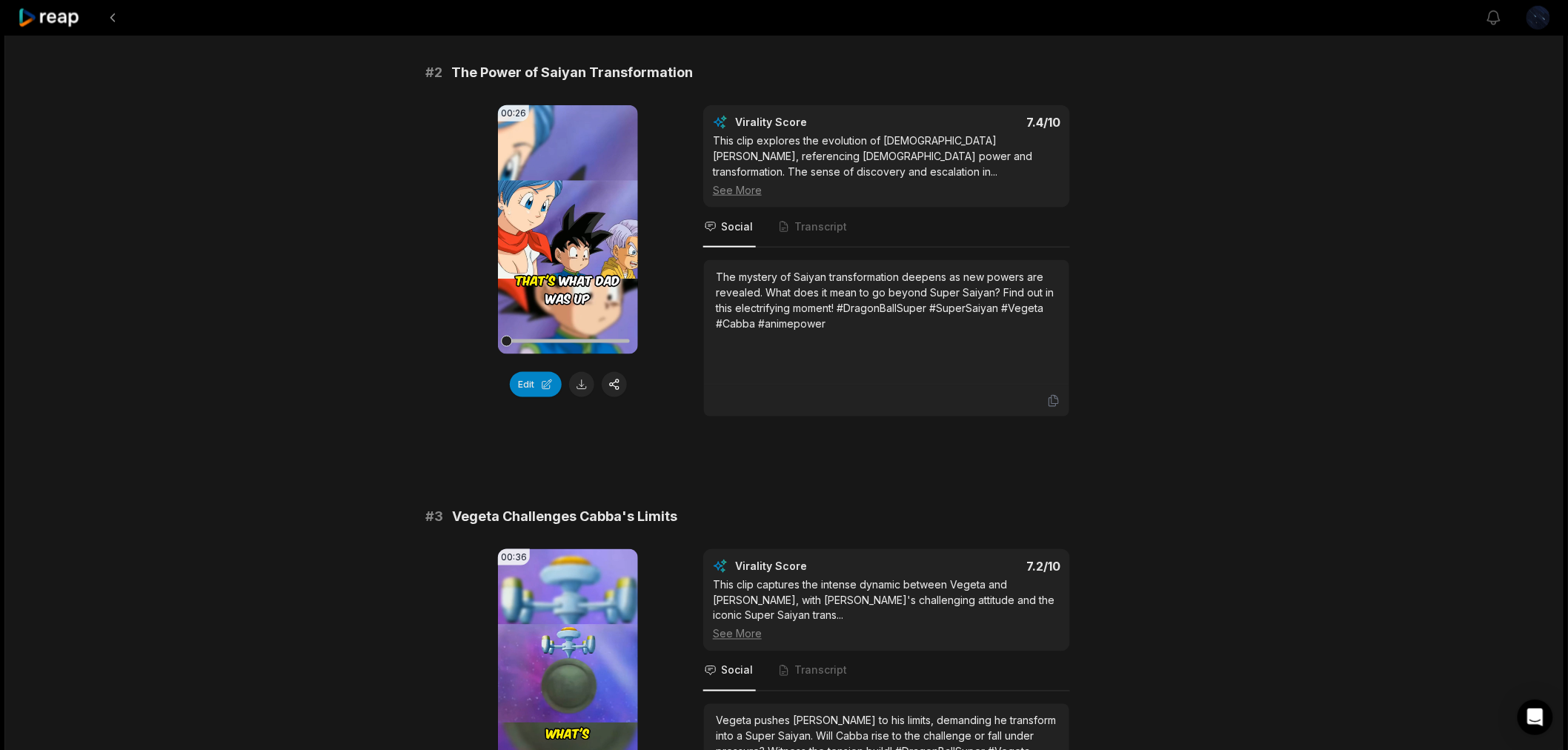 scroll, scrollTop: 549, scrollLeft: 0, axis: vertical 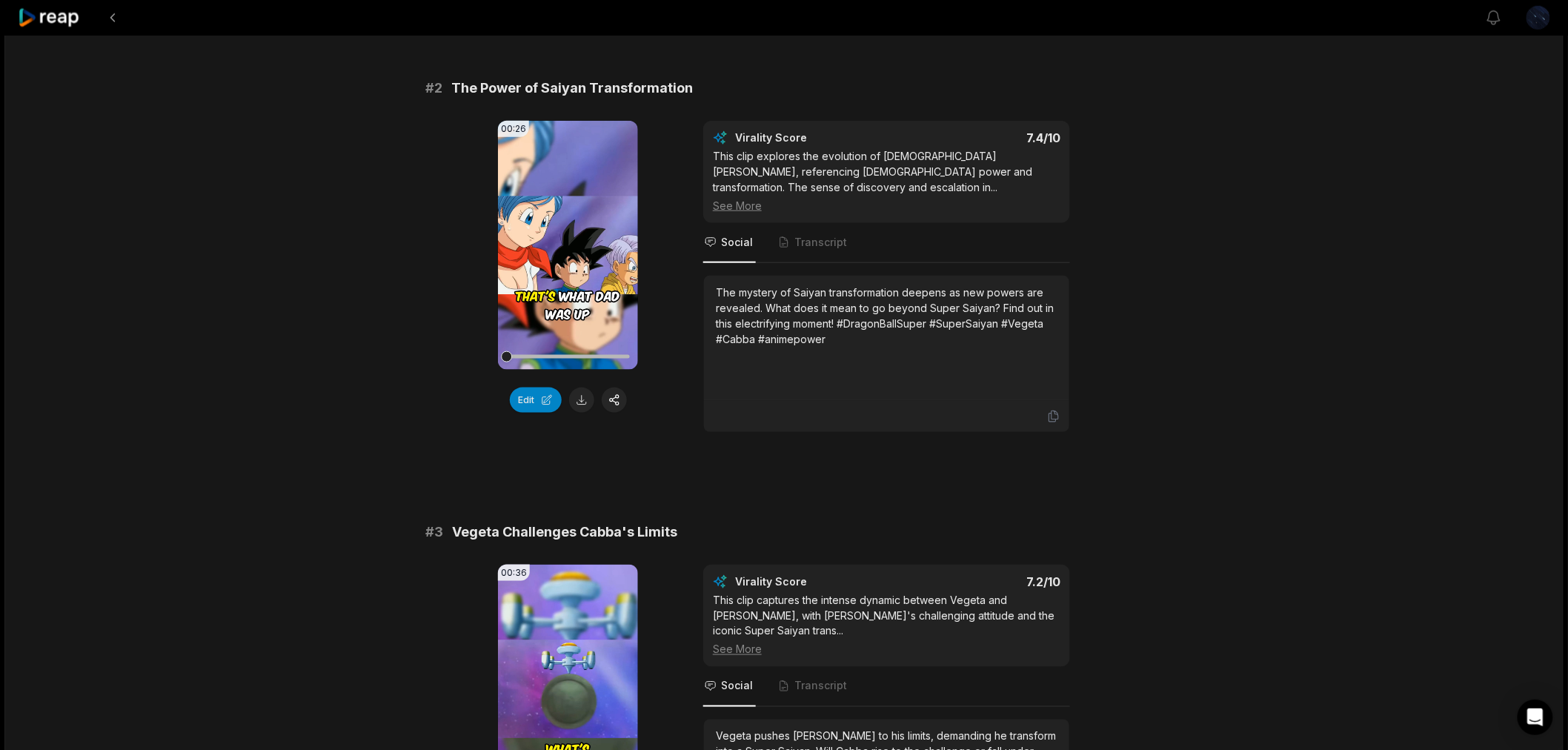 click on "Your browser does not support mp4 format." at bounding box center (568, 245) 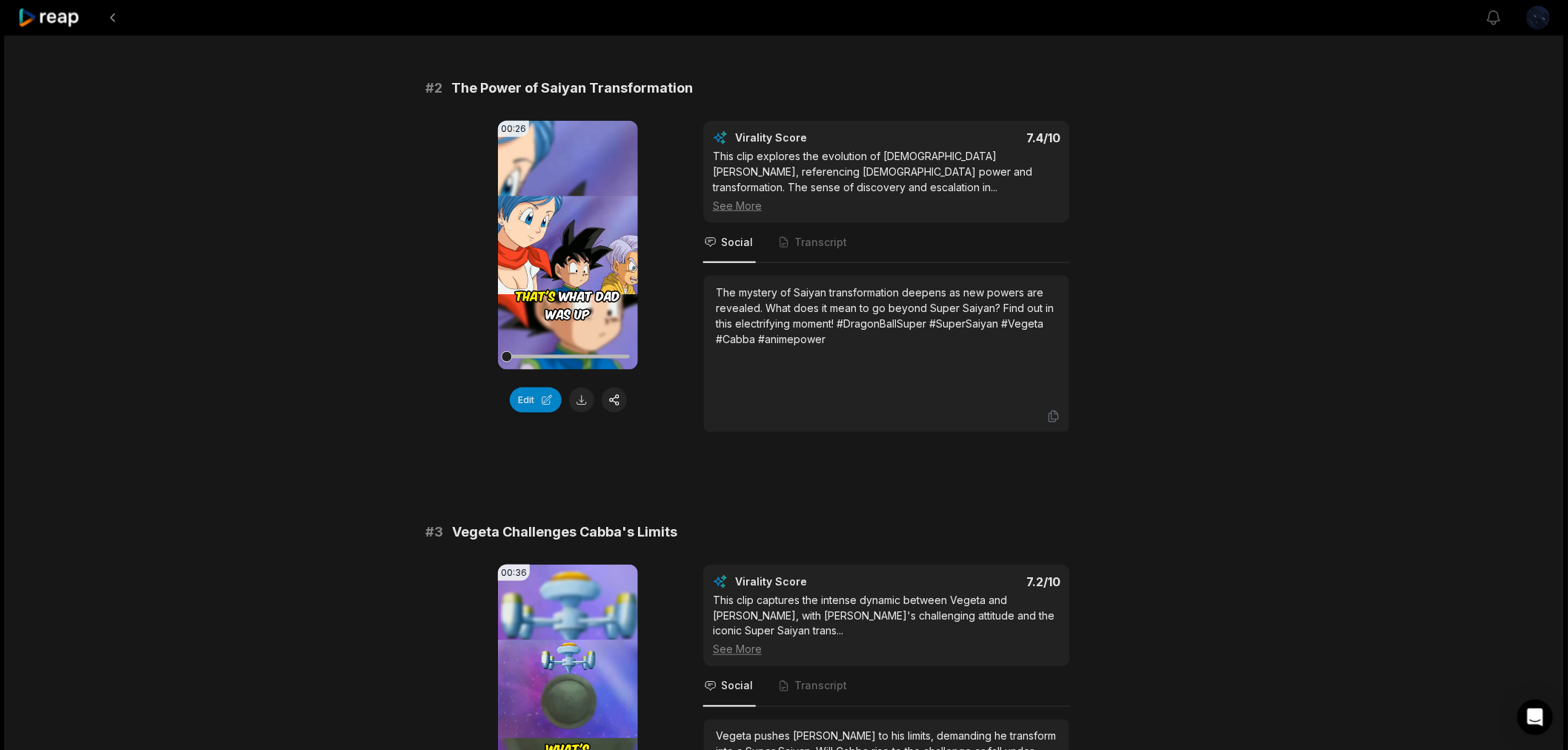 click 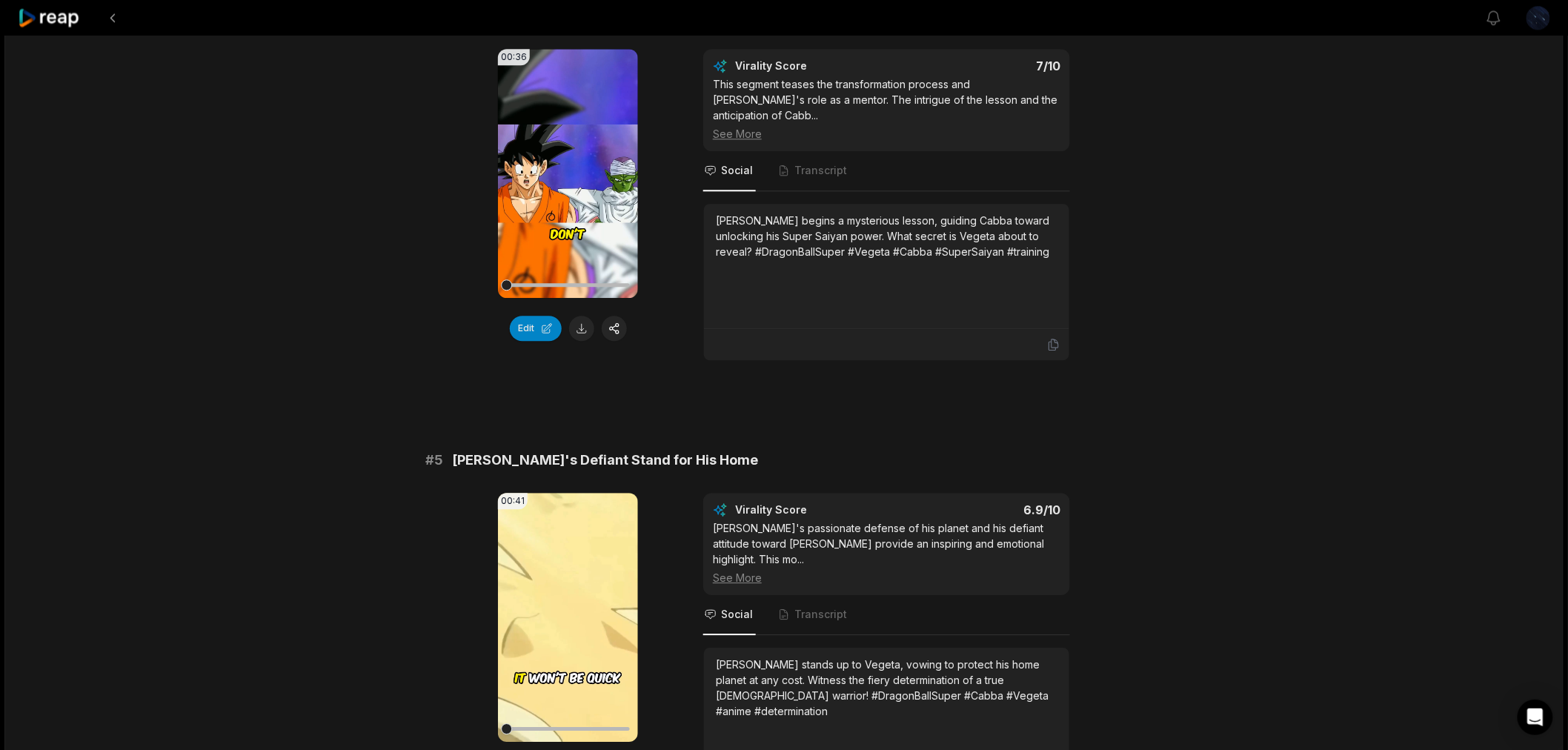scroll, scrollTop: 1647, scrollLeft: 0, axis: vertical 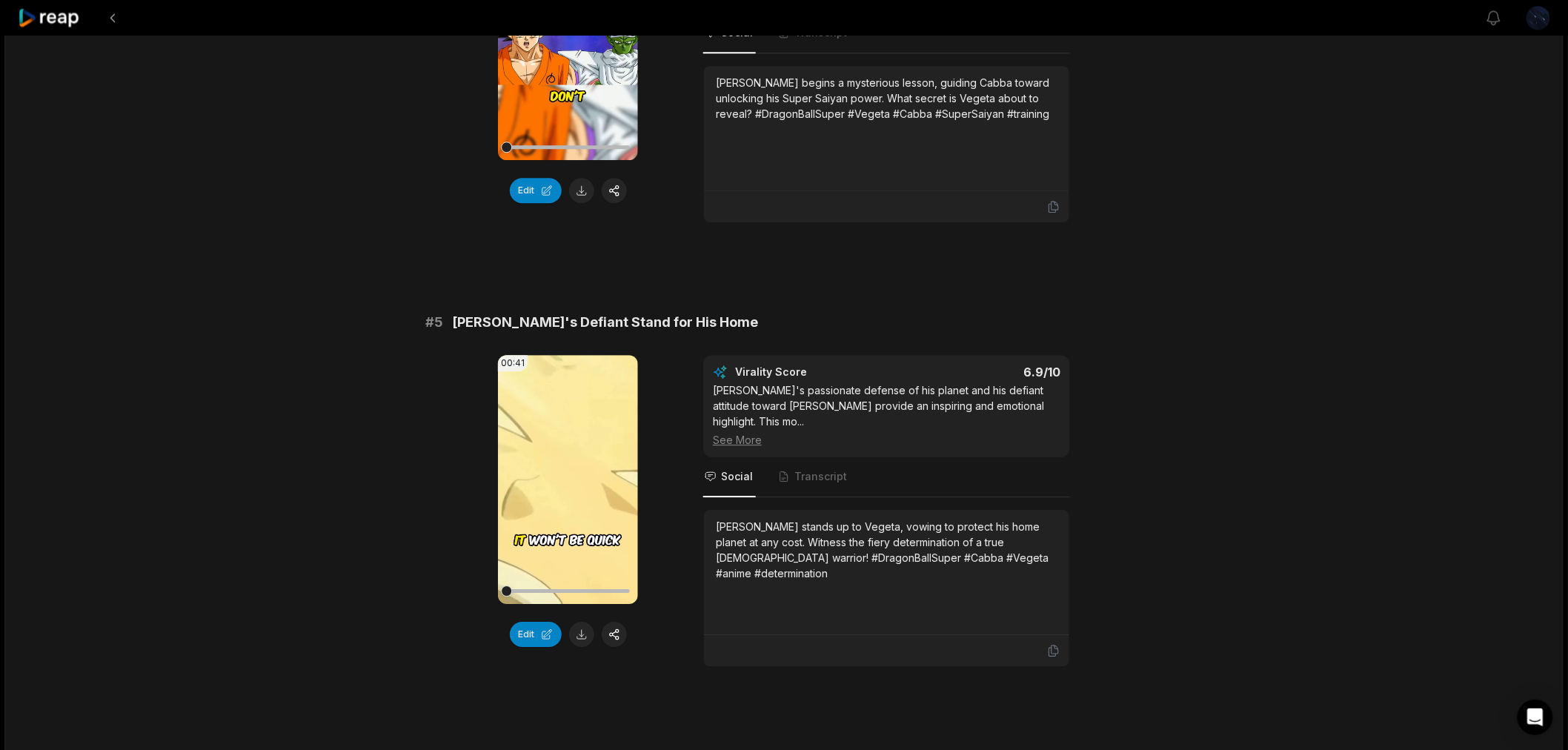 click on "Your browser does not support mp4 format." at bounding box center [568, 479] 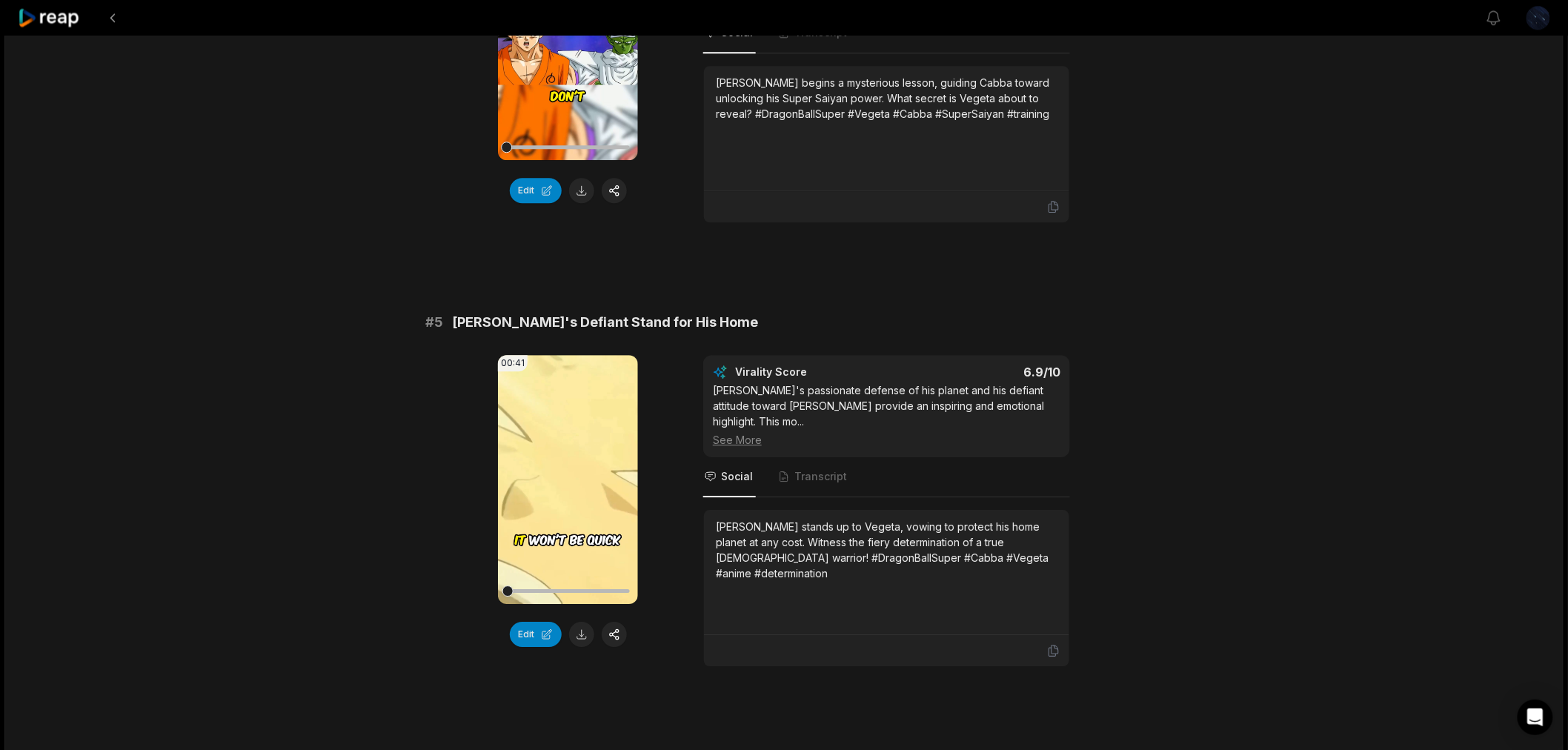 click 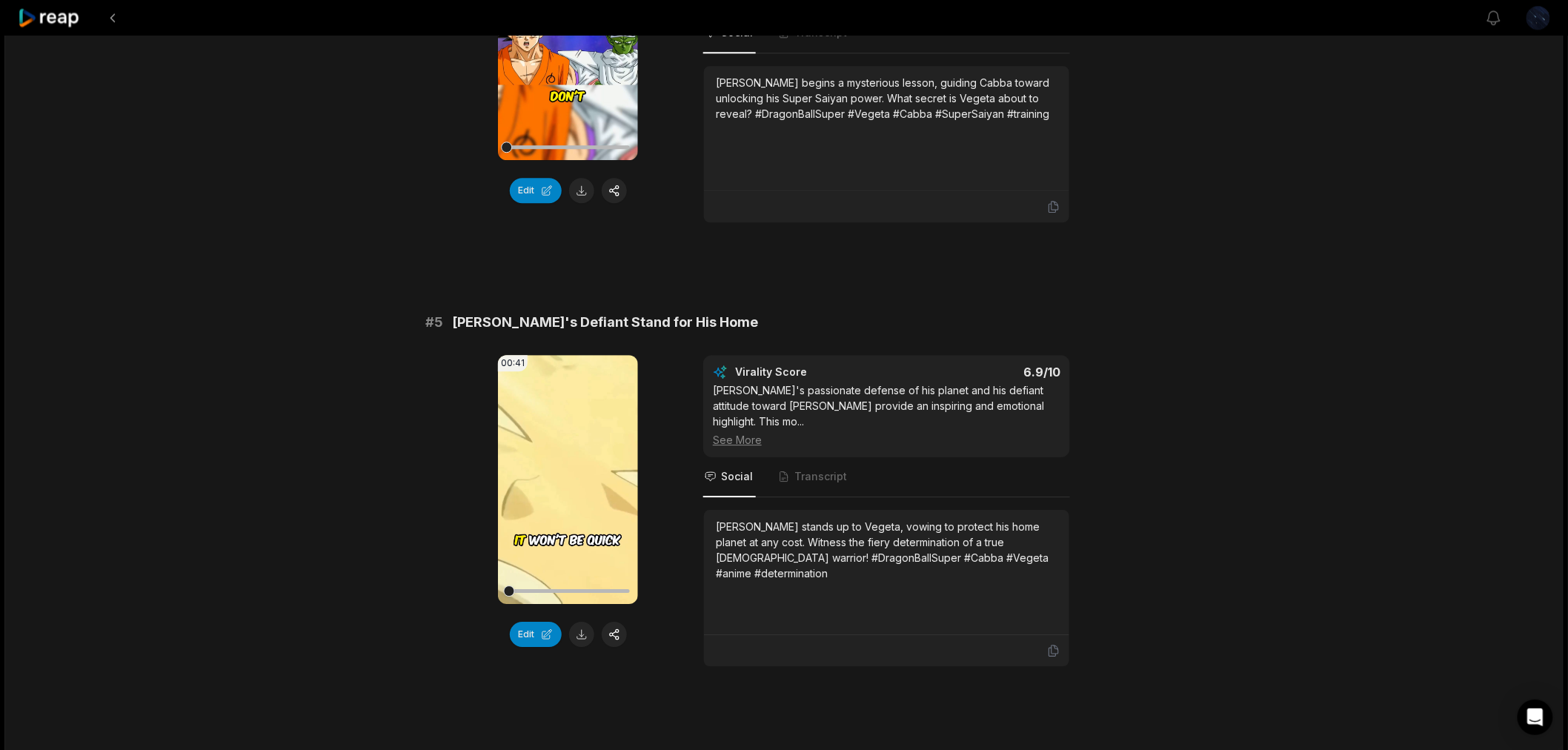 click 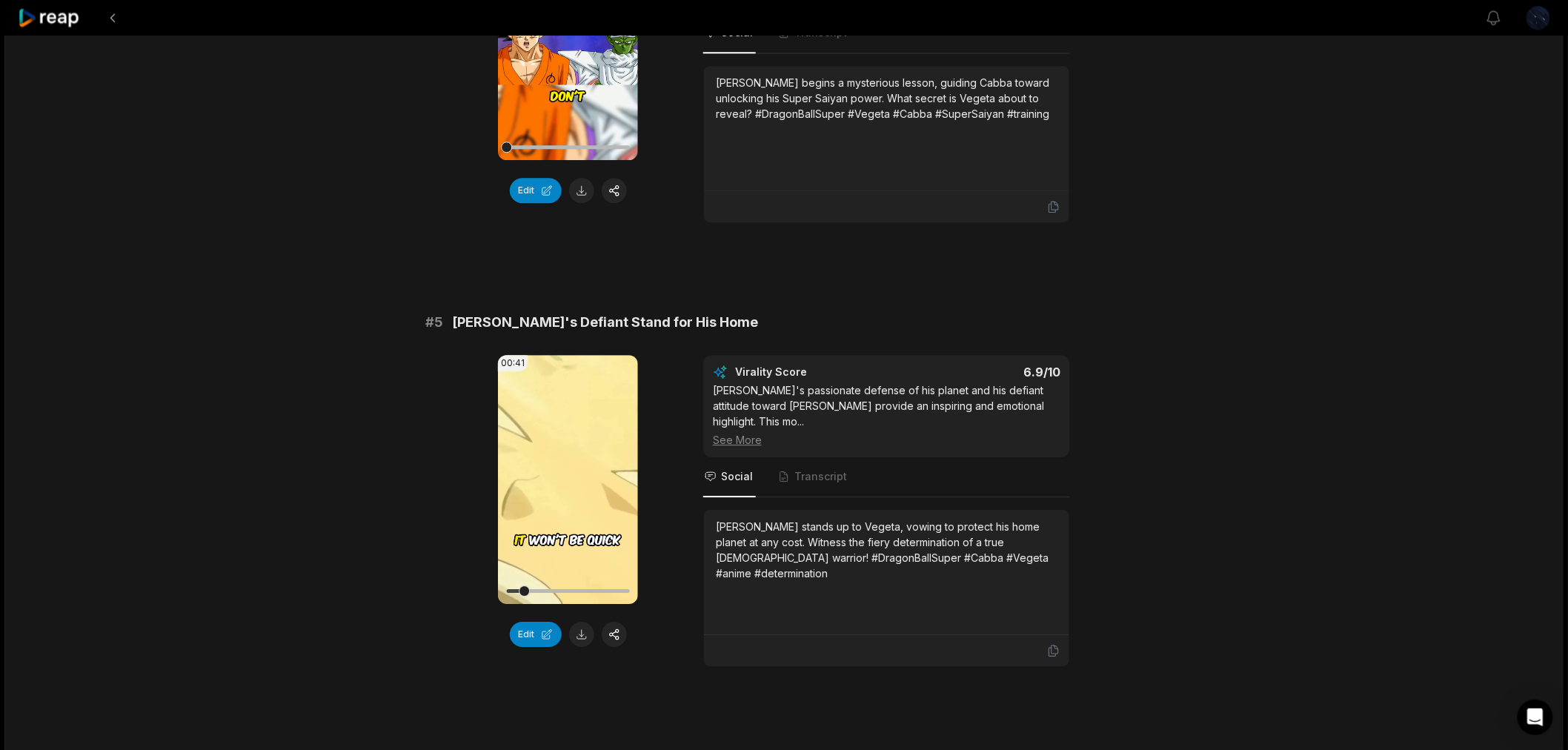 click on "Your browser does not support mp4 format." at bounding box center (568, 479) 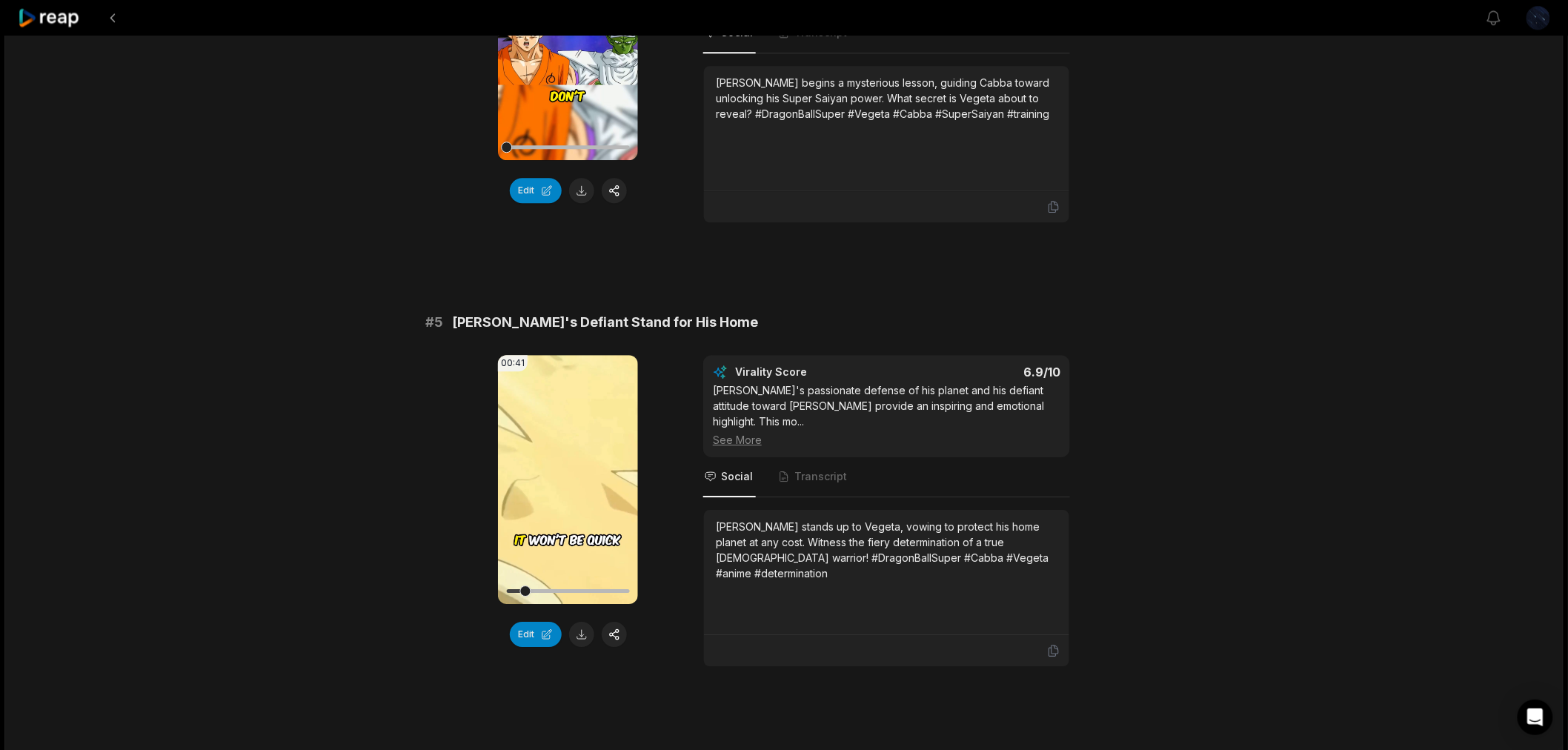 click on "Edit" at bounding box center [536, 634] 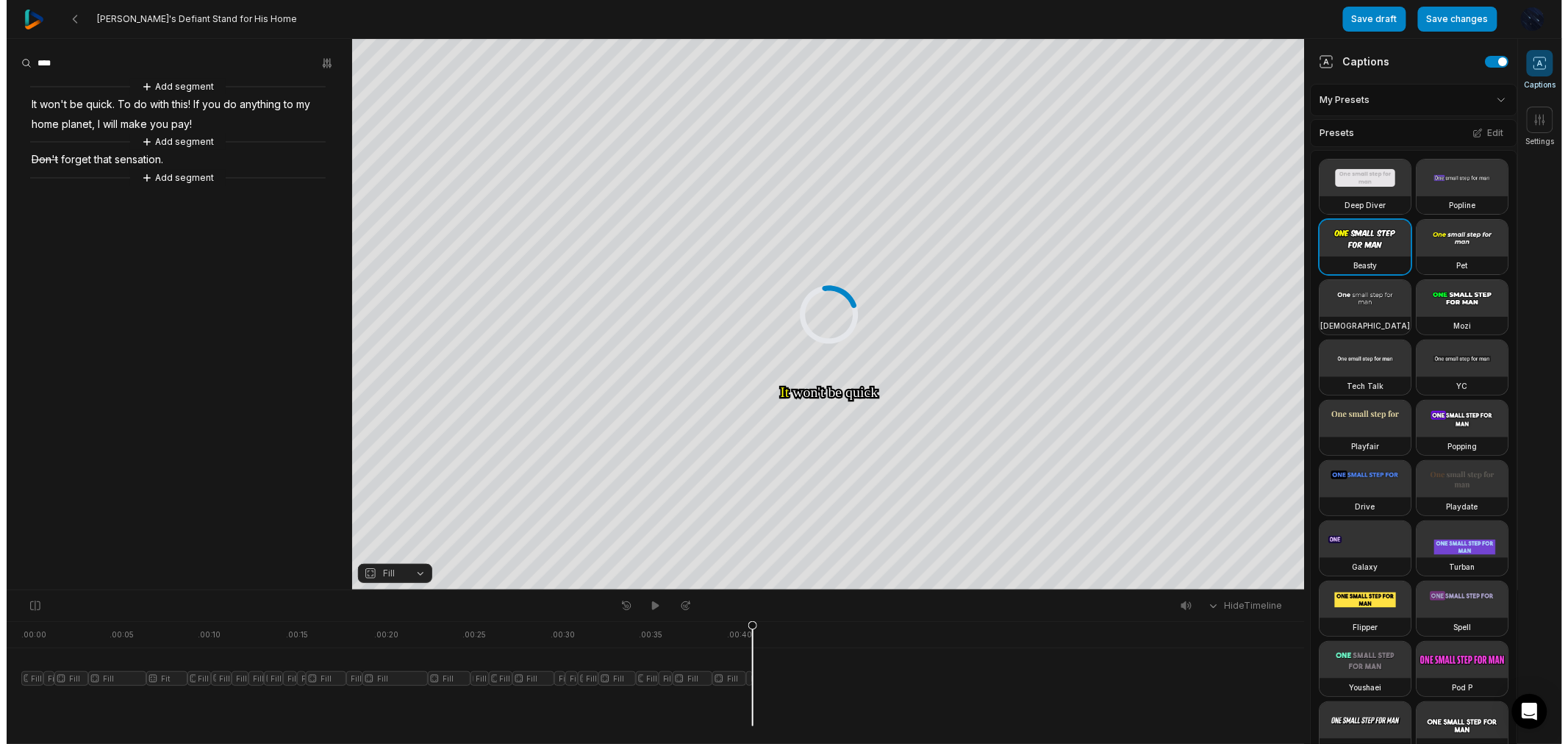 scroll, scrollTop: 0, scrollLeft: 0, axis: both 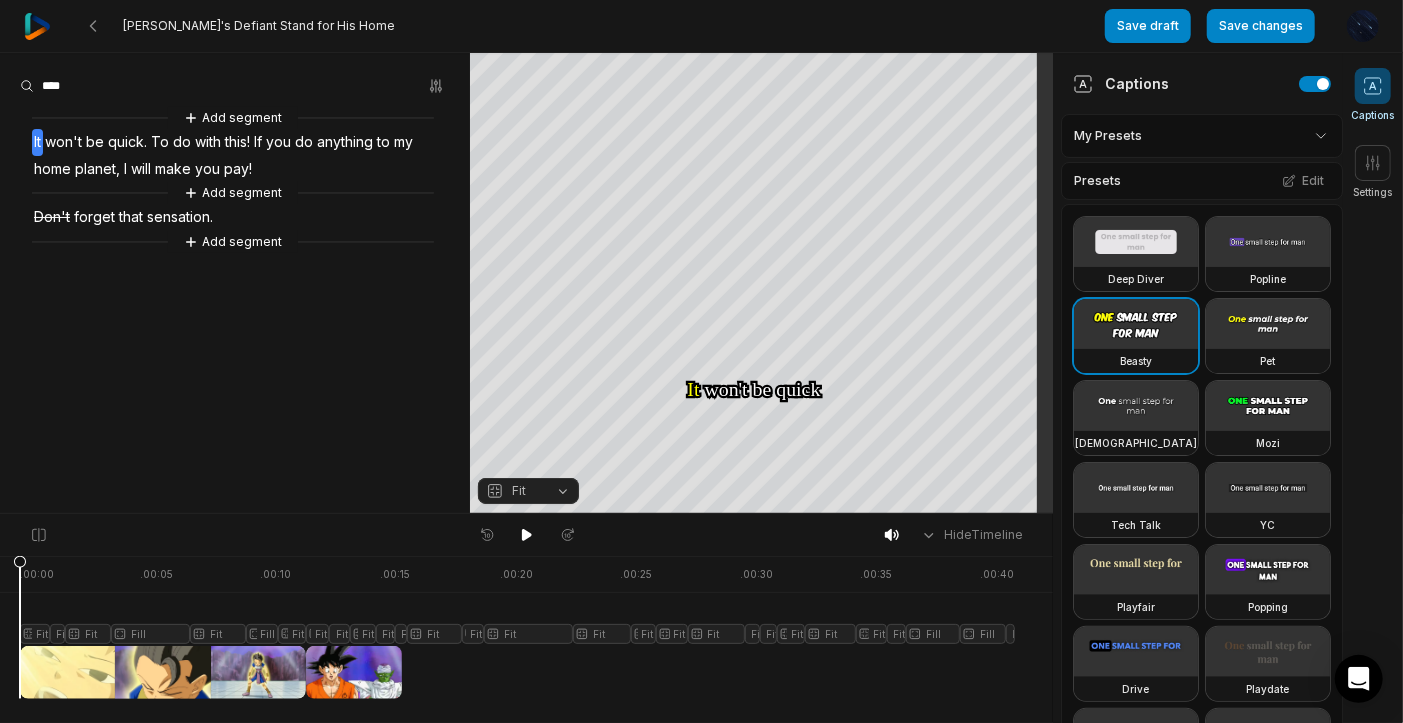 click at bounding box center [517, 627] 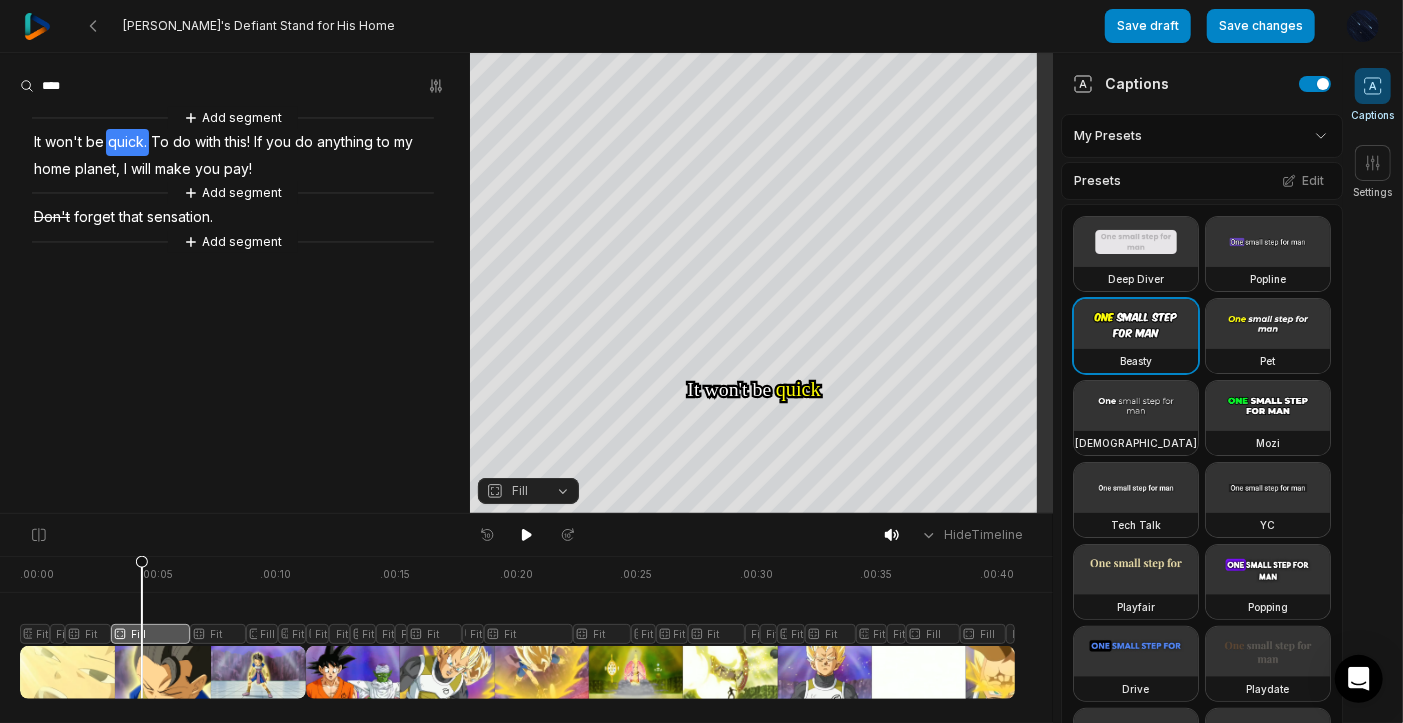 click on "Fill" at bounding box center (528, 491) 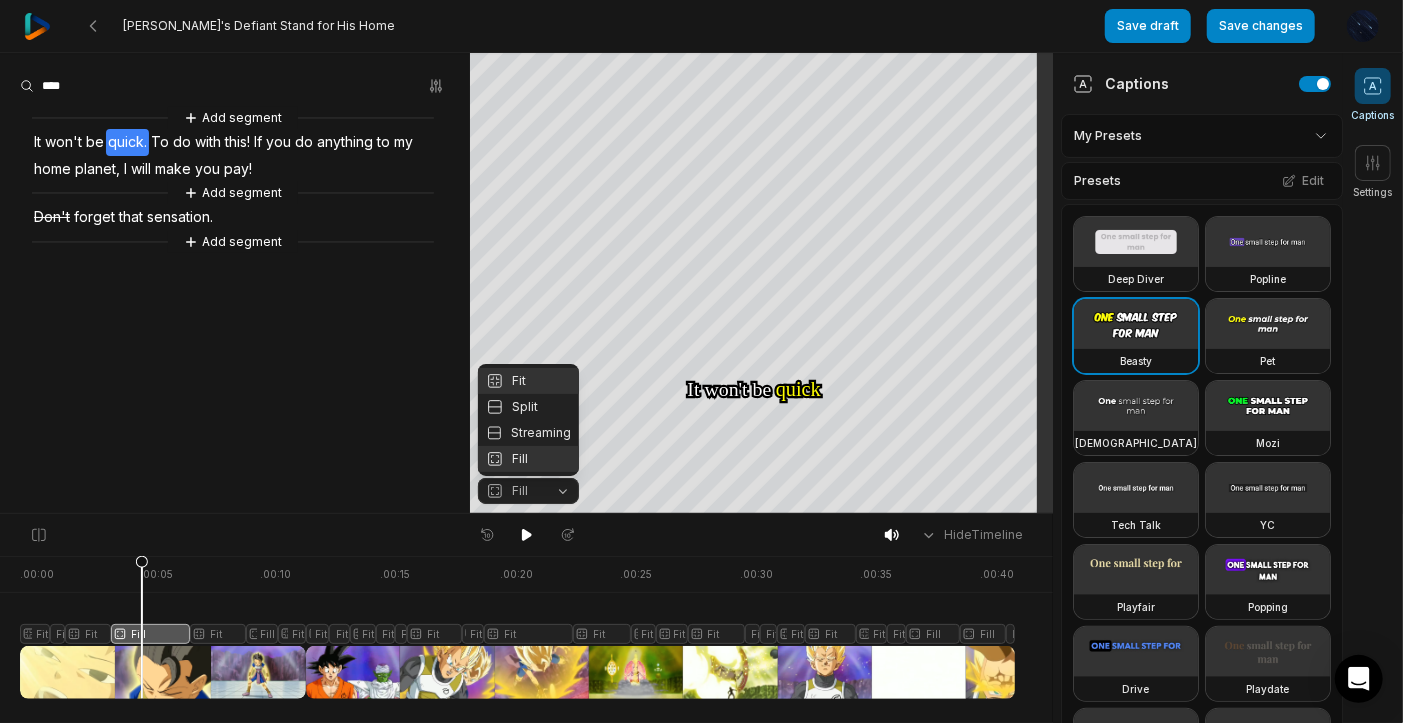 click on "Fit" at bounding box center [528, 381] 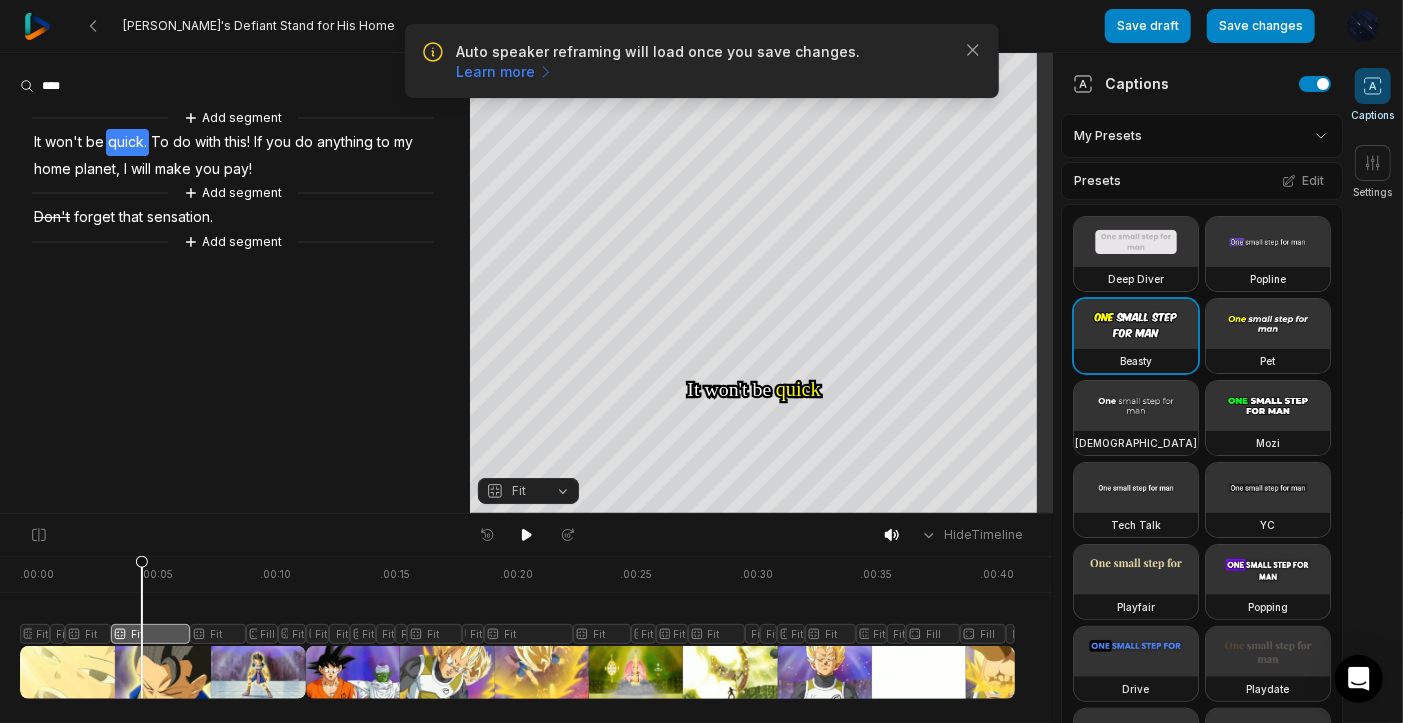 click at bounding box center (517, 627) 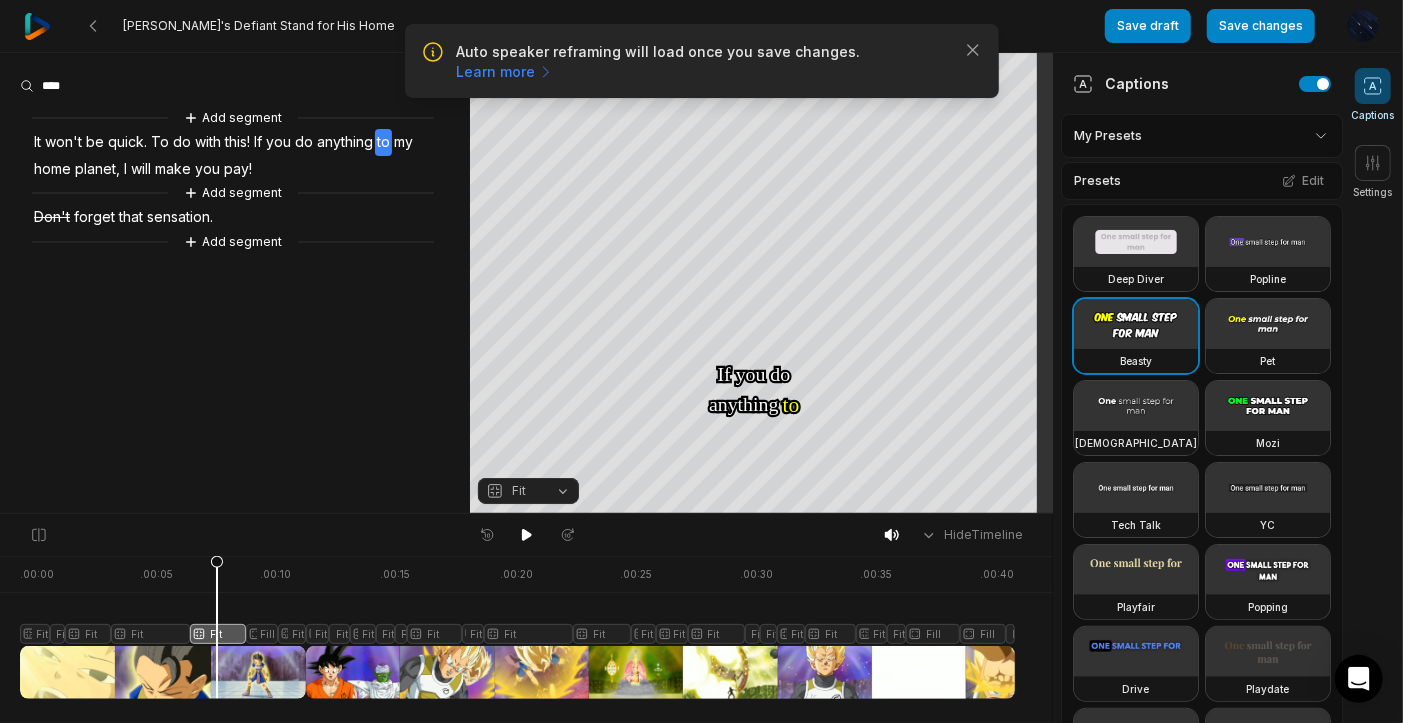 click at bounding box center [517, 627] 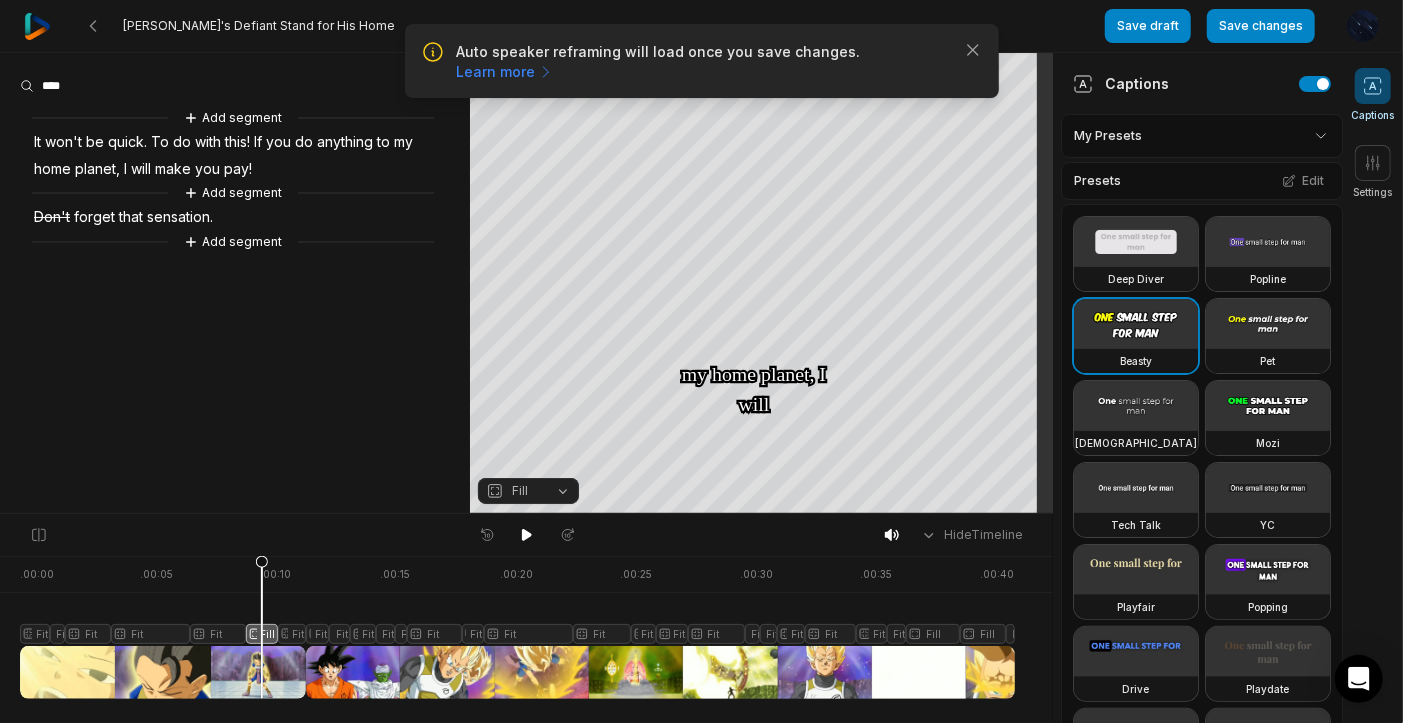 click on "Fill" at bounding box center [512, 491] 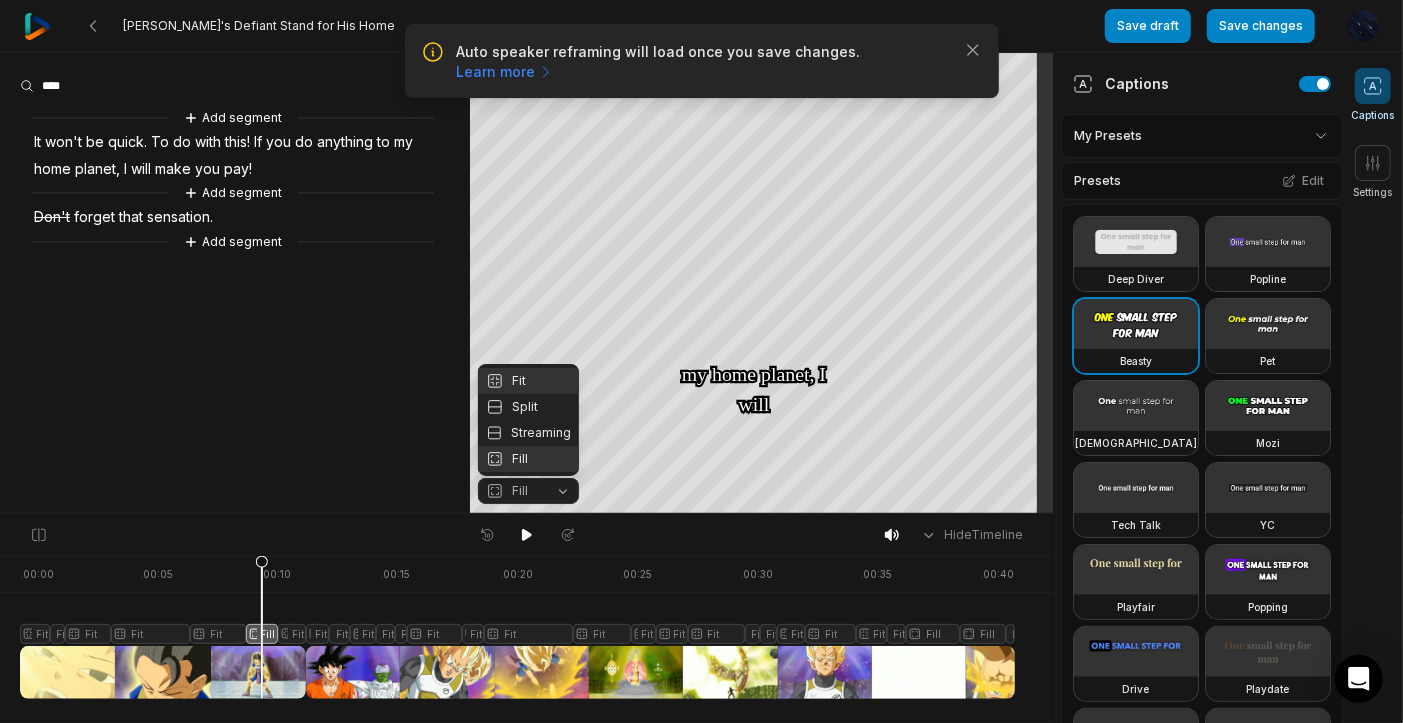 click on "Fit" at bounding box center [528, 381] 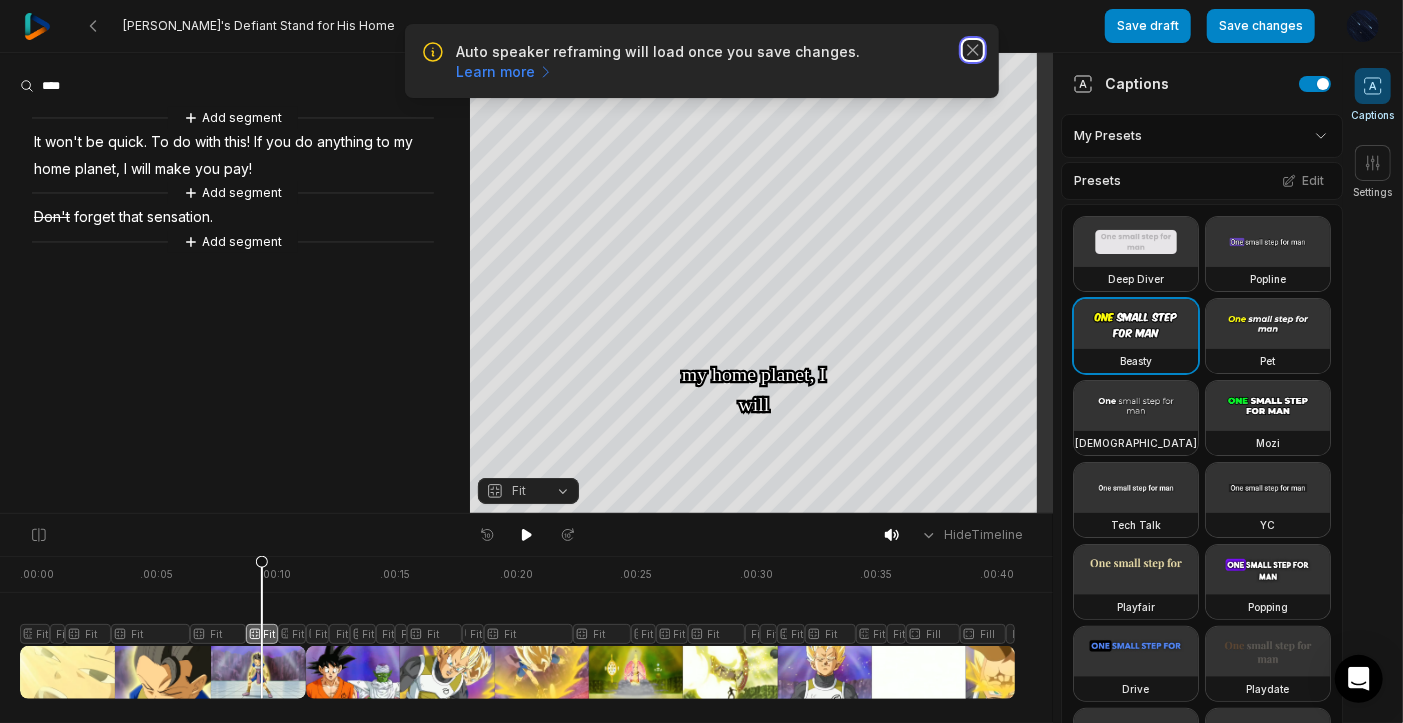 click 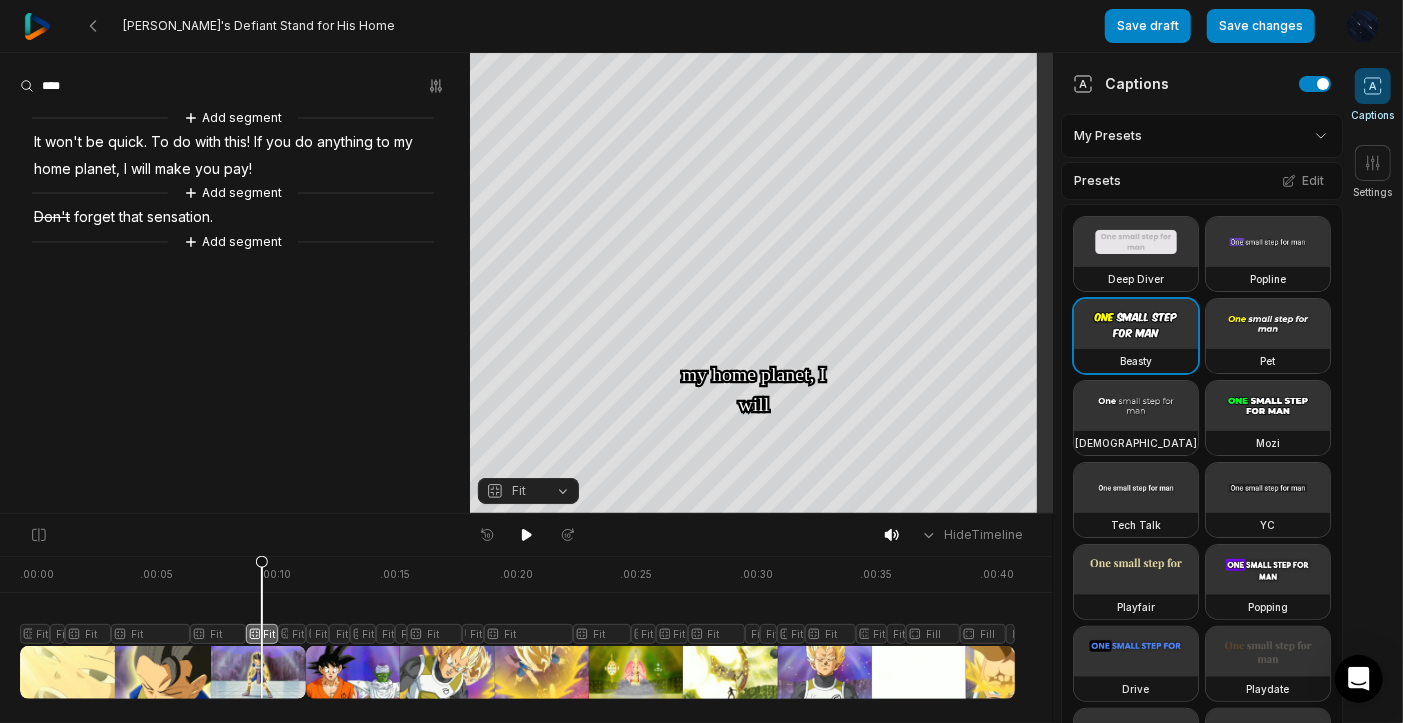 click on "Add segment It won't be quick. To do with this! If you do anything to my home planet, I will make you pay!   Add segment Don't forget that sensation.   Add segment" at bounding box center (235, 283) 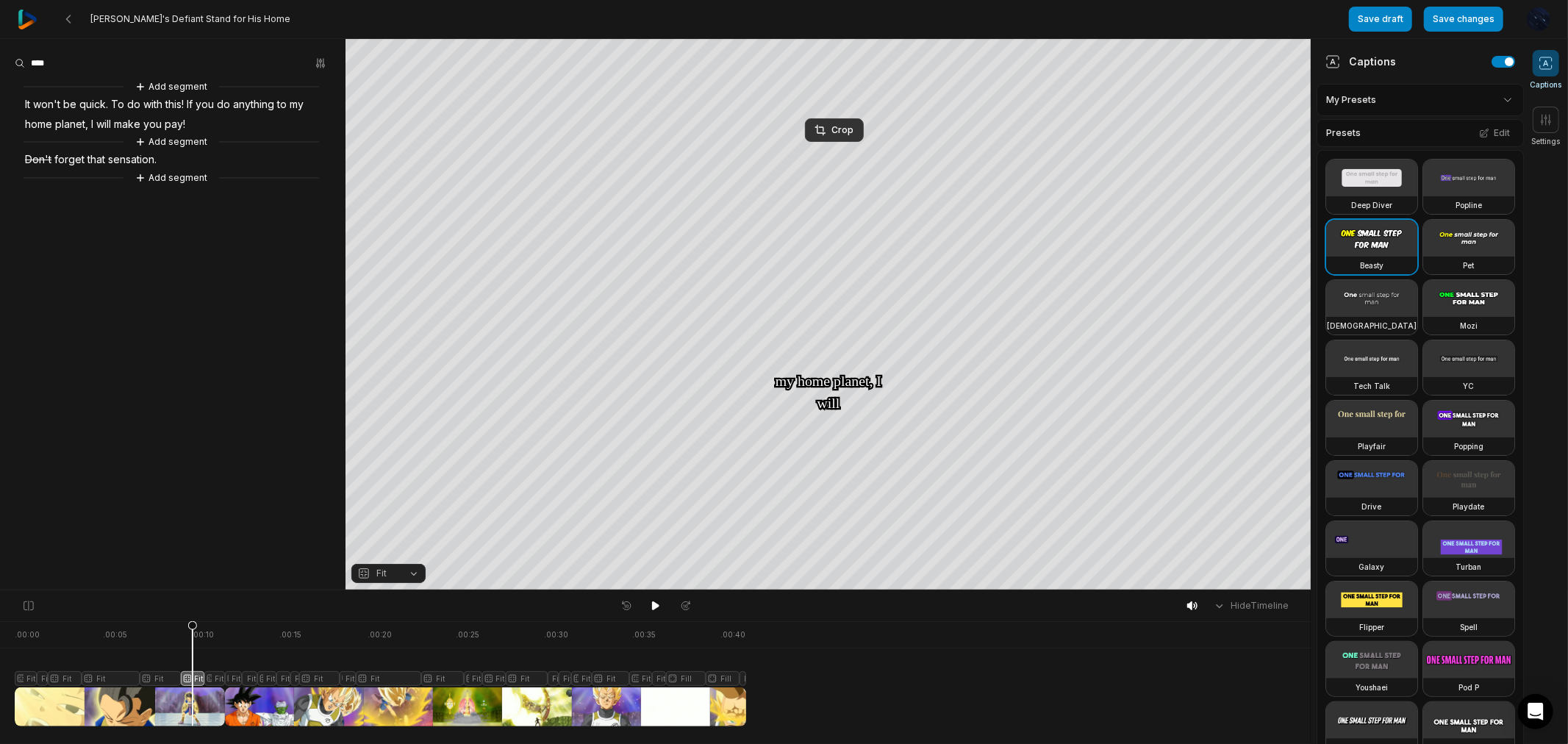 click on "Crop" at bounding box center [834, 130] 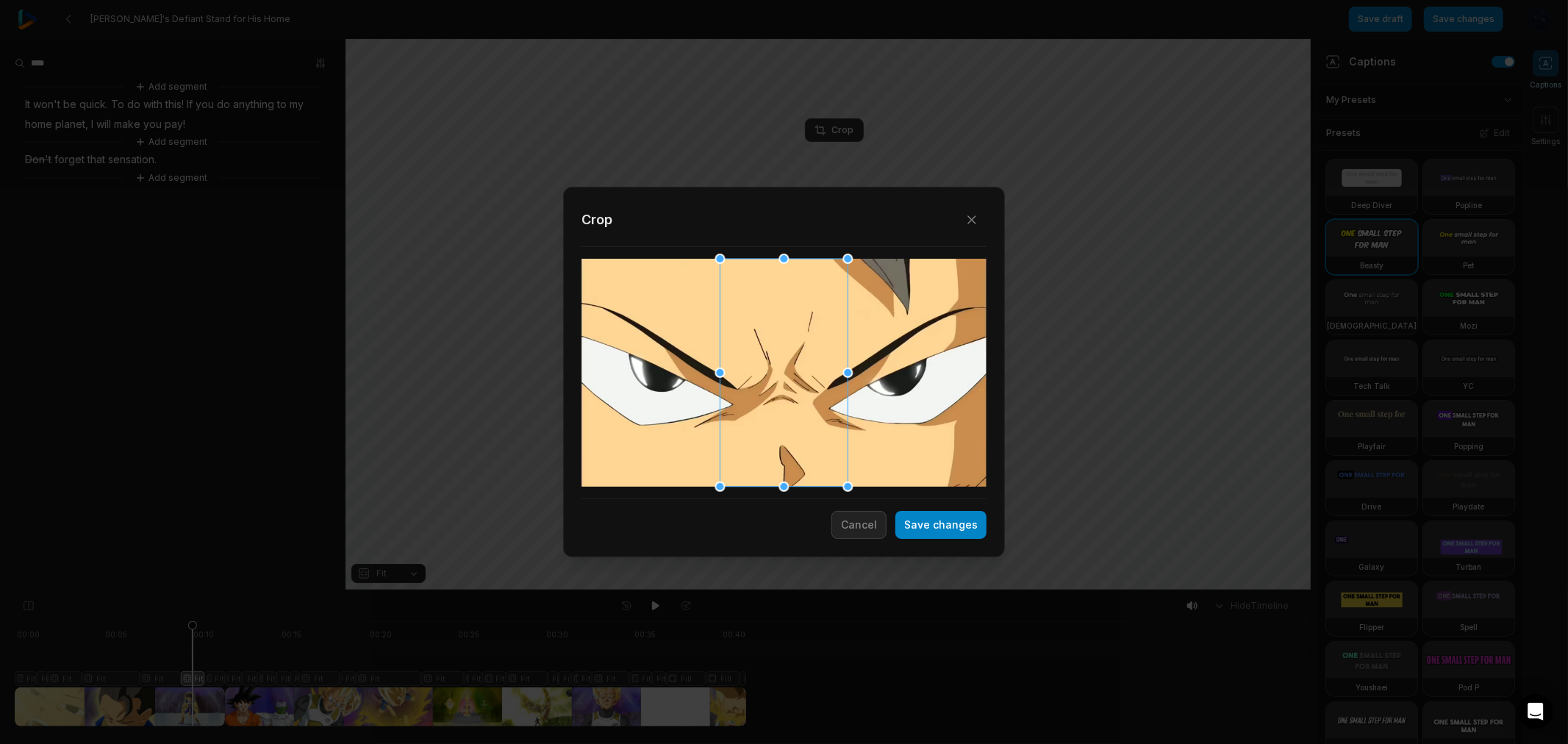 drag, startPoint x: 855, startPoint y: 318, endPoint x: 924, endPoint y: 332, distance: 70.405966 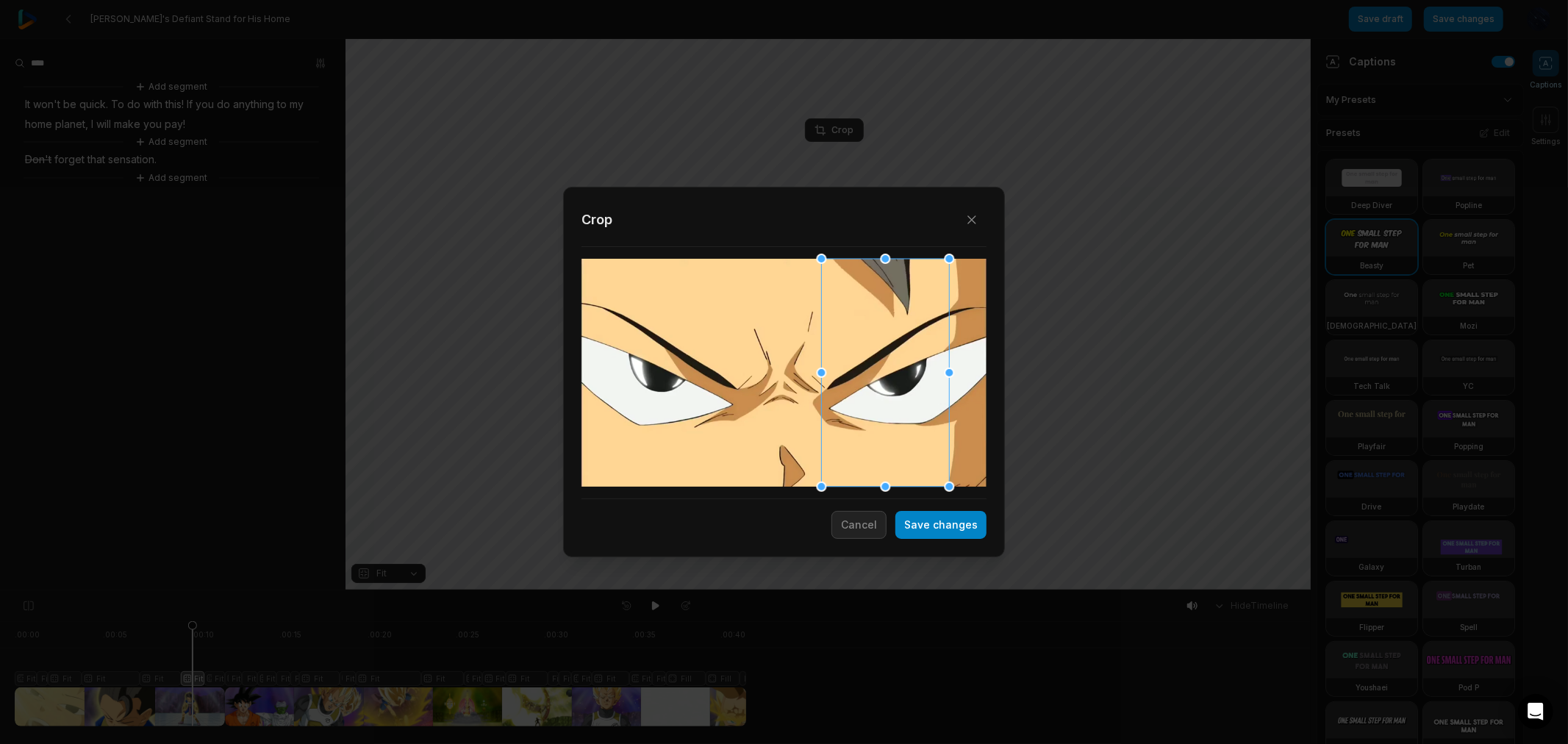 drag, startPoint x: 774, startPoint y: 379, endPoint x: 876, endPoint y: 387, distance: 102.31324 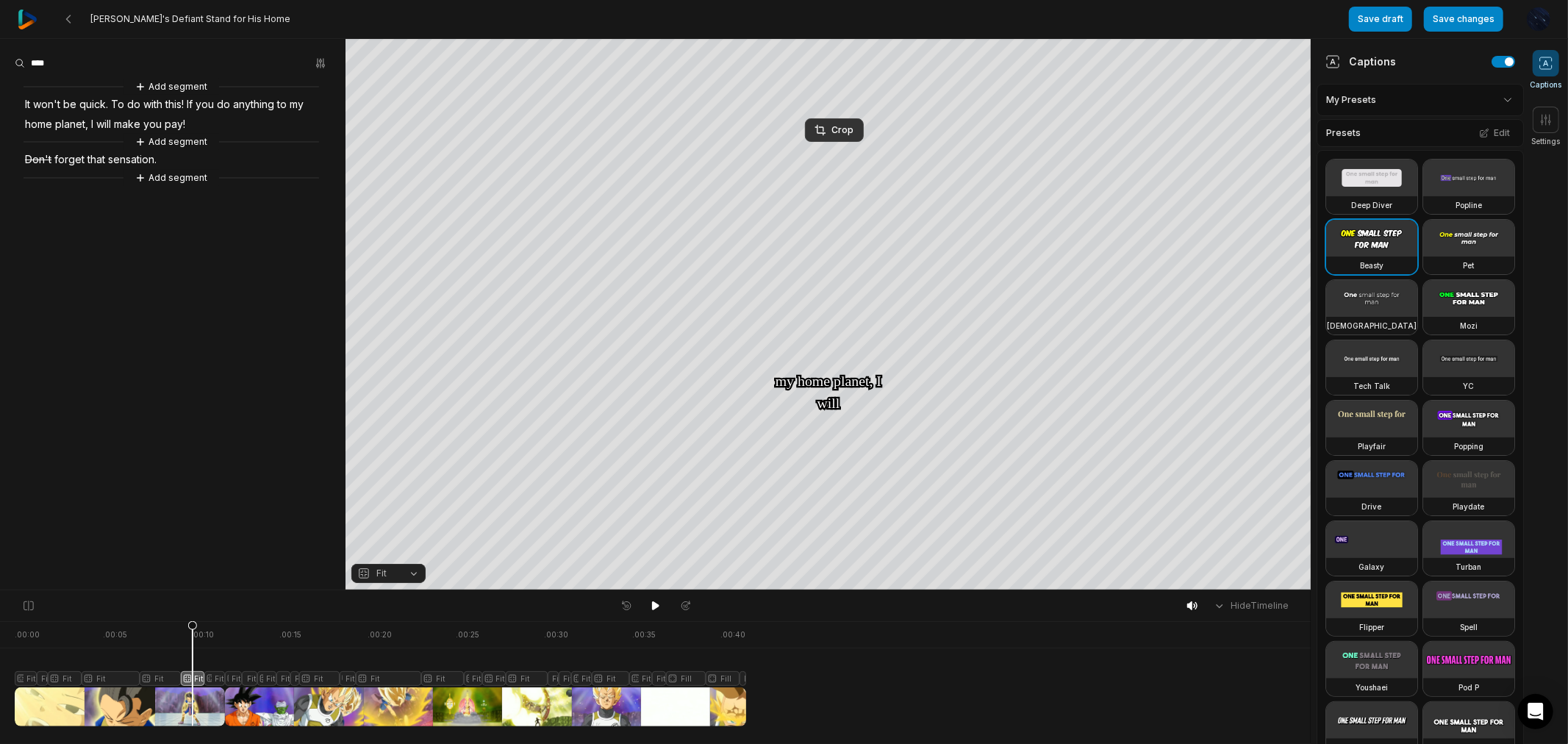 click 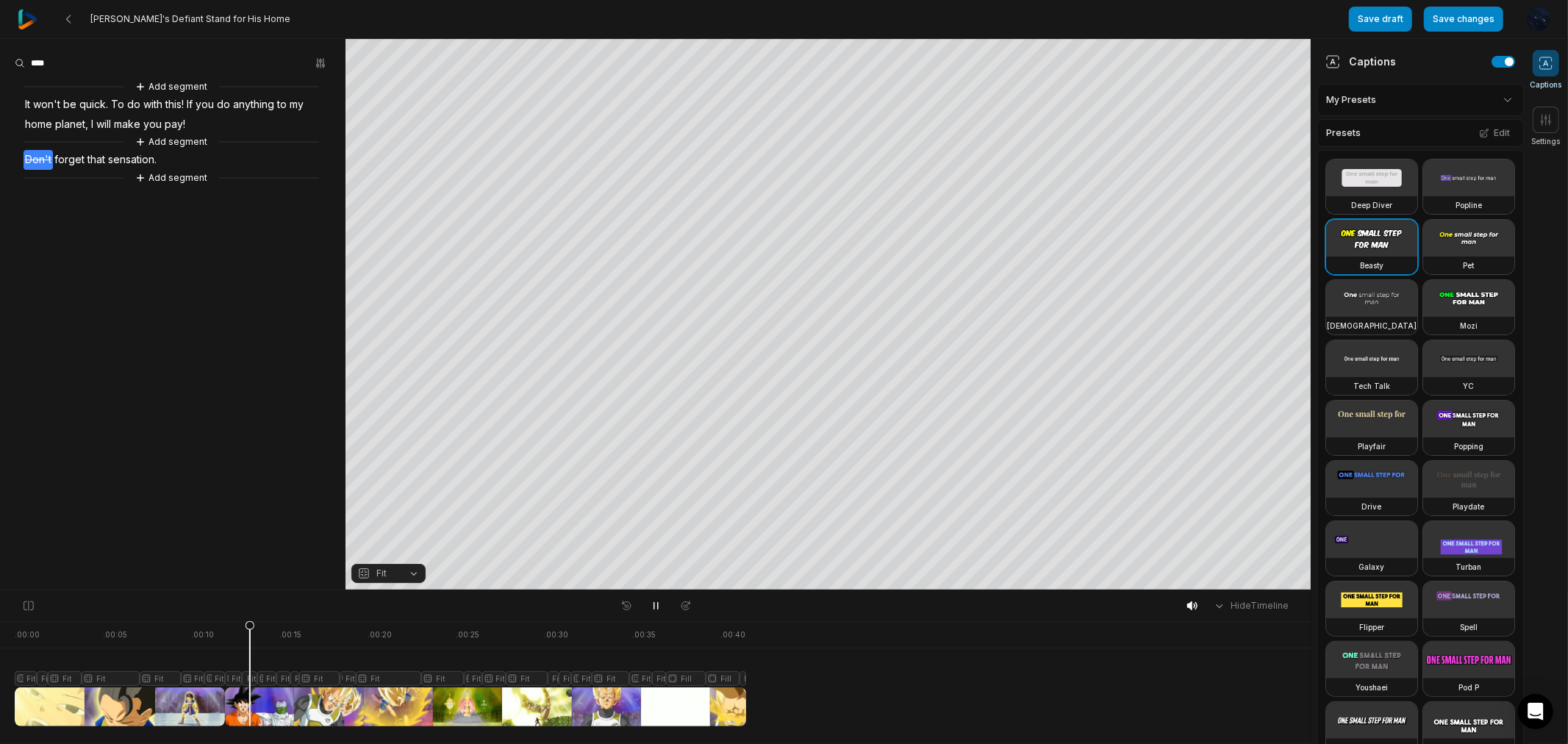 click 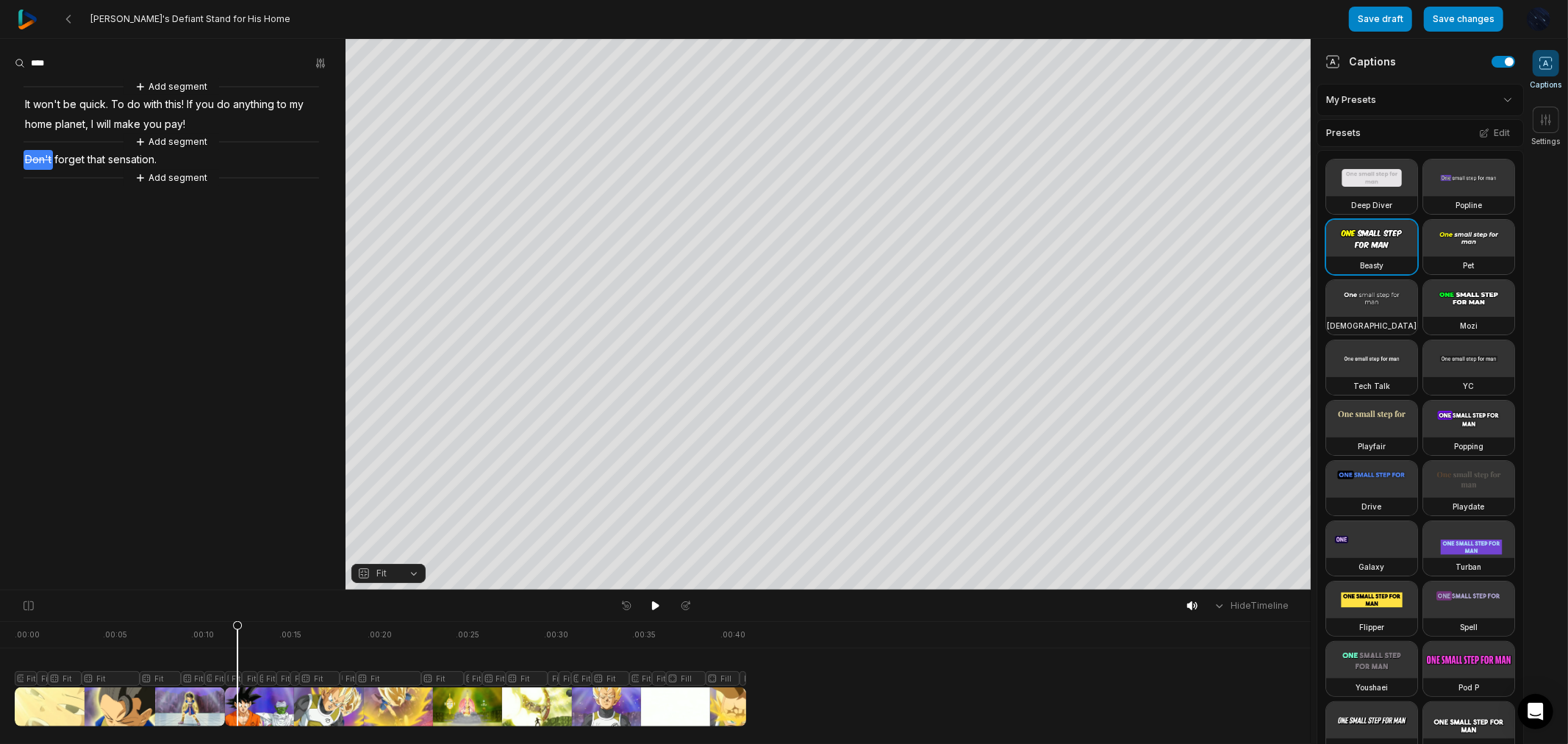 click at bounding box center (380, 673) 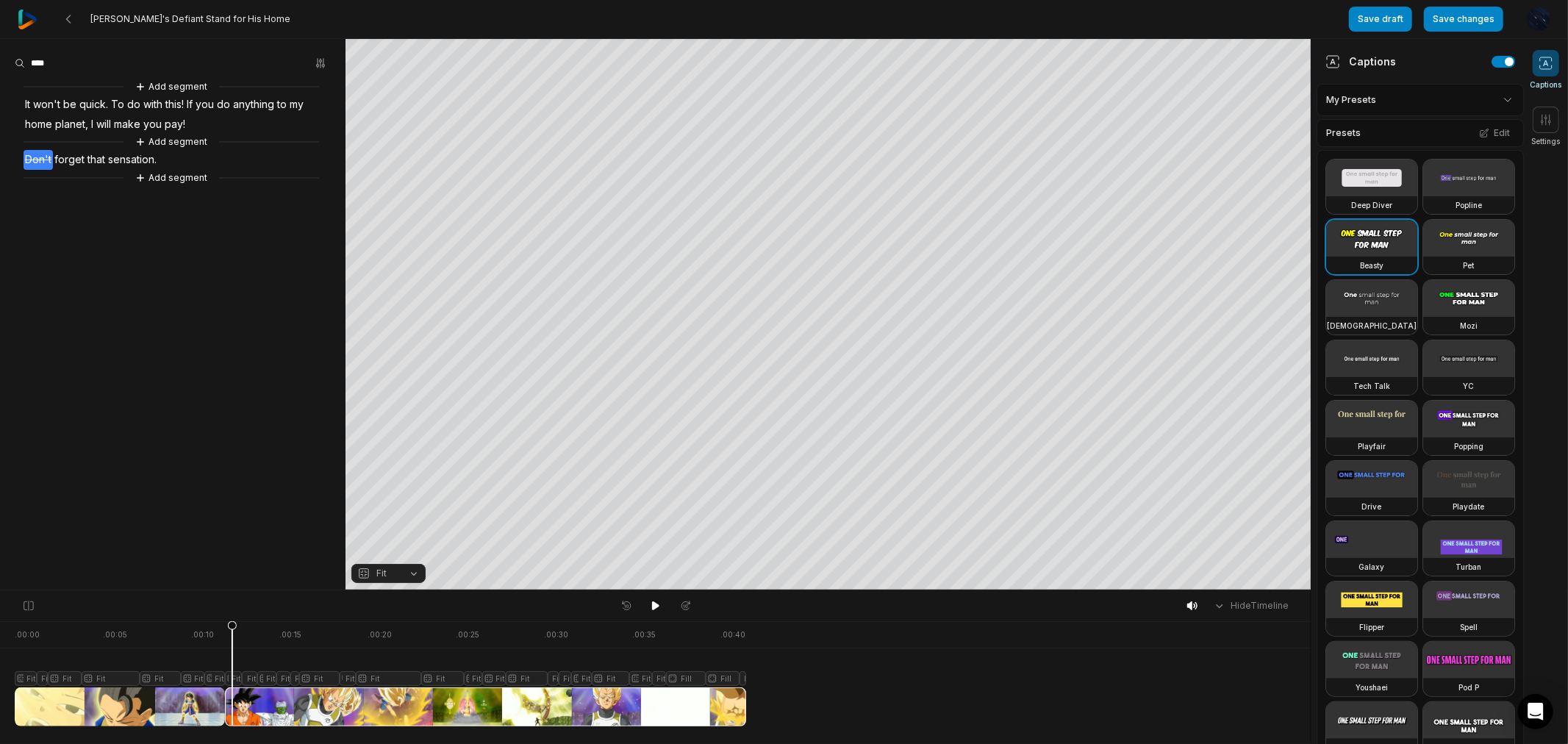 click 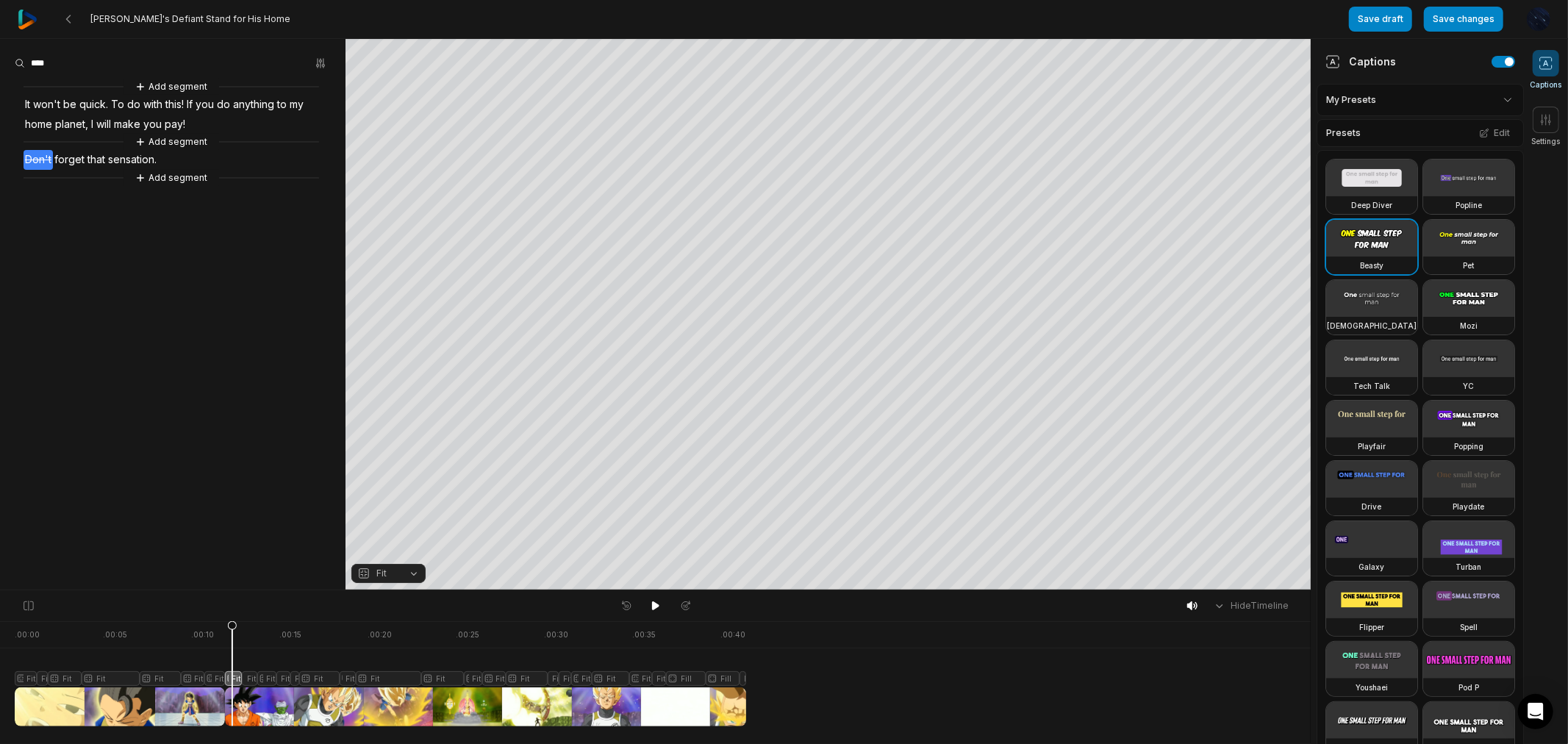 click at bounding box center (380, 673) 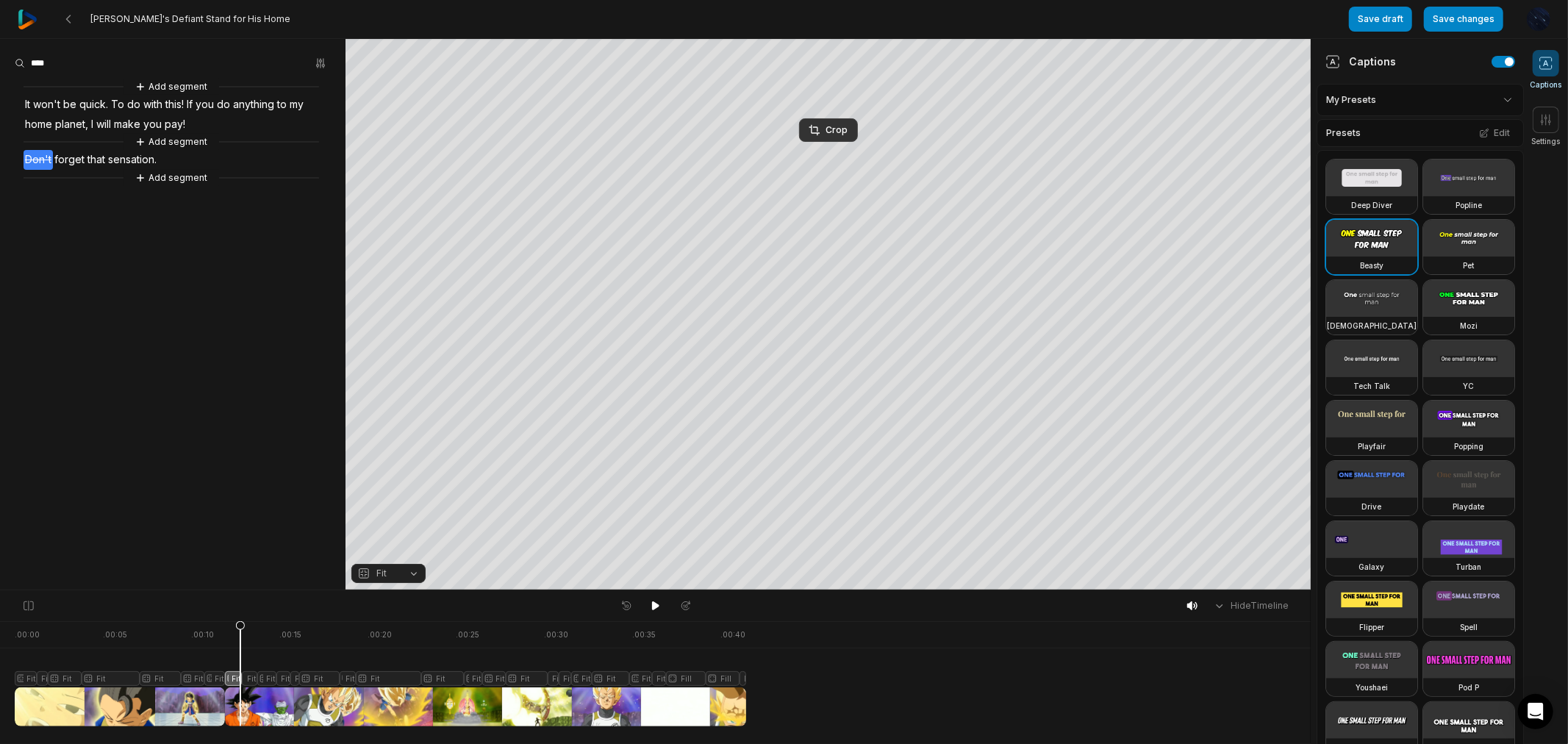 click on "Crop" at bounding box center [828, 130] 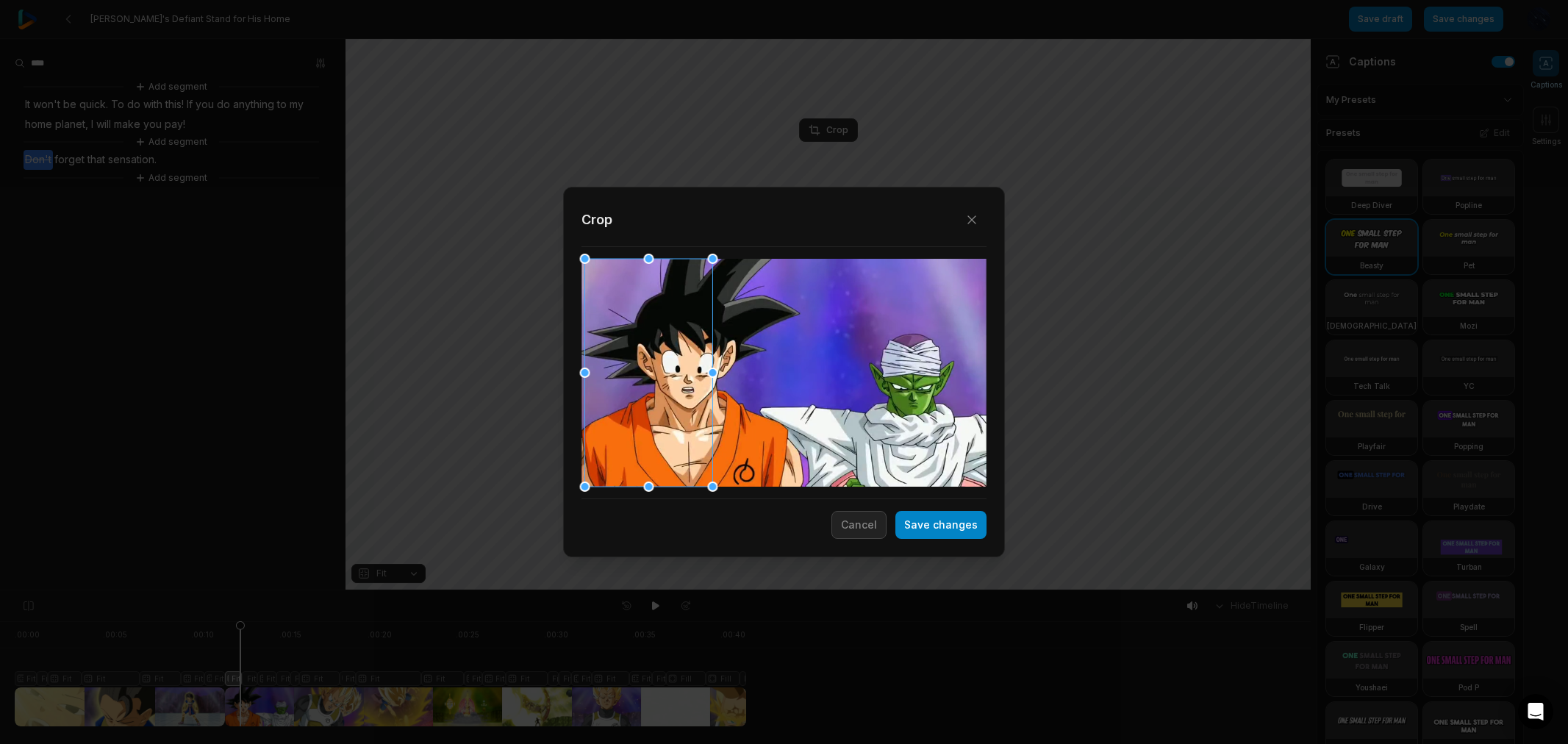 scroll, scrollTop: 0, scrollLeft: 0, axis: both 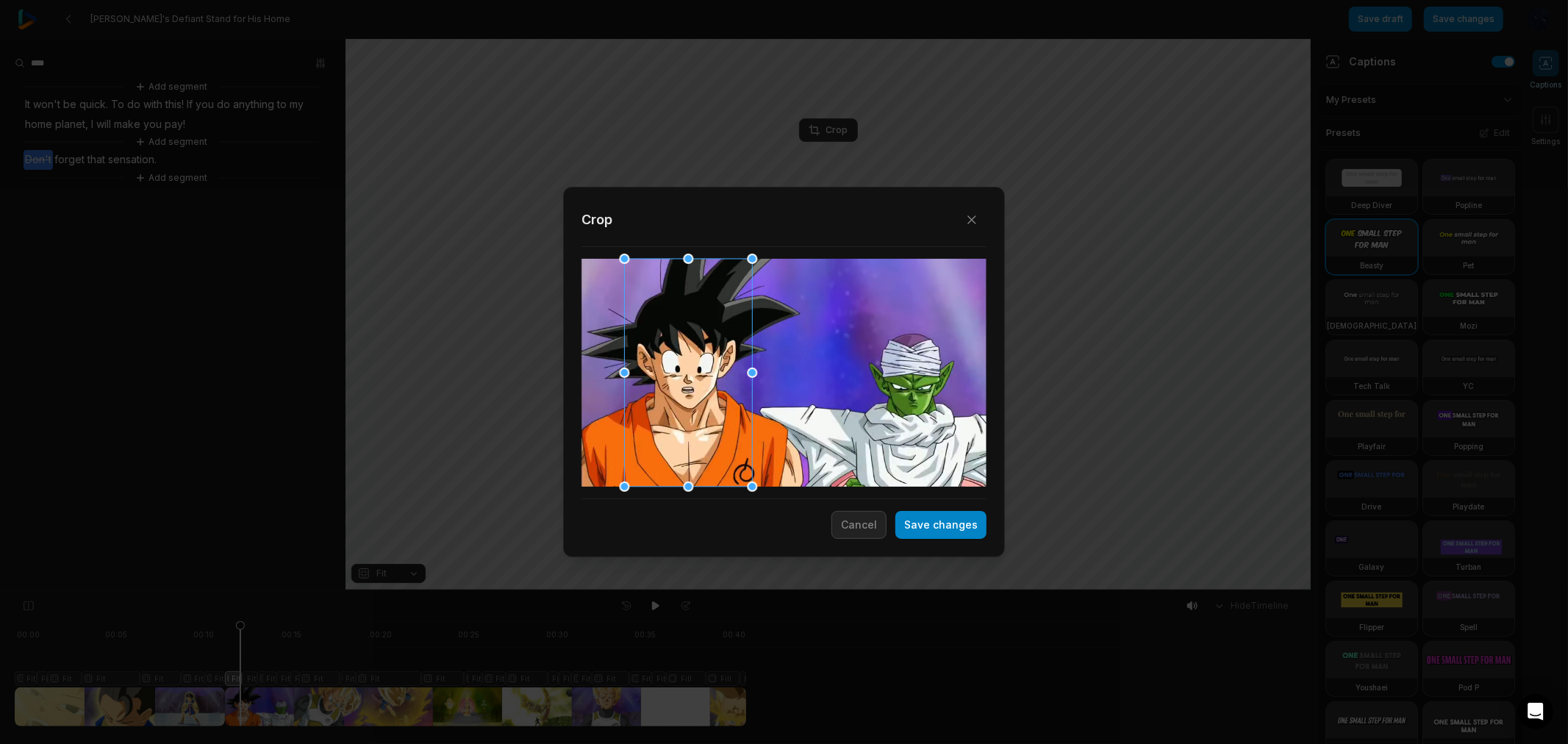 click at bounding box center (689, 373) 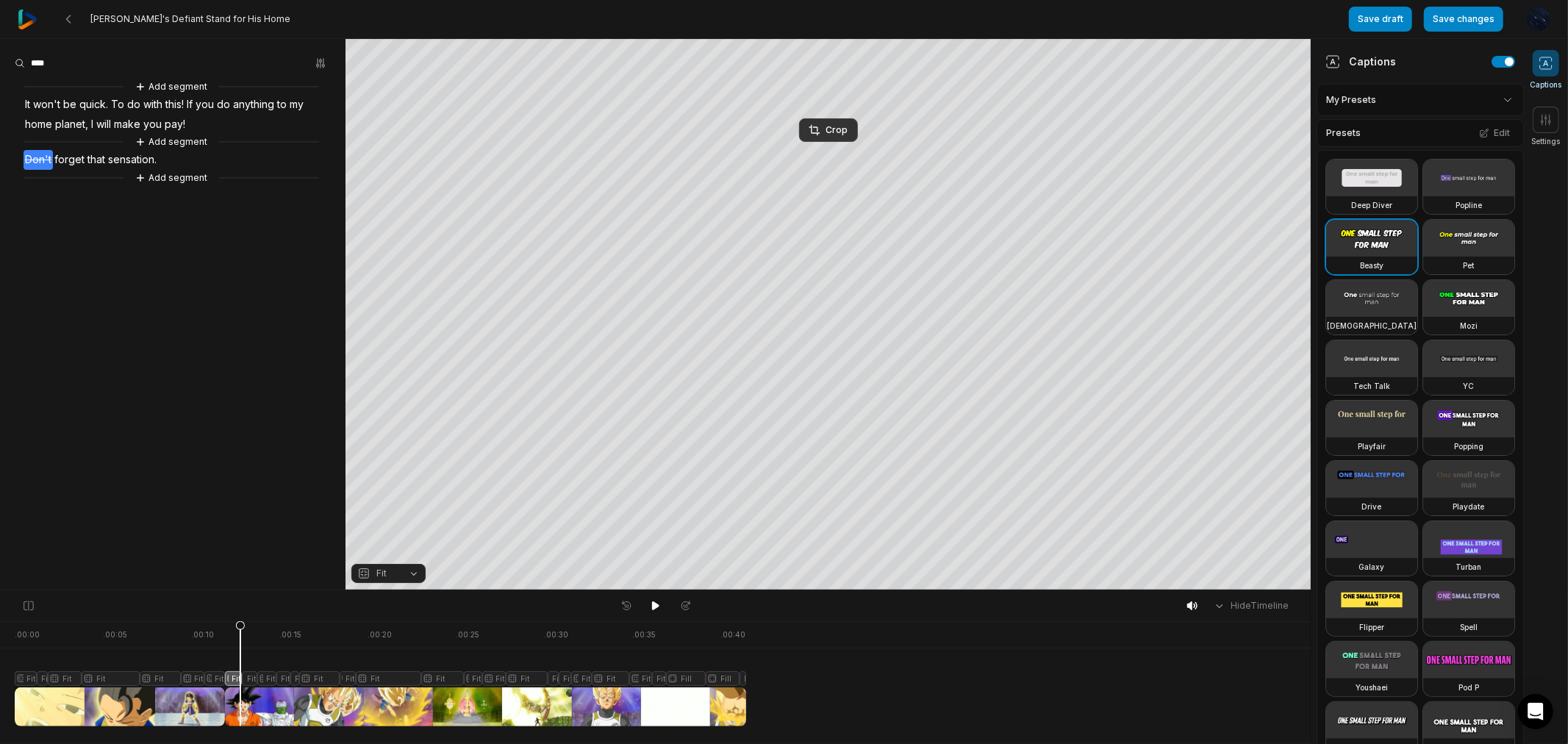 click at bounding box center (656, 606) 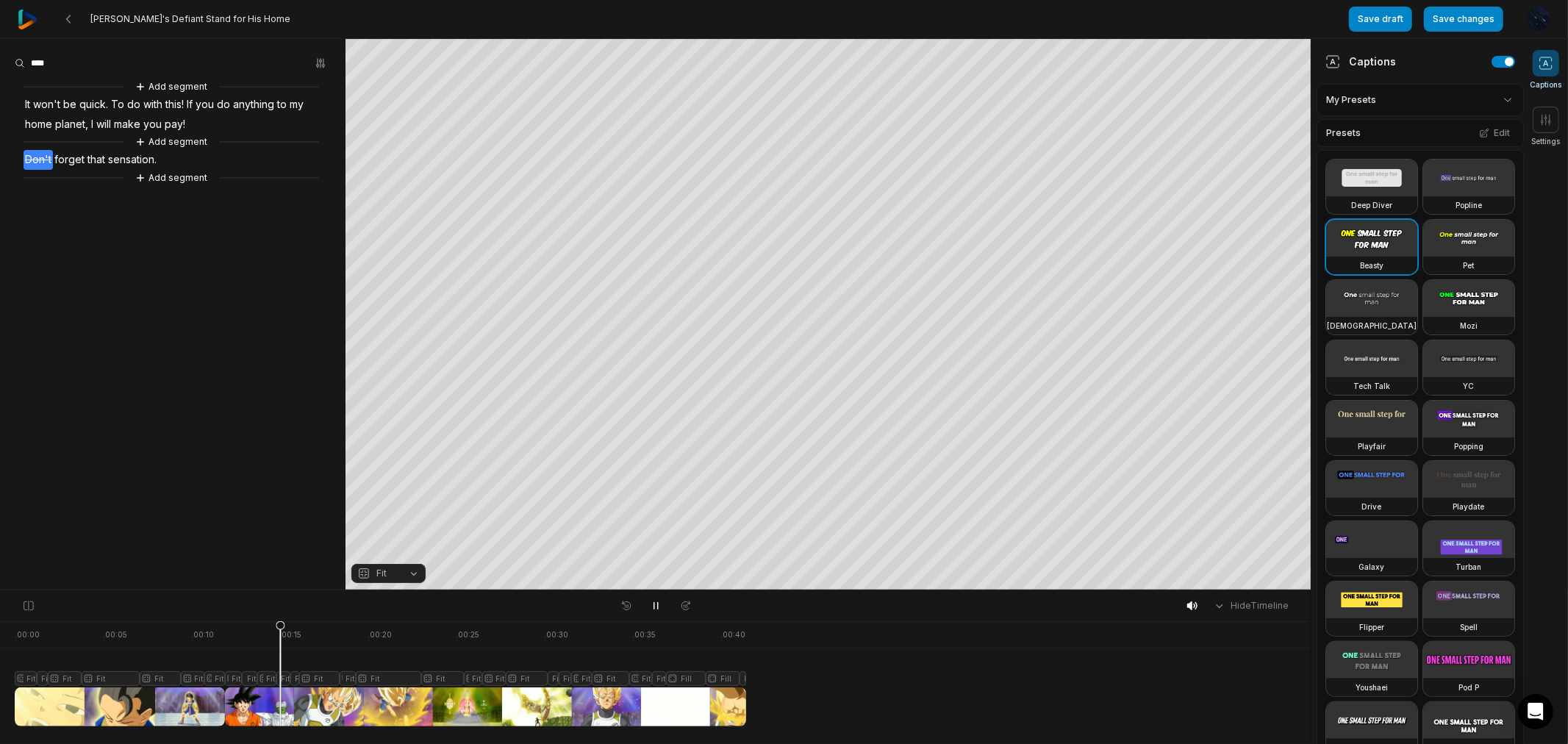 click at bounding box center [656, 606] 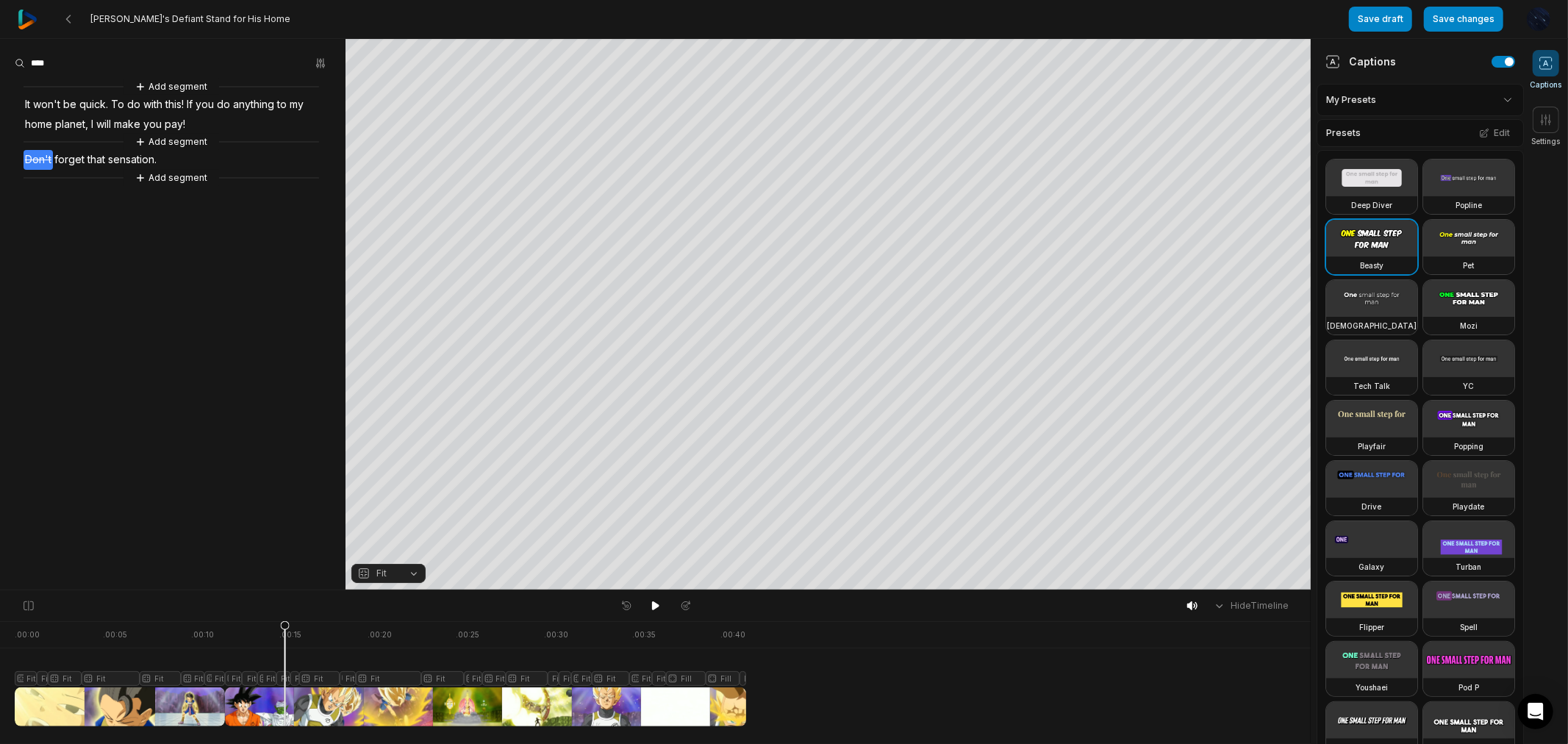 click at bounding box center [656, 606] 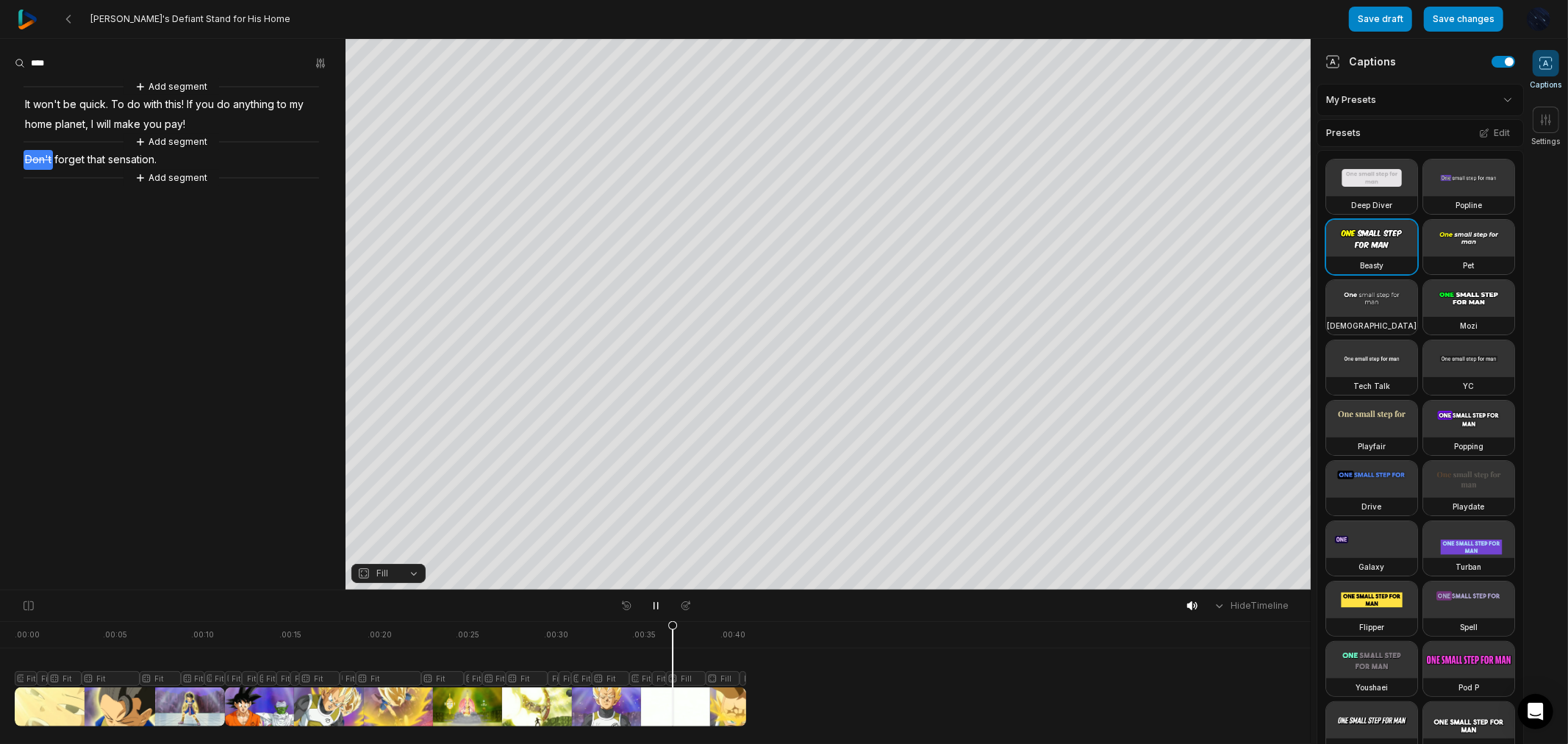 click at bounding box center [656, 606] 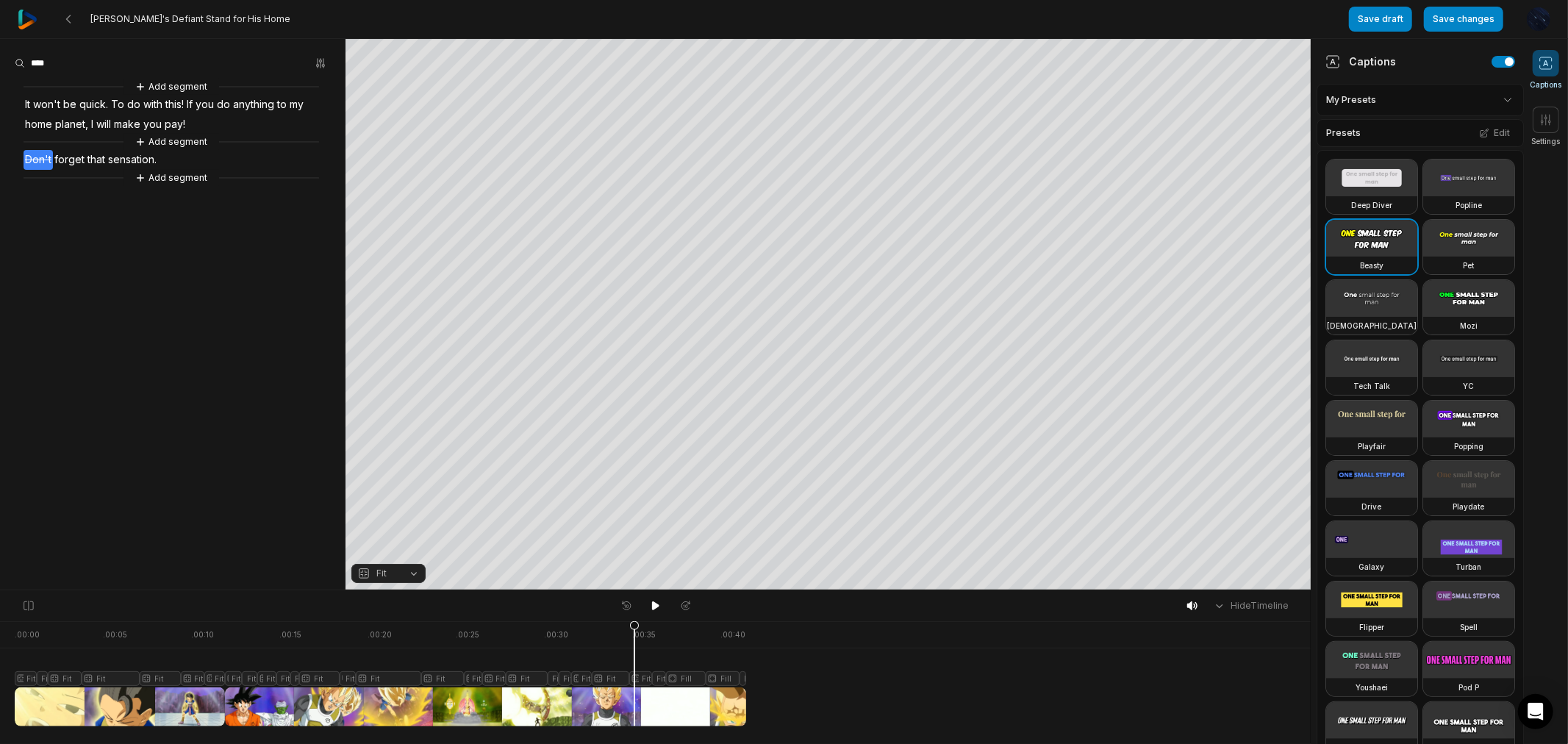 click at bounding box center [380, 673] 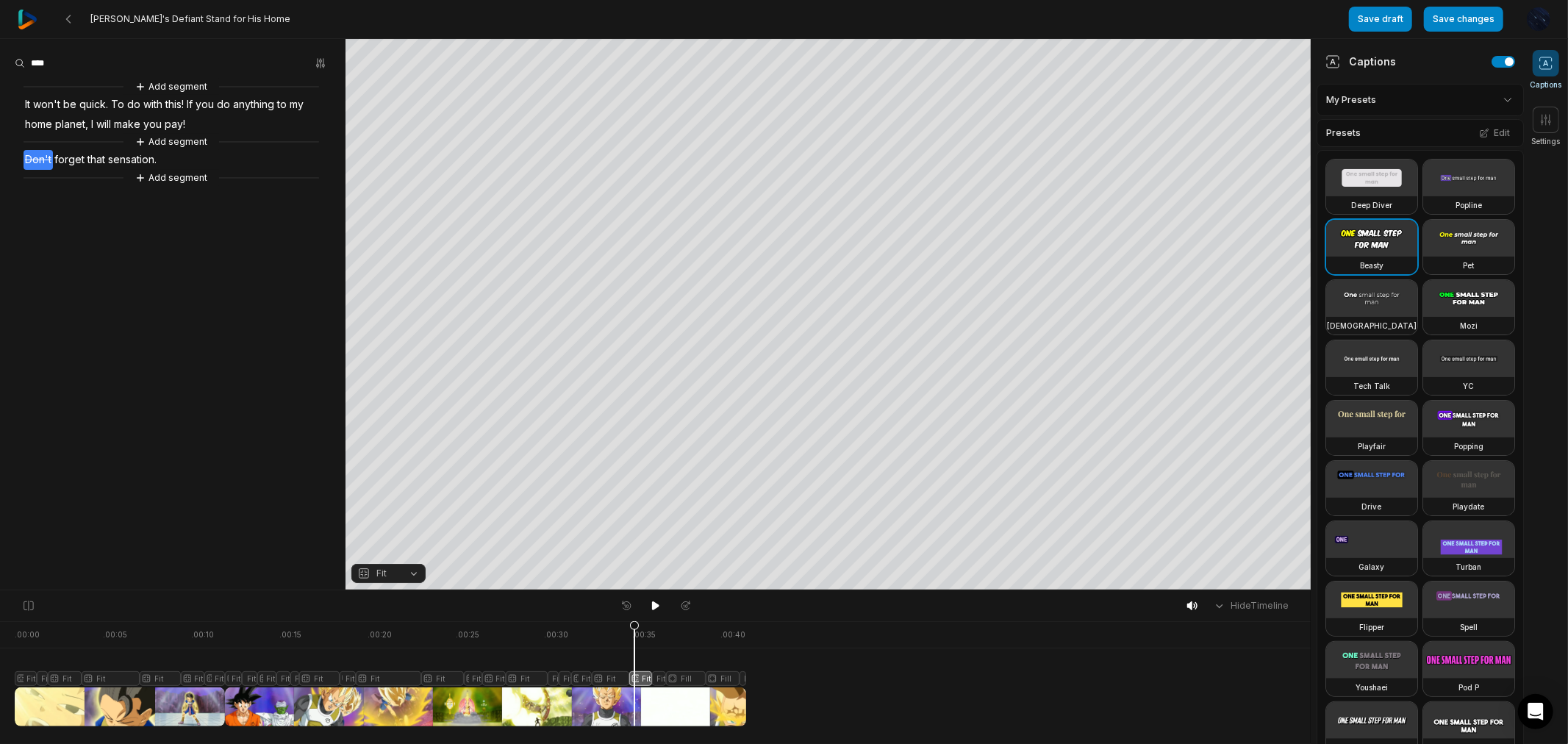 click at bounding box center [380, 673] 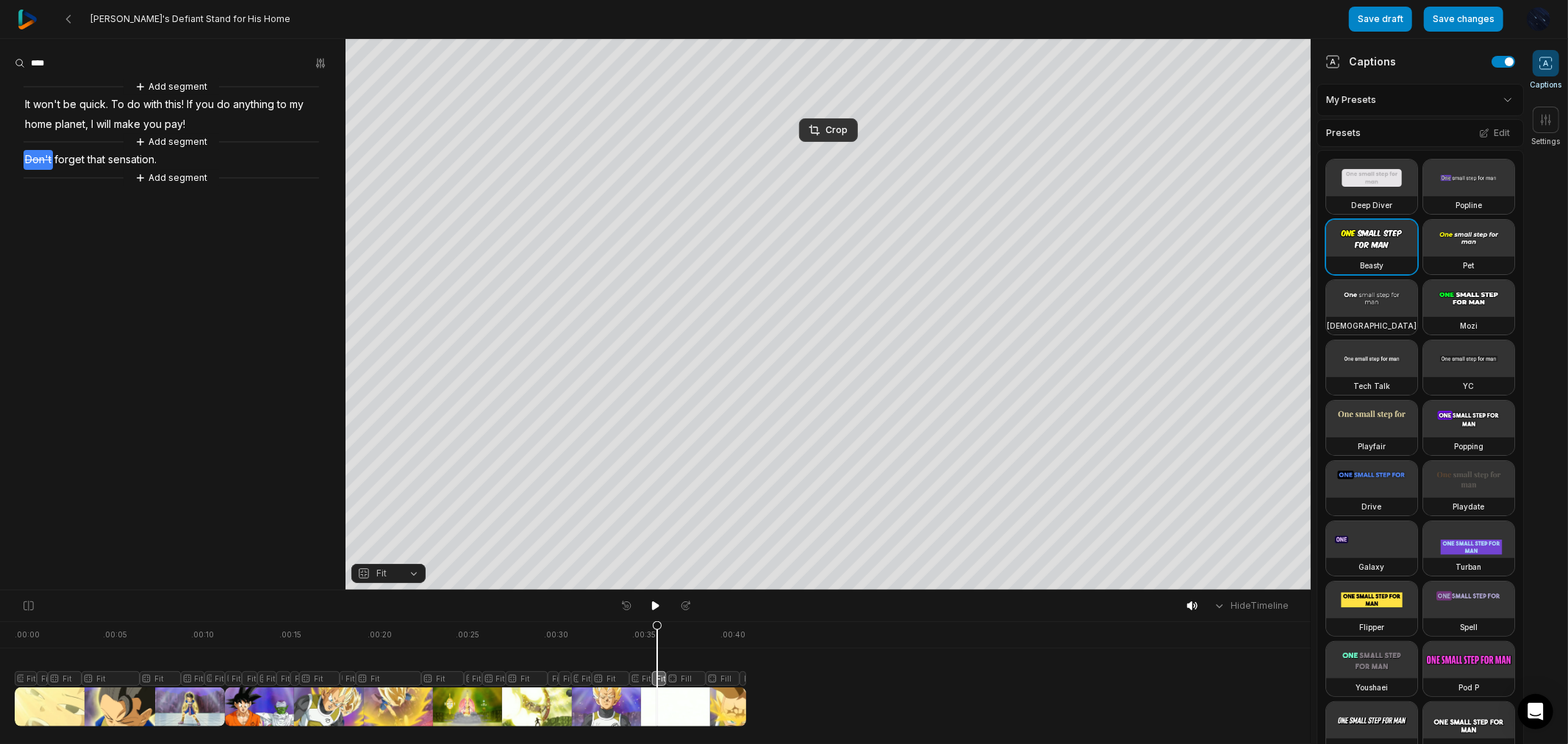 click on "Crop" at bounding box center (828, 130) 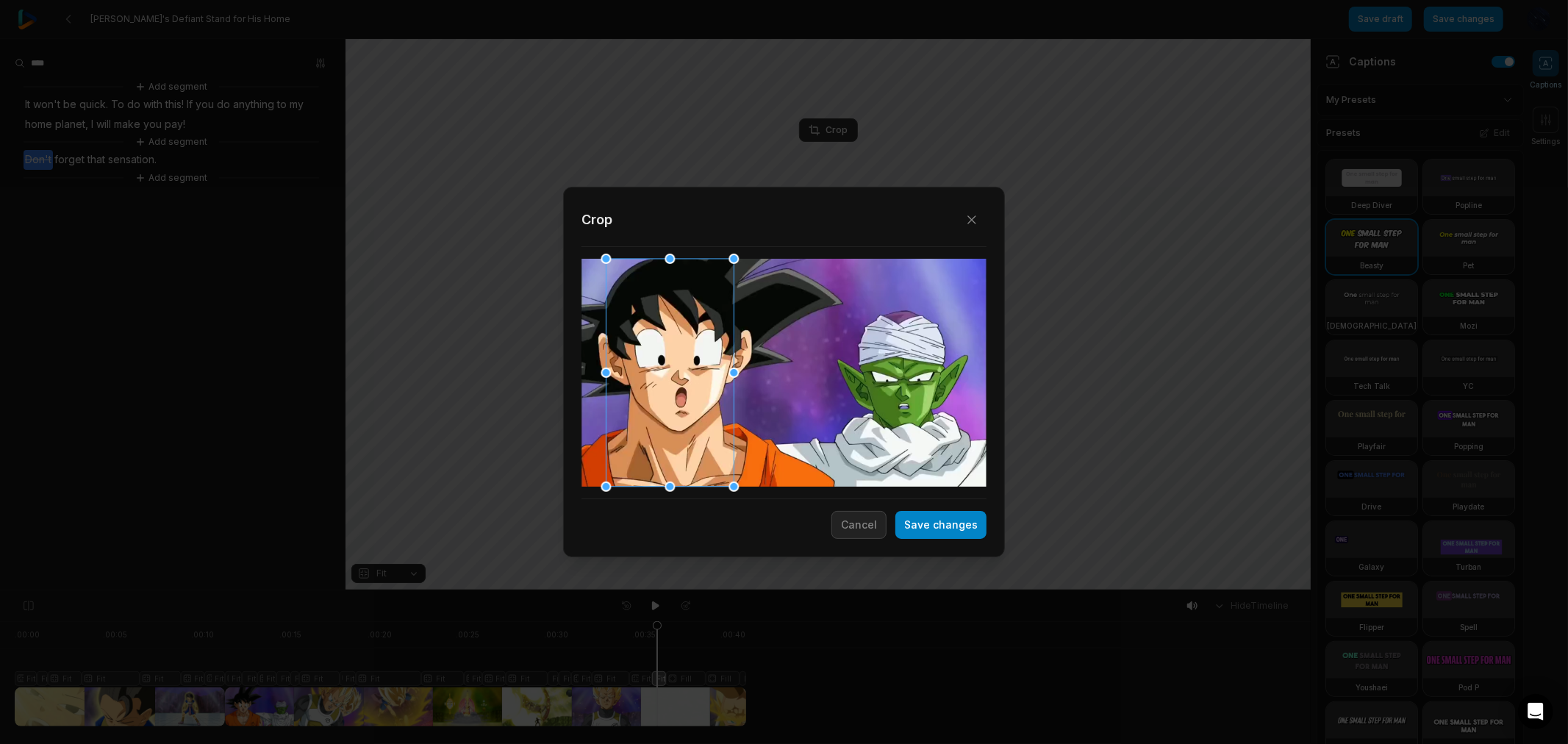 click at bounding box center [670, 373] 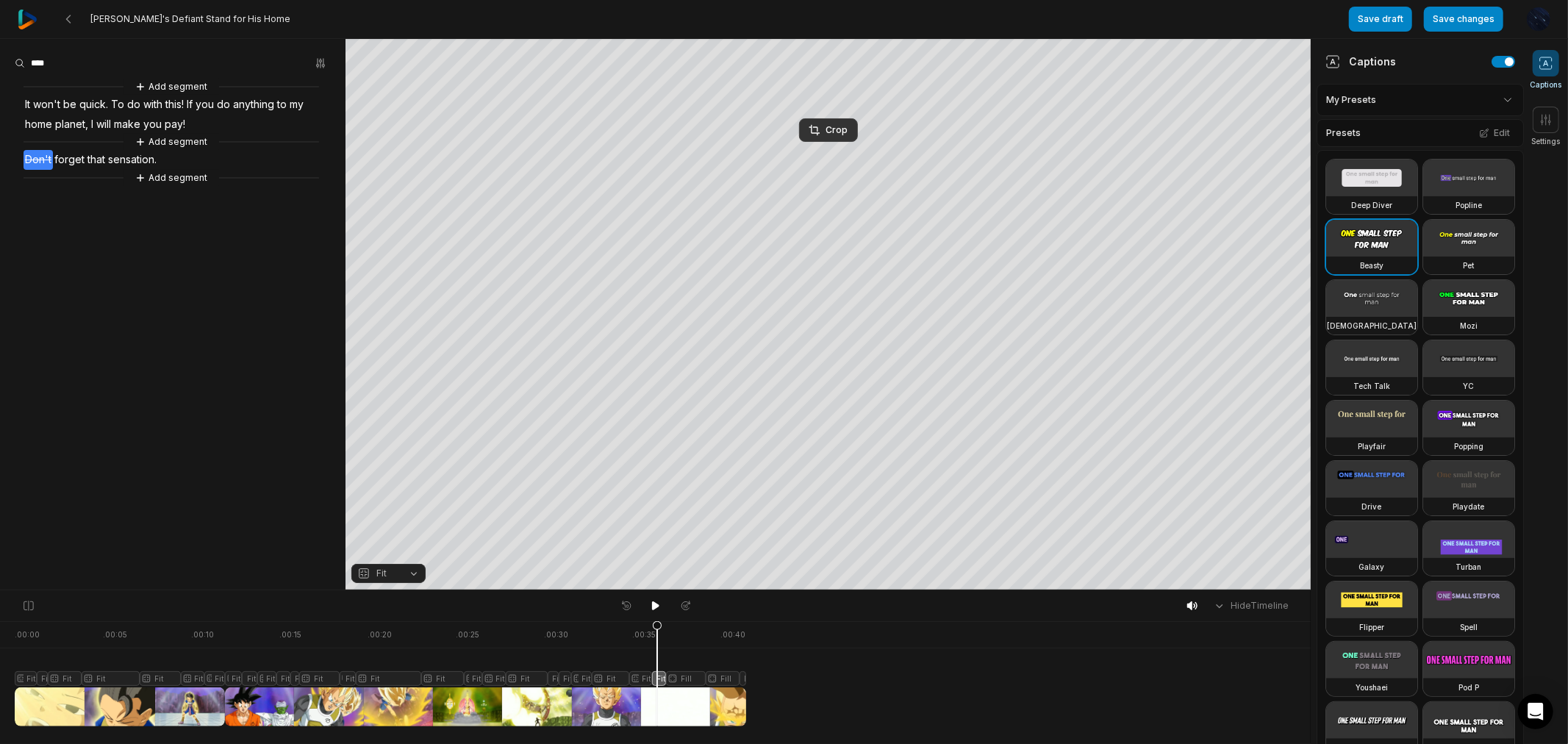 click 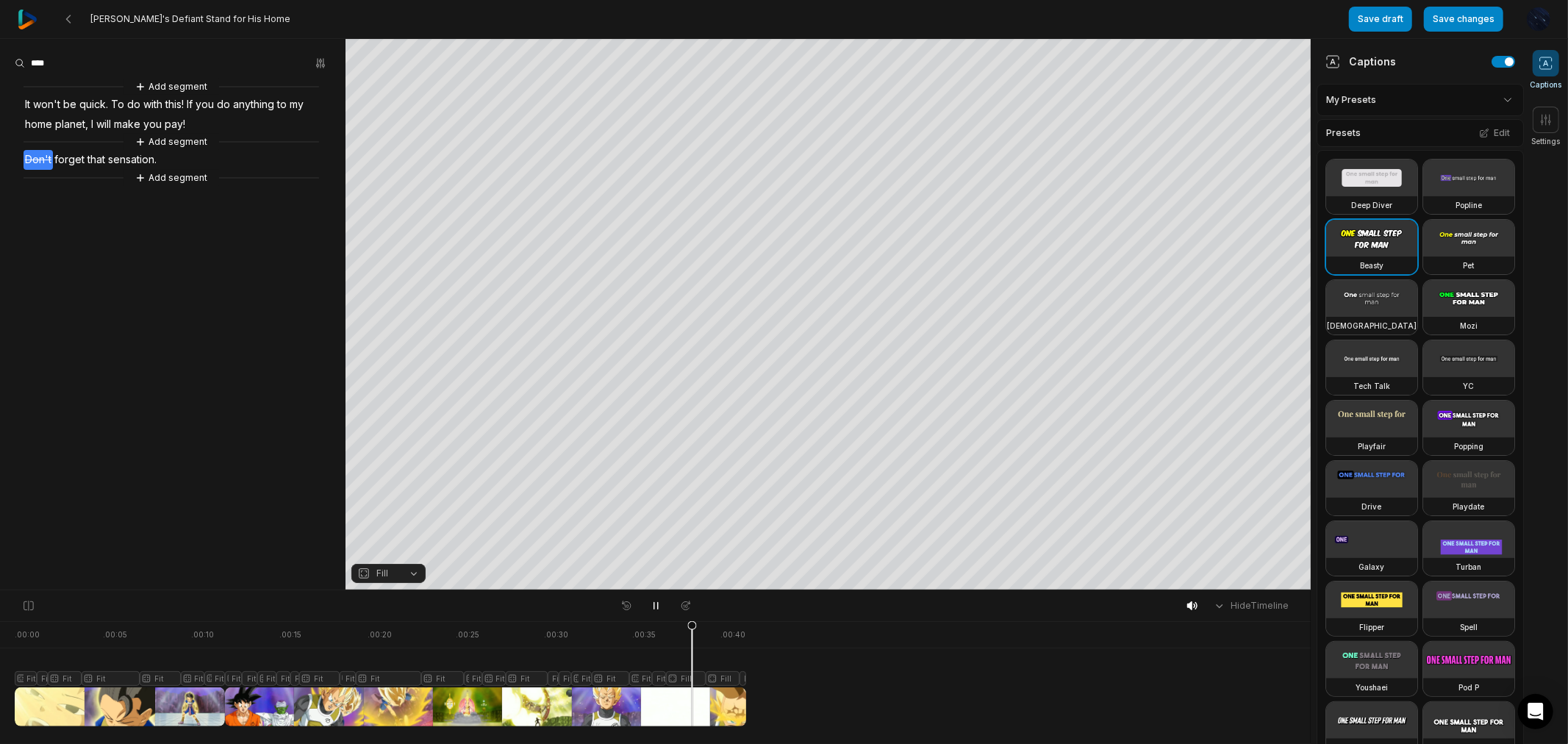 click 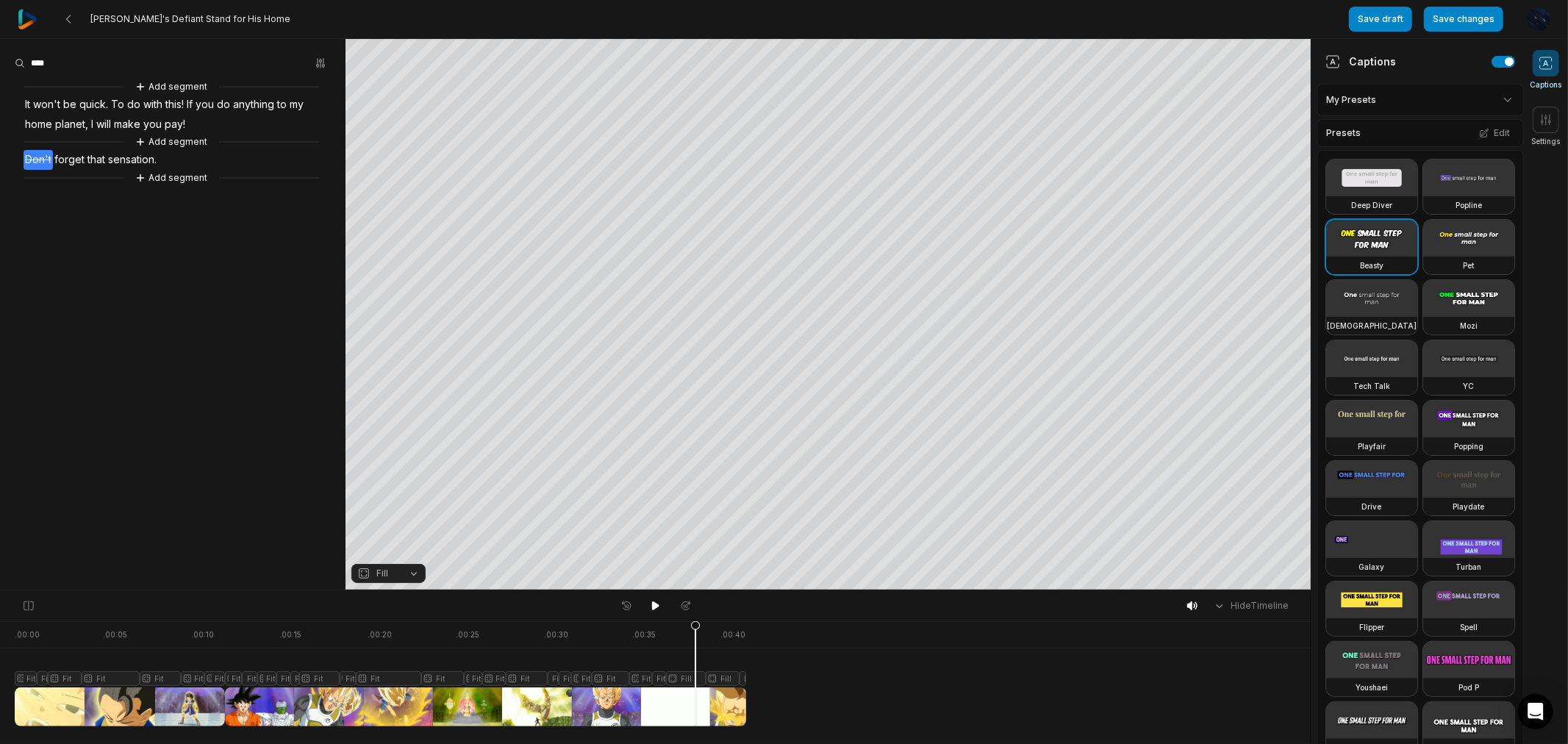 click at bounding box center (380, 673) 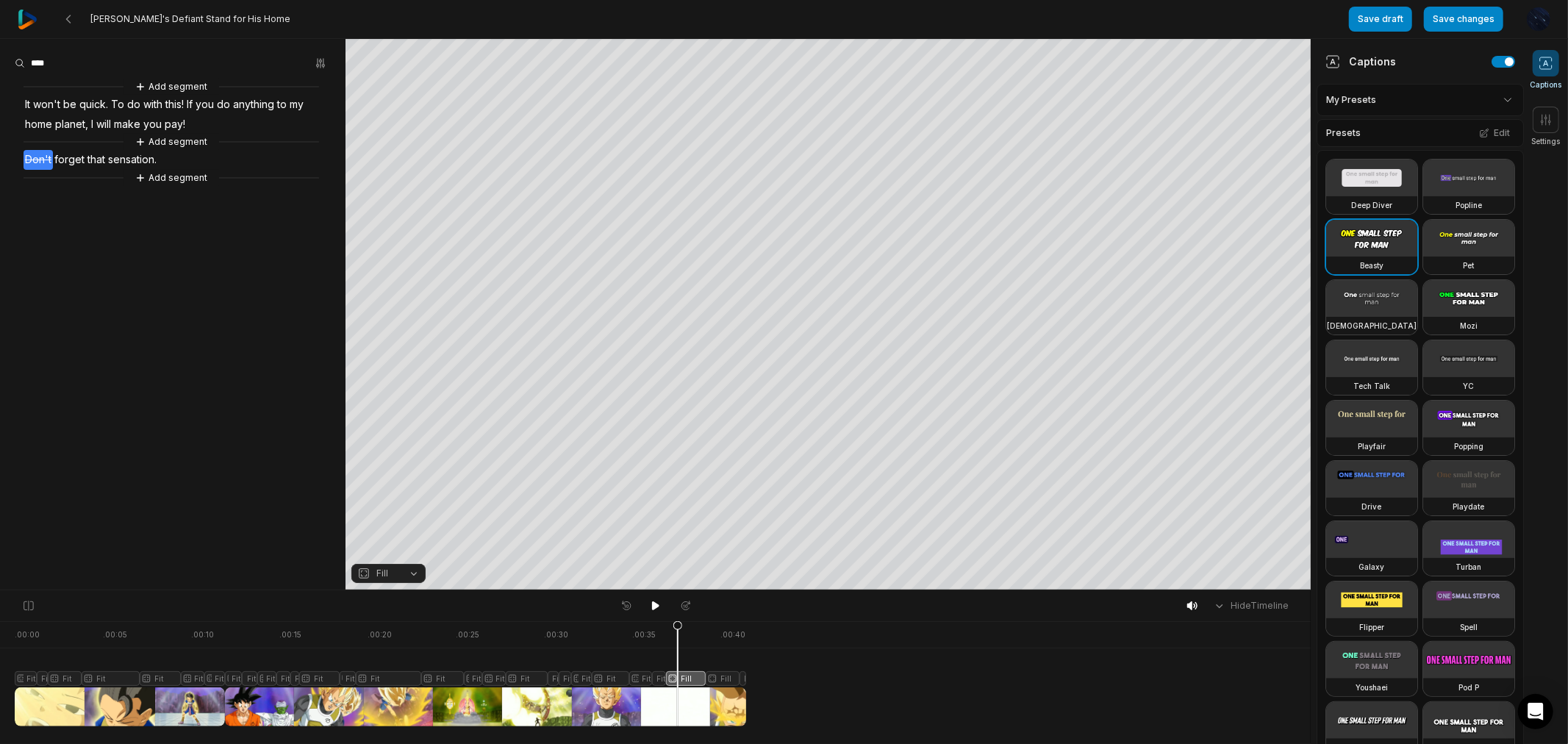 click on "Fill" at bounding box center [388, 573] 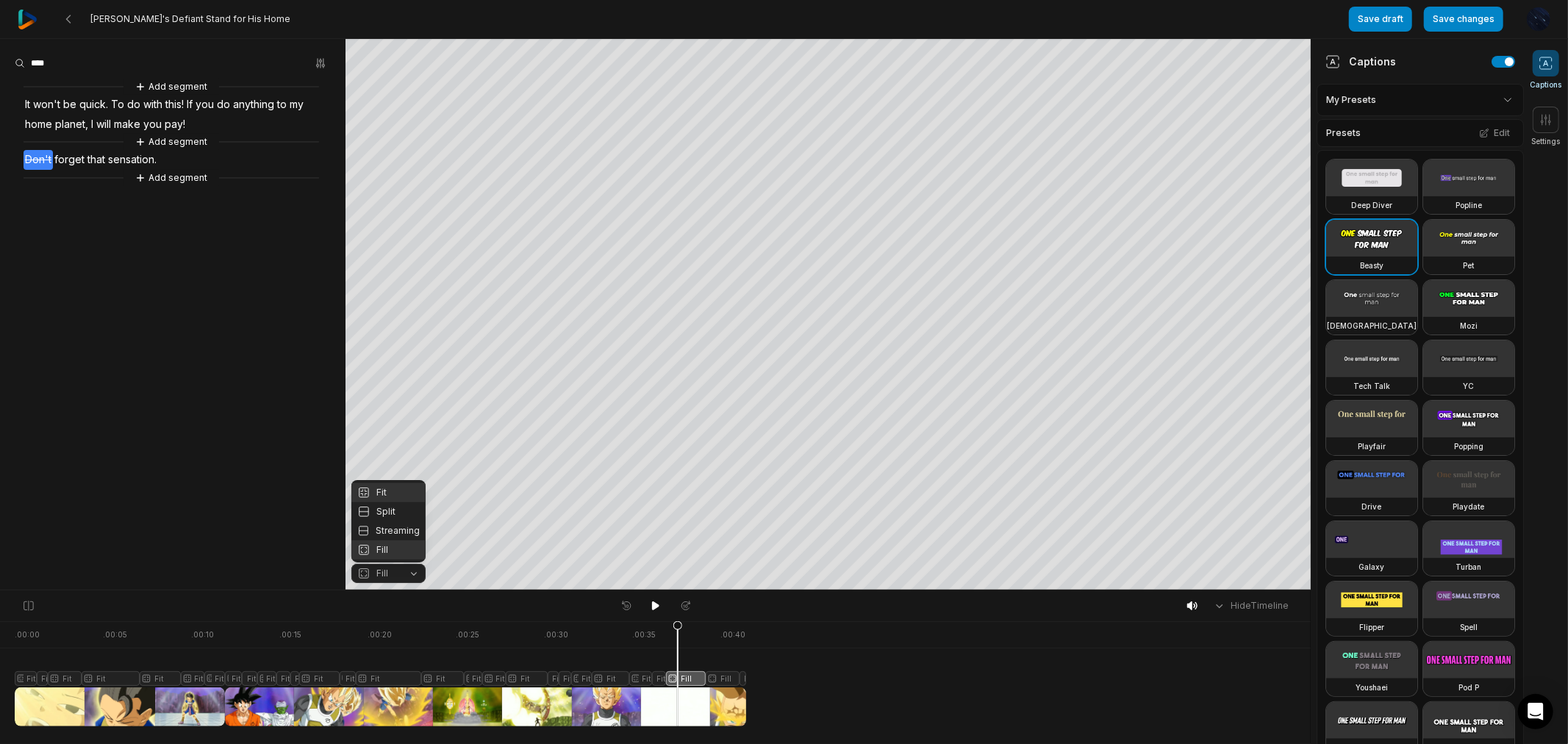 click on "Fit" at bounding box center [388, 493] 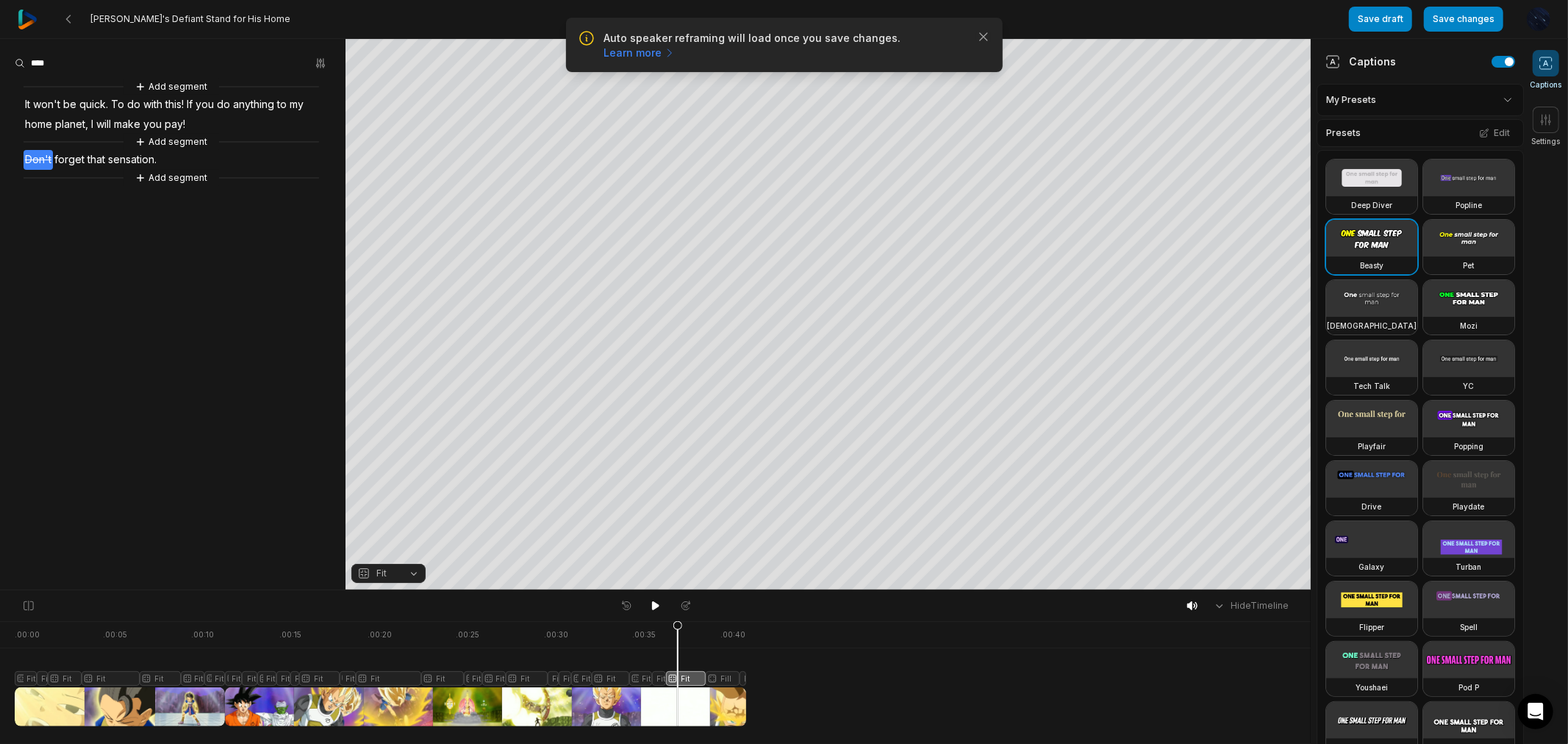 click at bounding box center [380, 673] 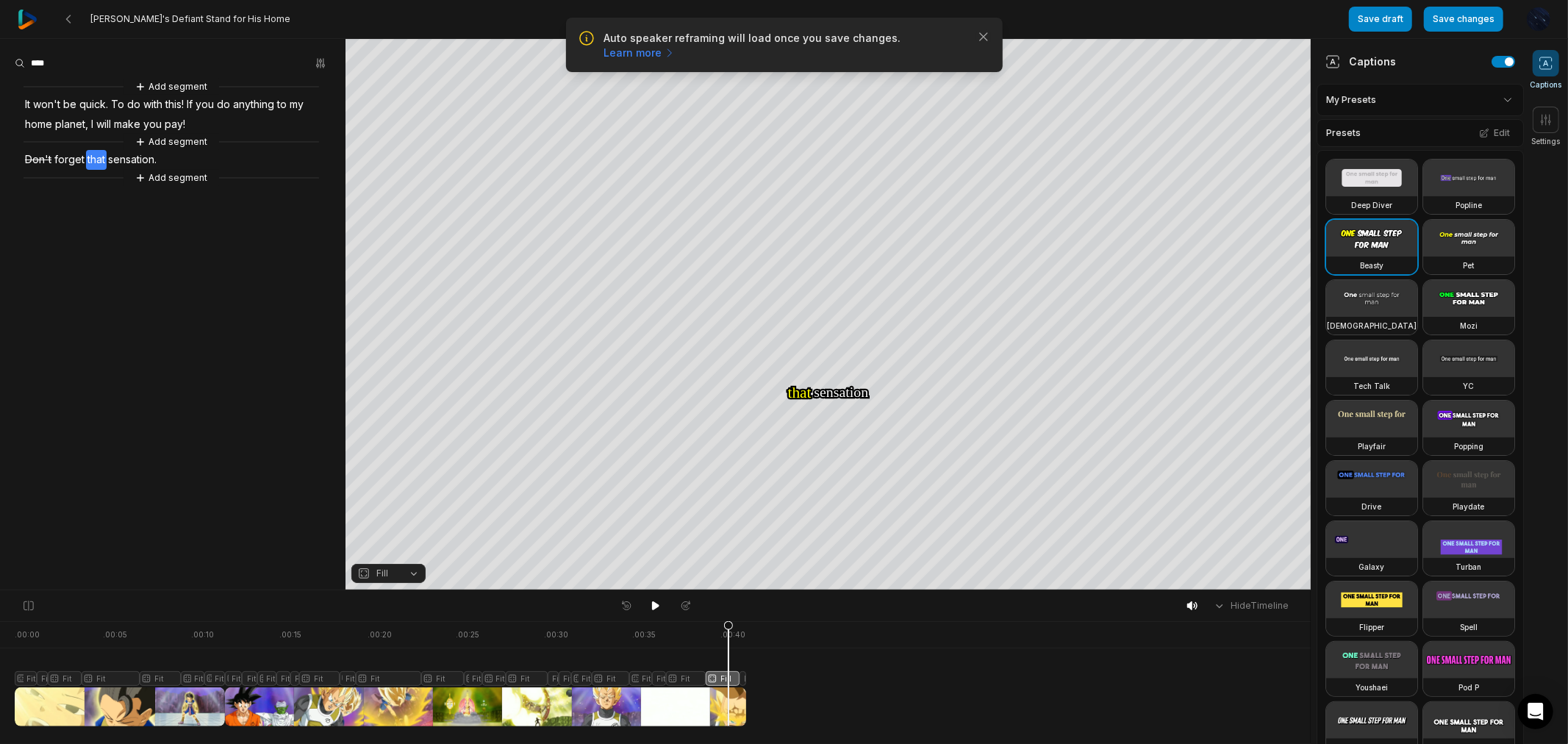 click on "Fill" at bounding box center [388, 573] 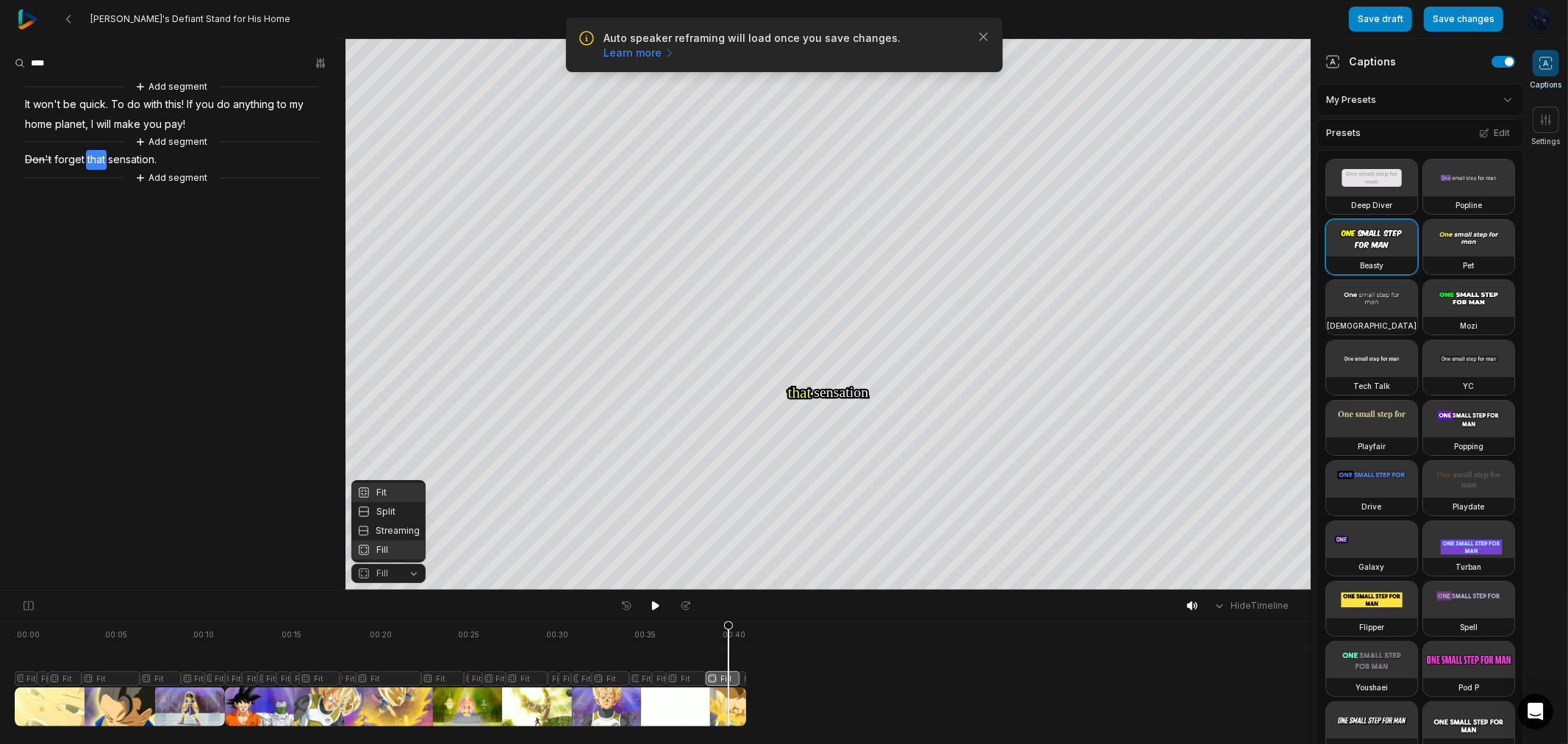 click on "Fit" at bounding box center [388, 493] 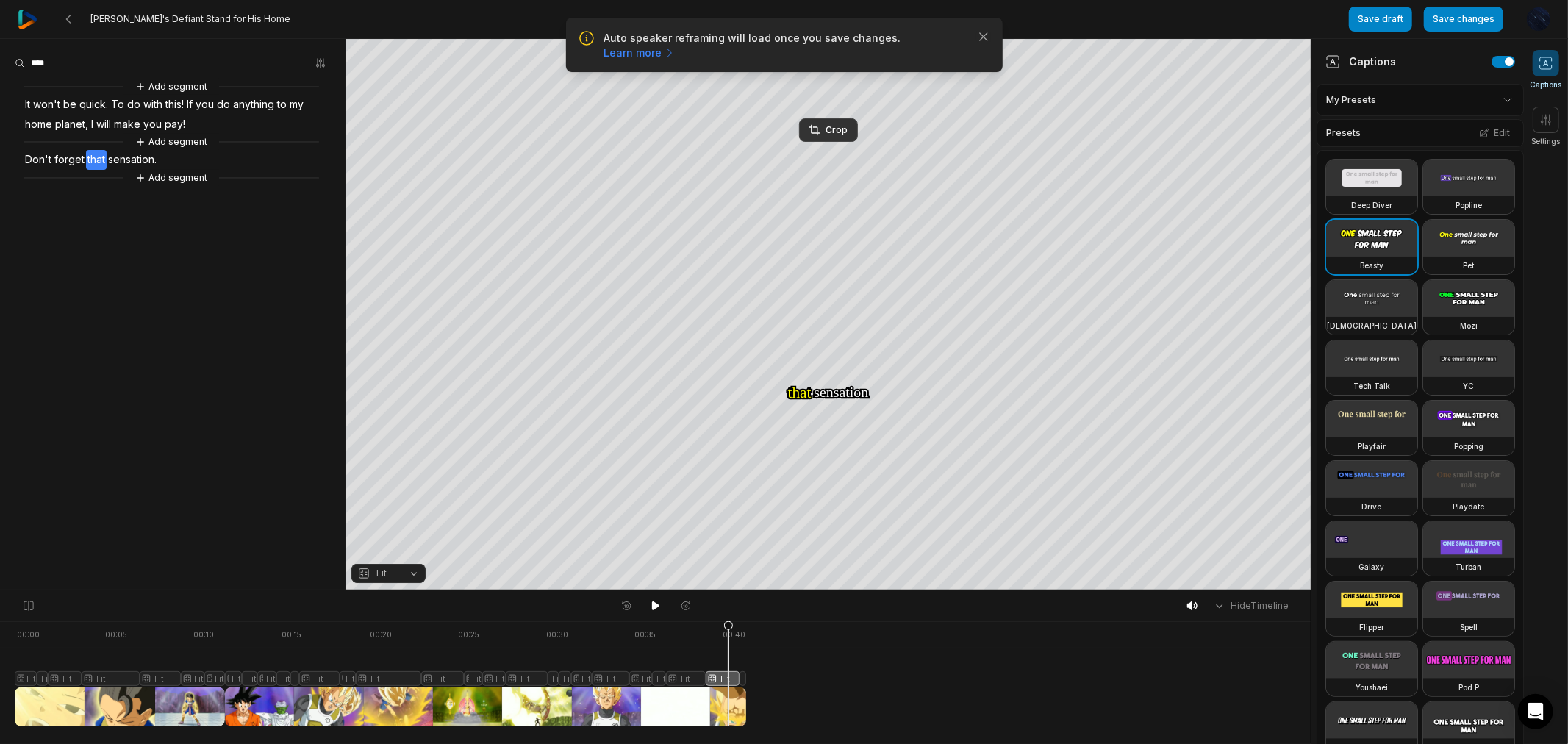 click on "Crop" at bounding box center (828, 130) 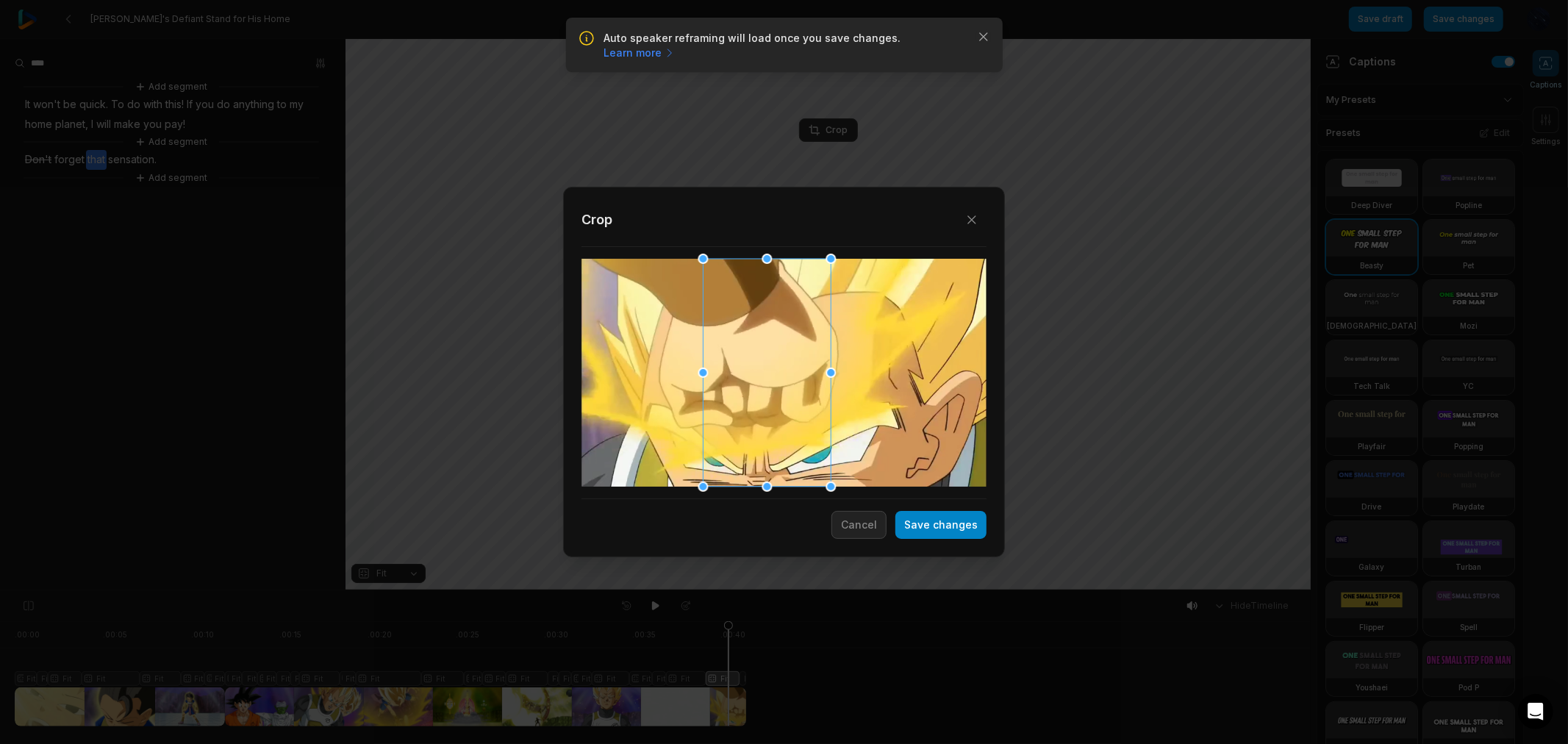 drag, startPoint x: 826, startPoint y: 356, endPoint x: 809, endPoint y: 364, distance: 18.788294 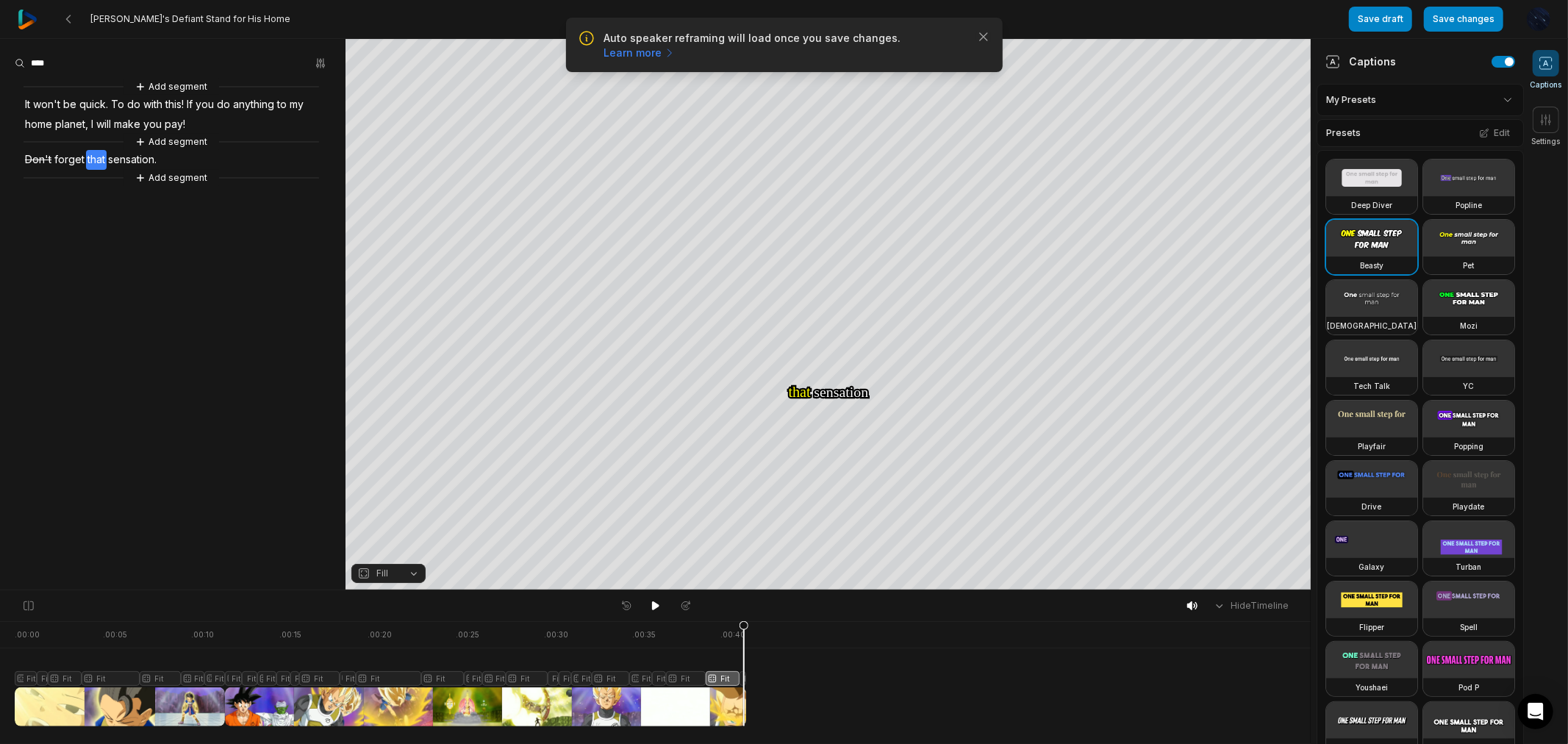 click at bounding box center (380, 673) 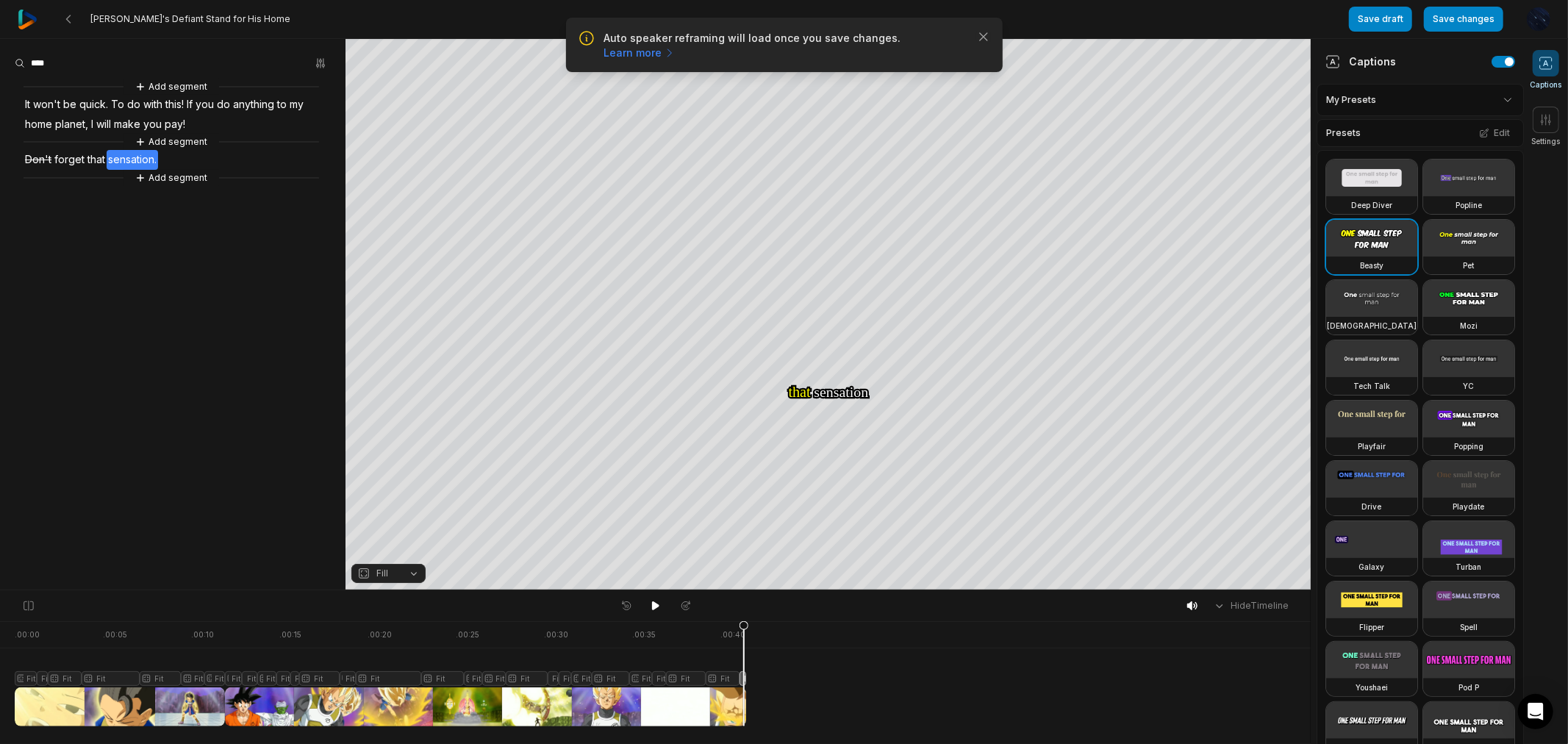 click on "Fill" at bounding box center [388, 573] 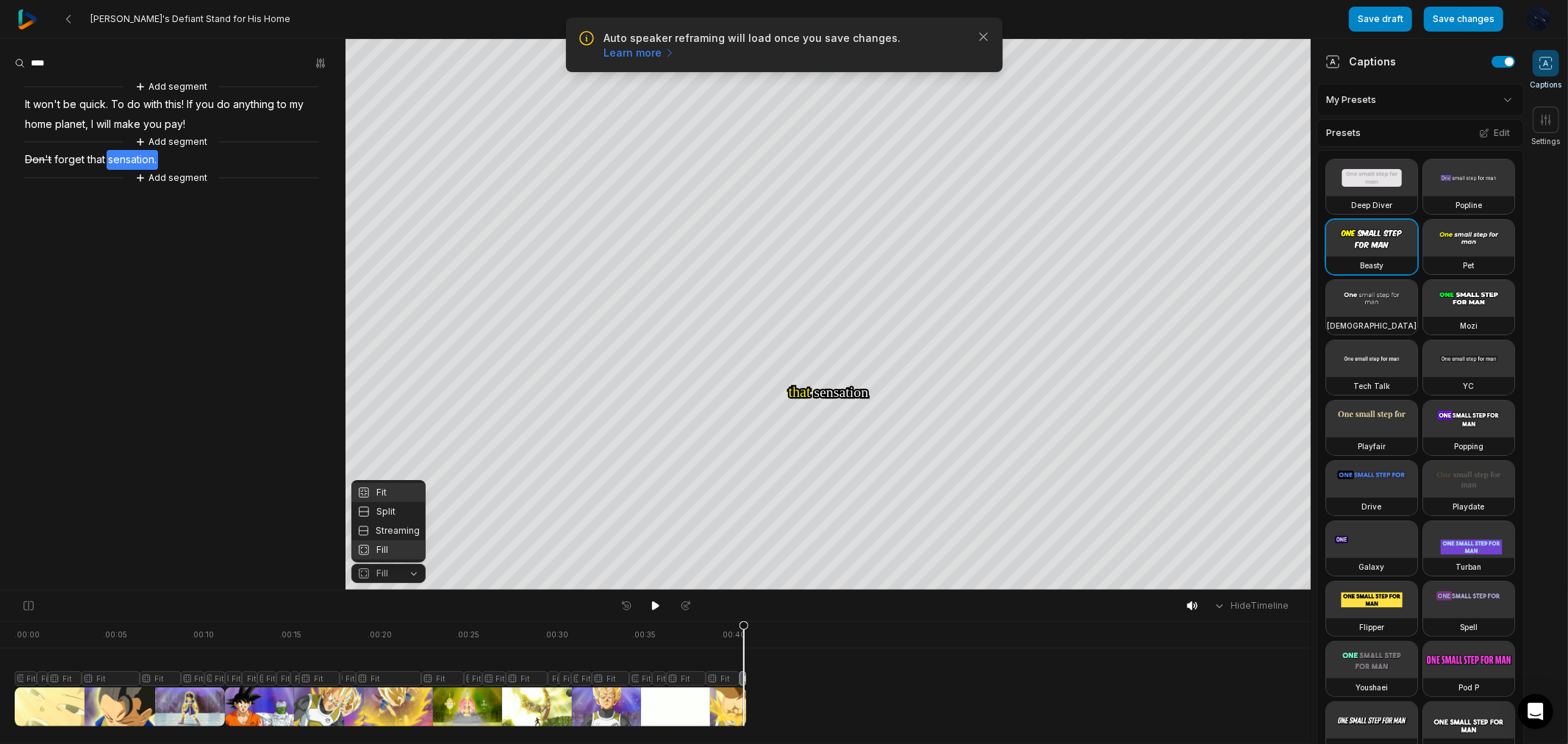 click on "Fit" at bounding box center (388, 493) 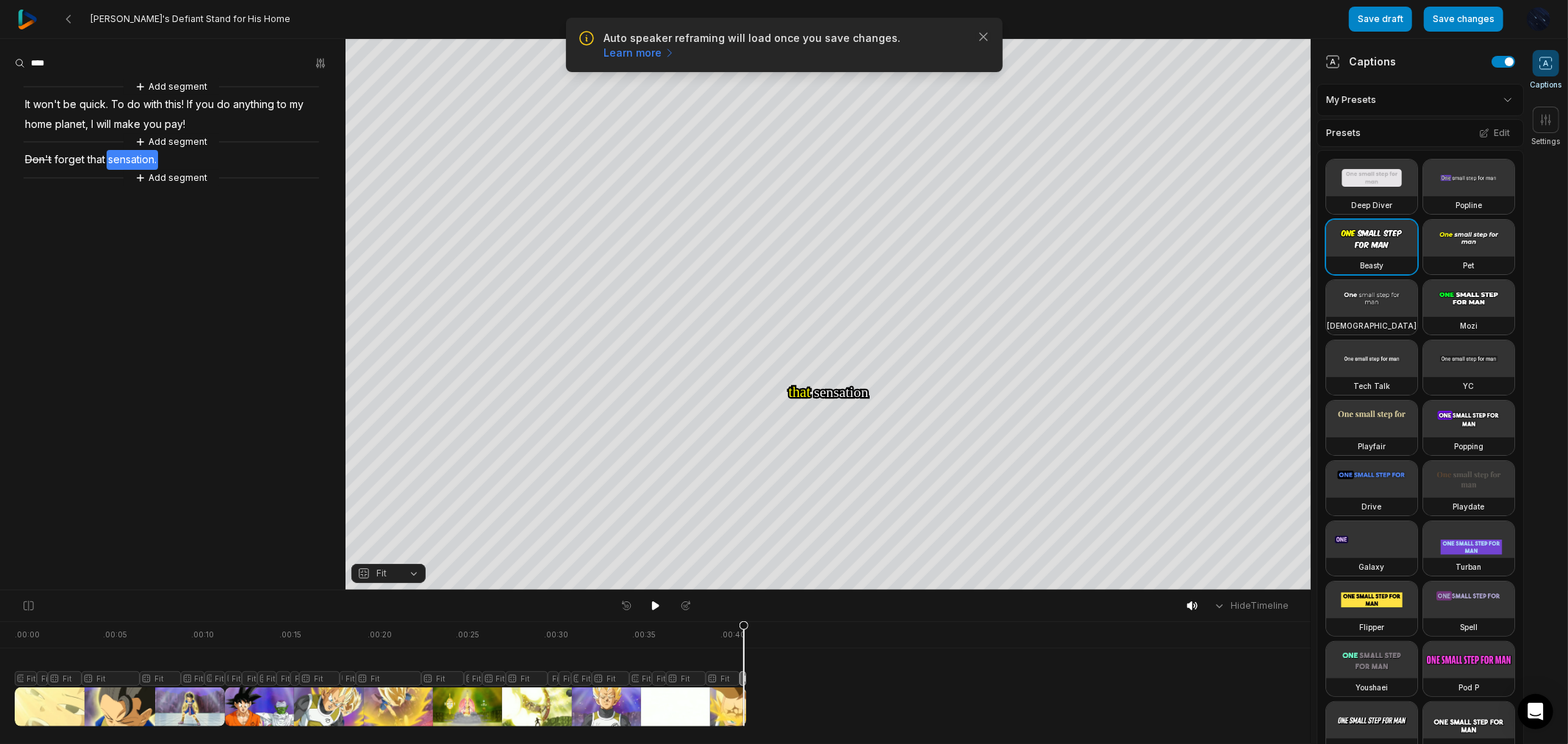 click 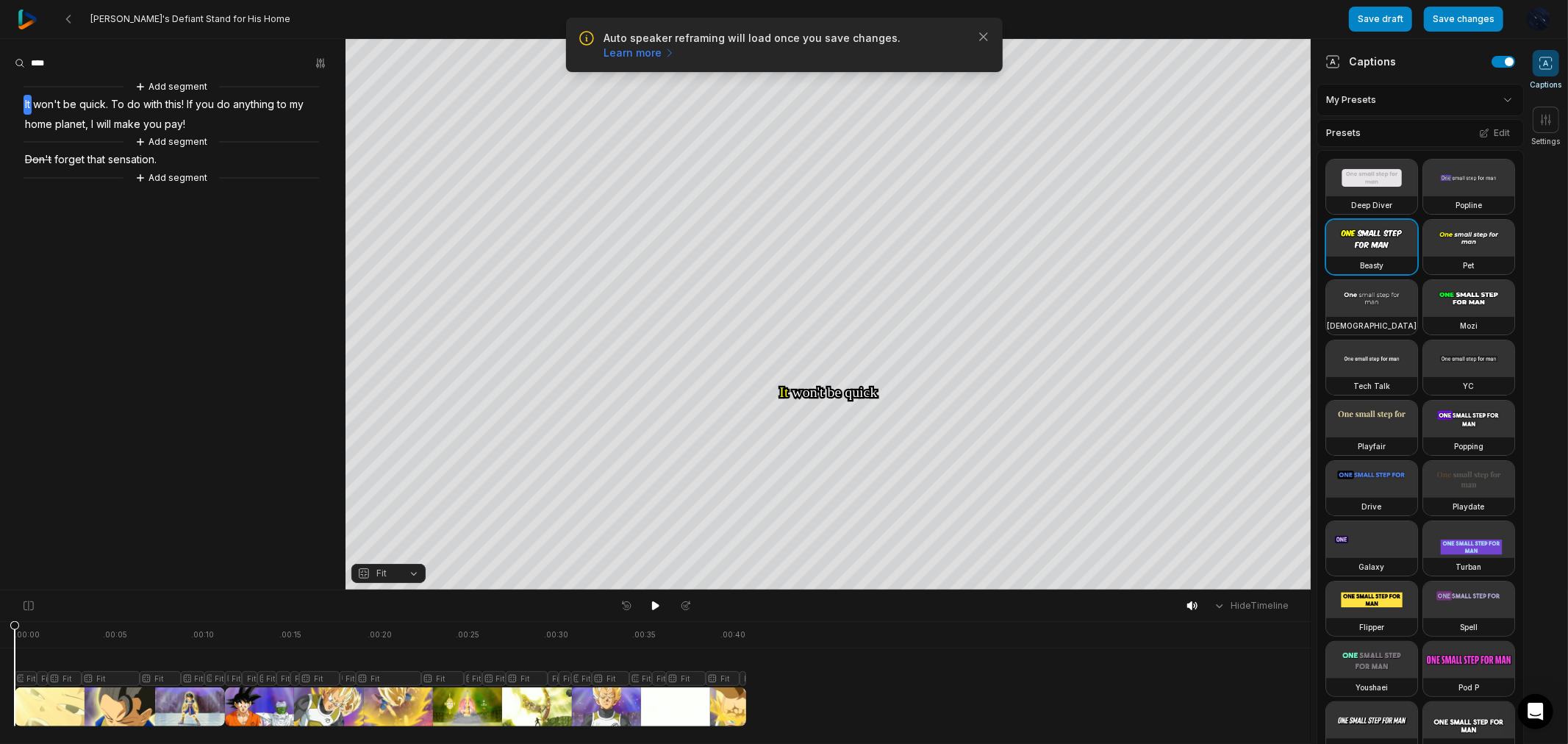 click 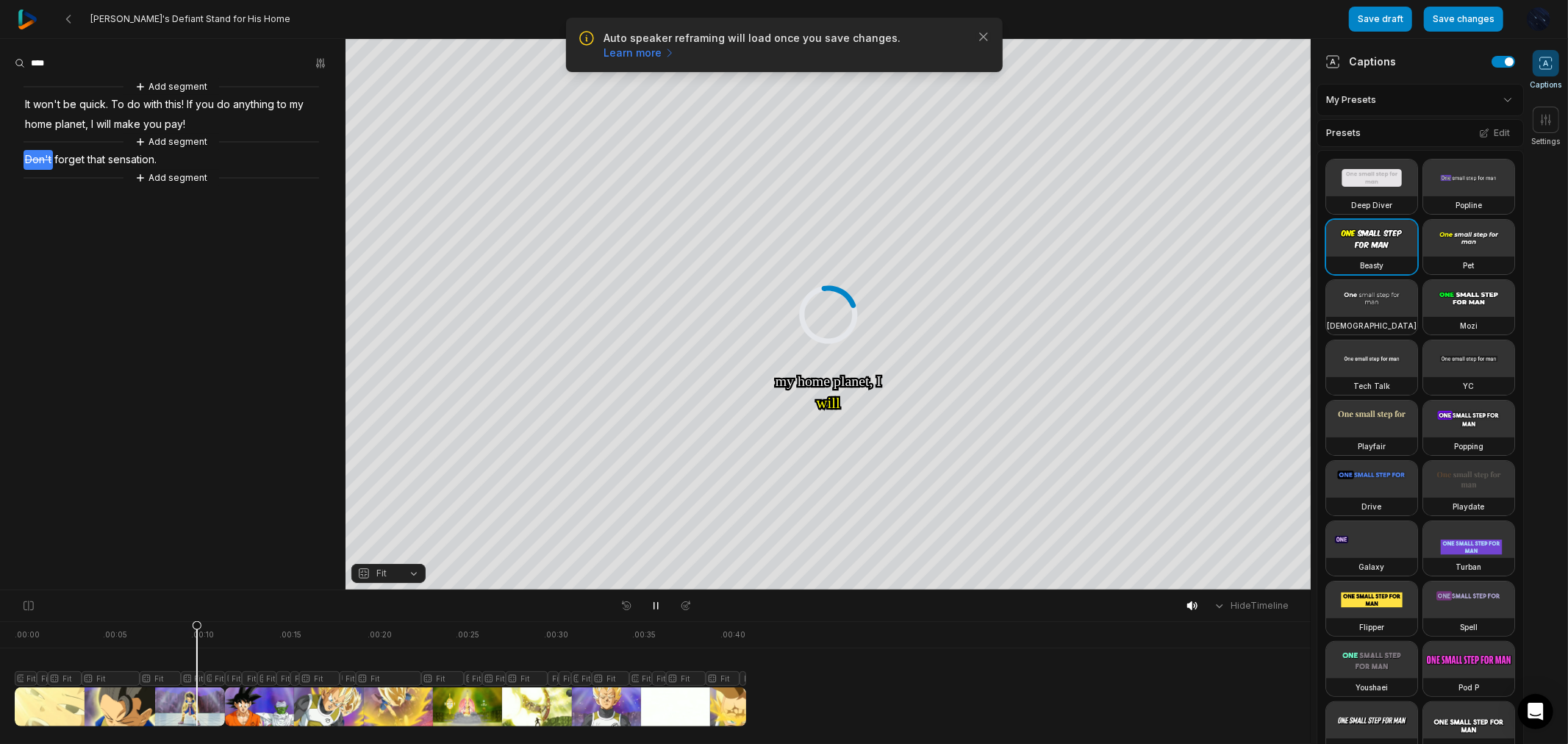 click at bounding box center [380, 673] 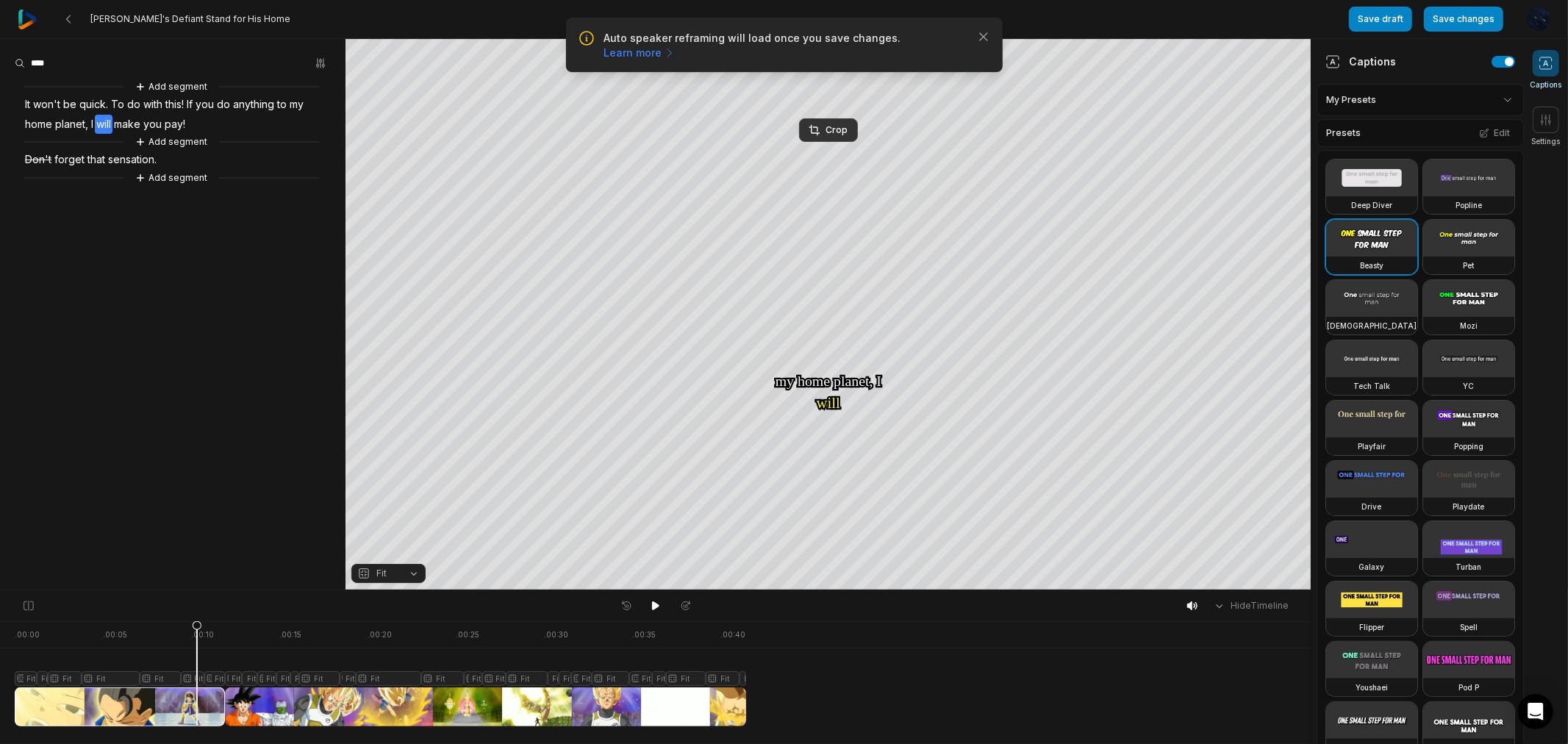click on "Hide  Timeline" at bounding box center [655, 606] 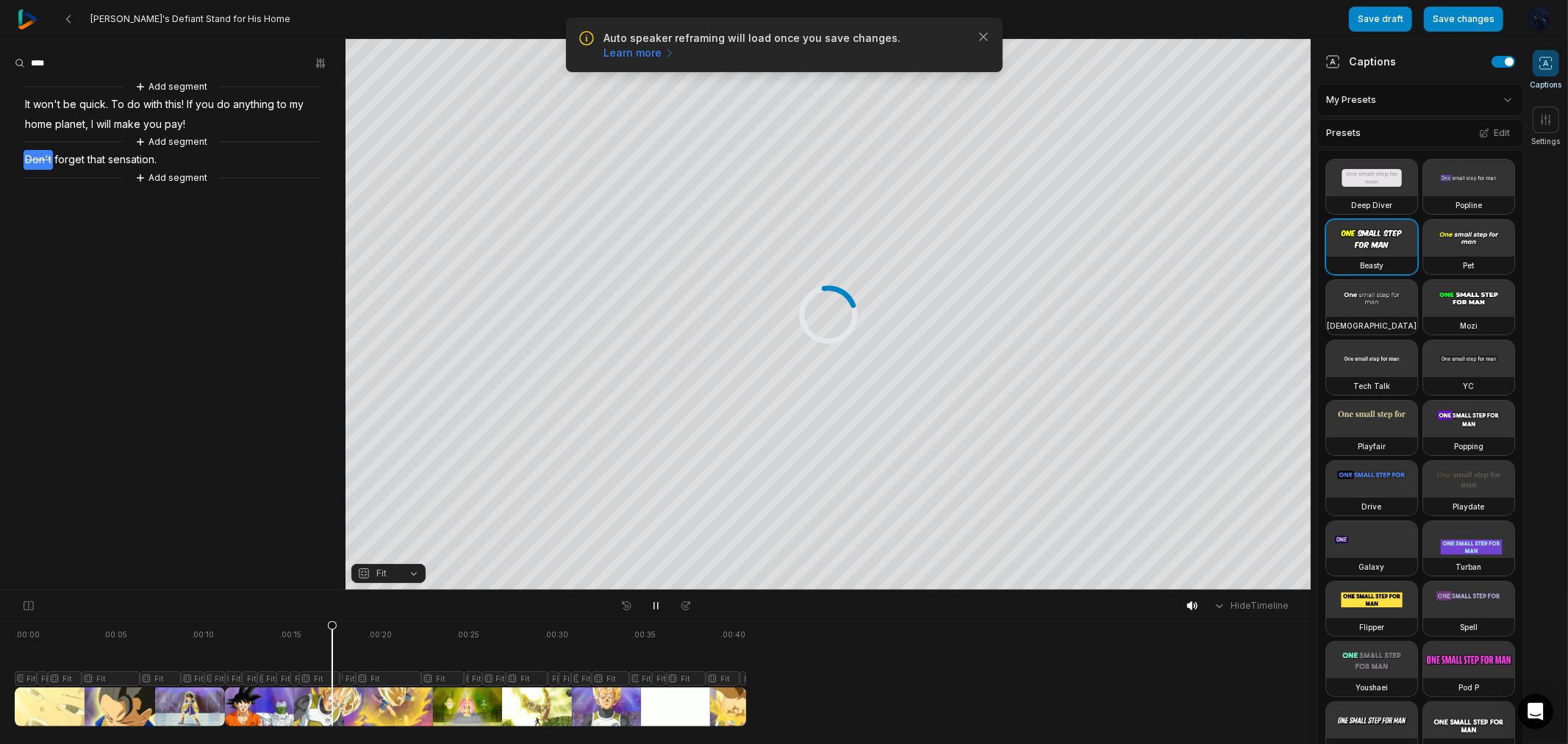 click at bounding box center (380, 673) 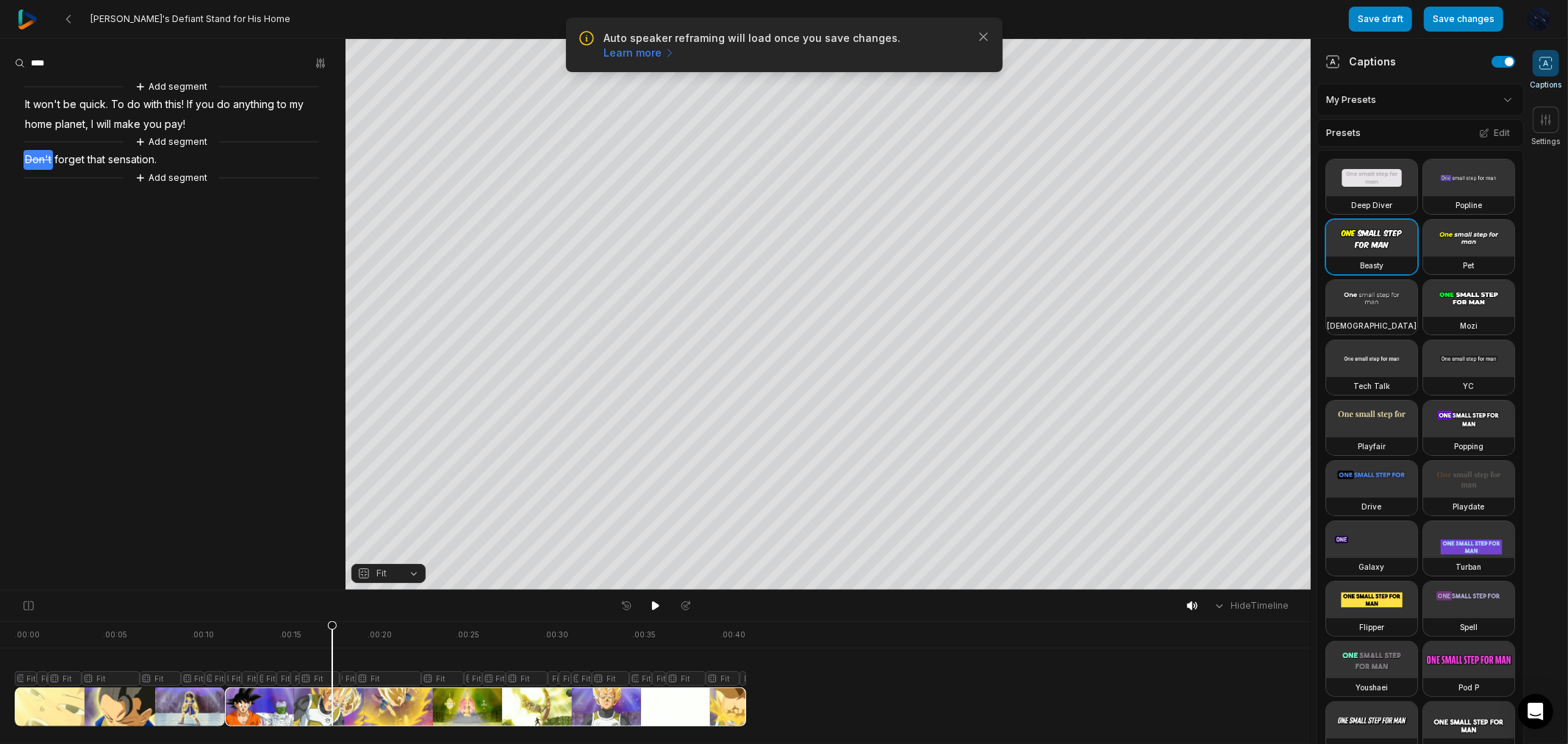 click on "Save changes" at bounding box center [1464, 19] 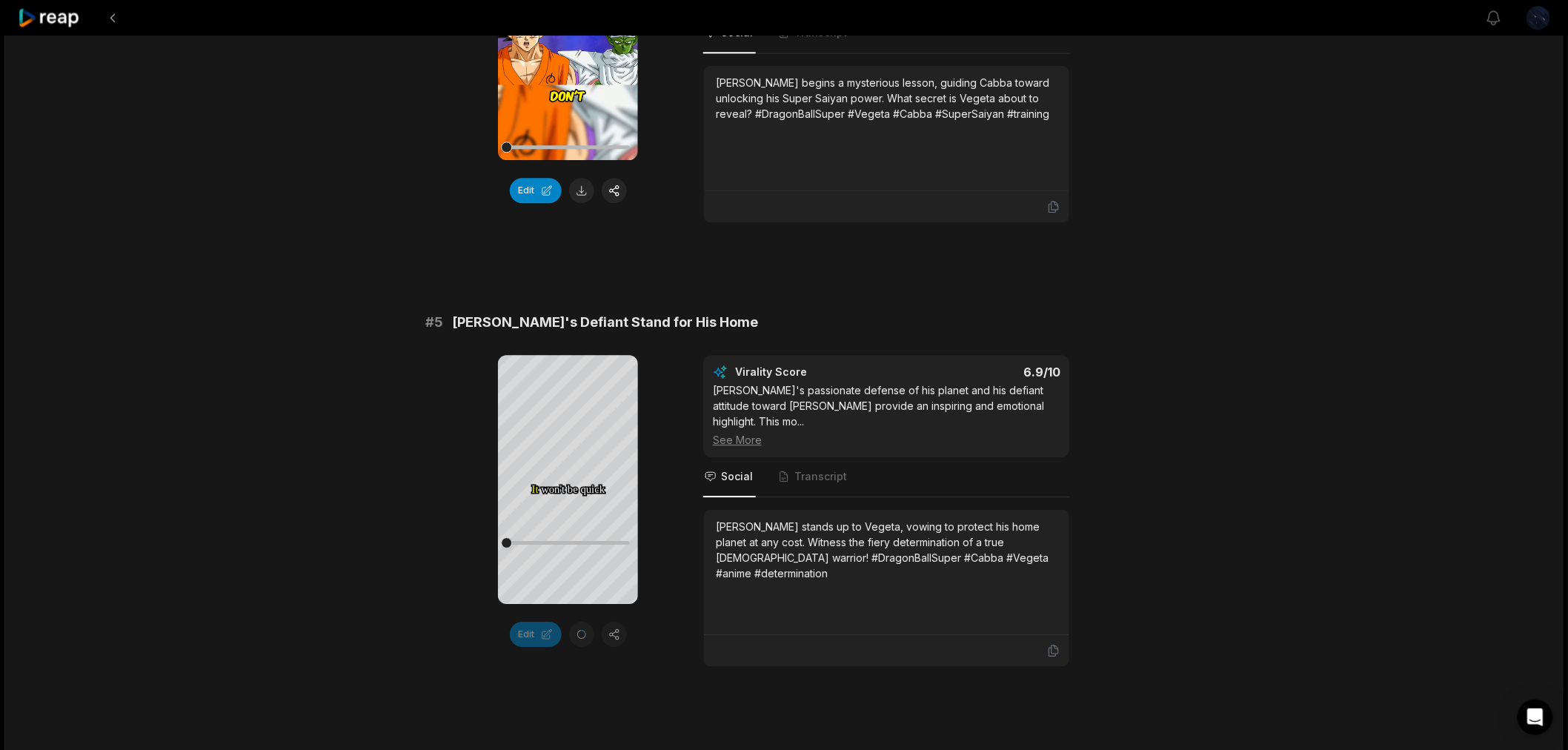scroll, scrollTop: 1921, scrollLeft: 0, axis: vertical 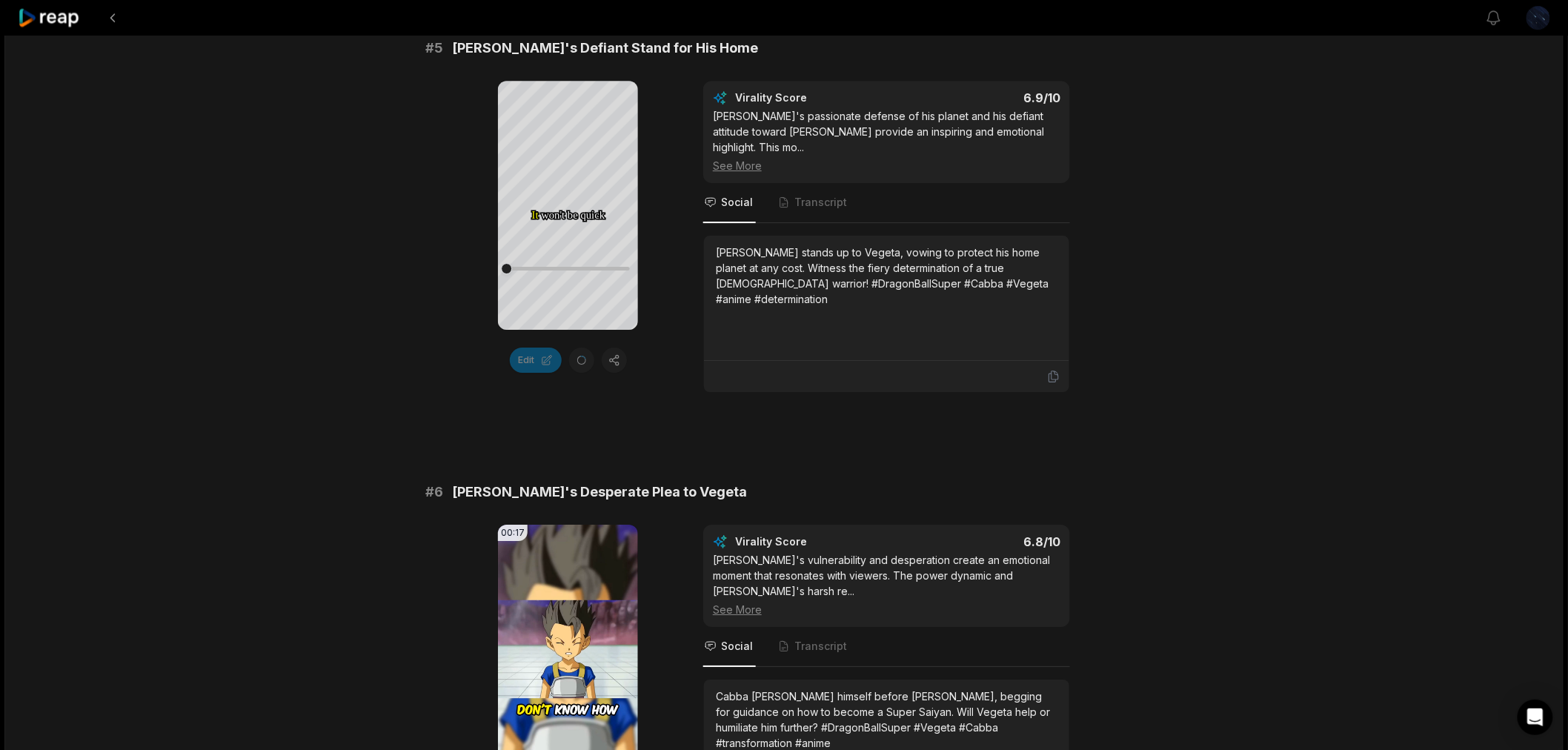 click on "Your browser does not support mp4 format." at bounding box center (568, 649) 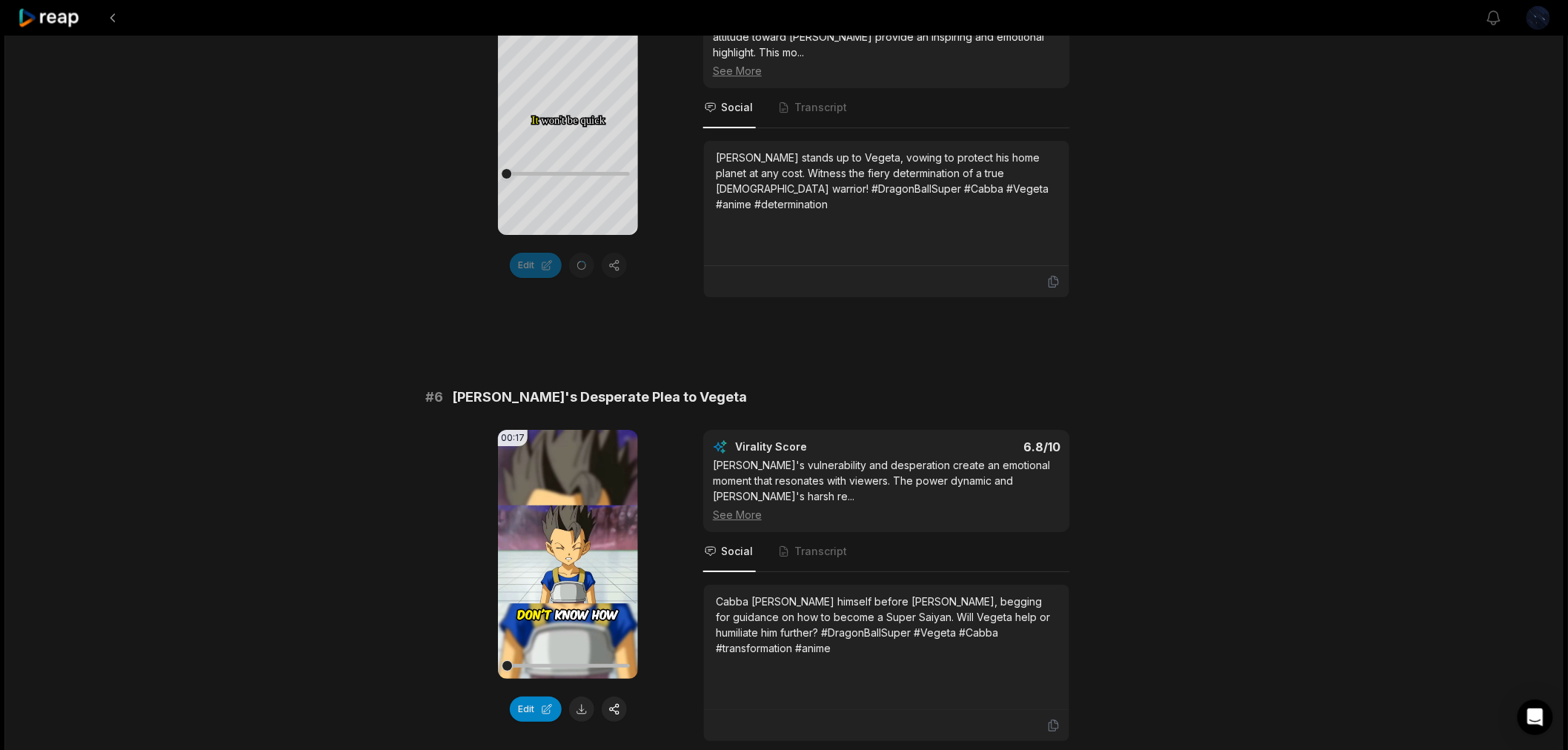 scroll, scrollTop: 2055, scrollLeft: 0, axis: vertical 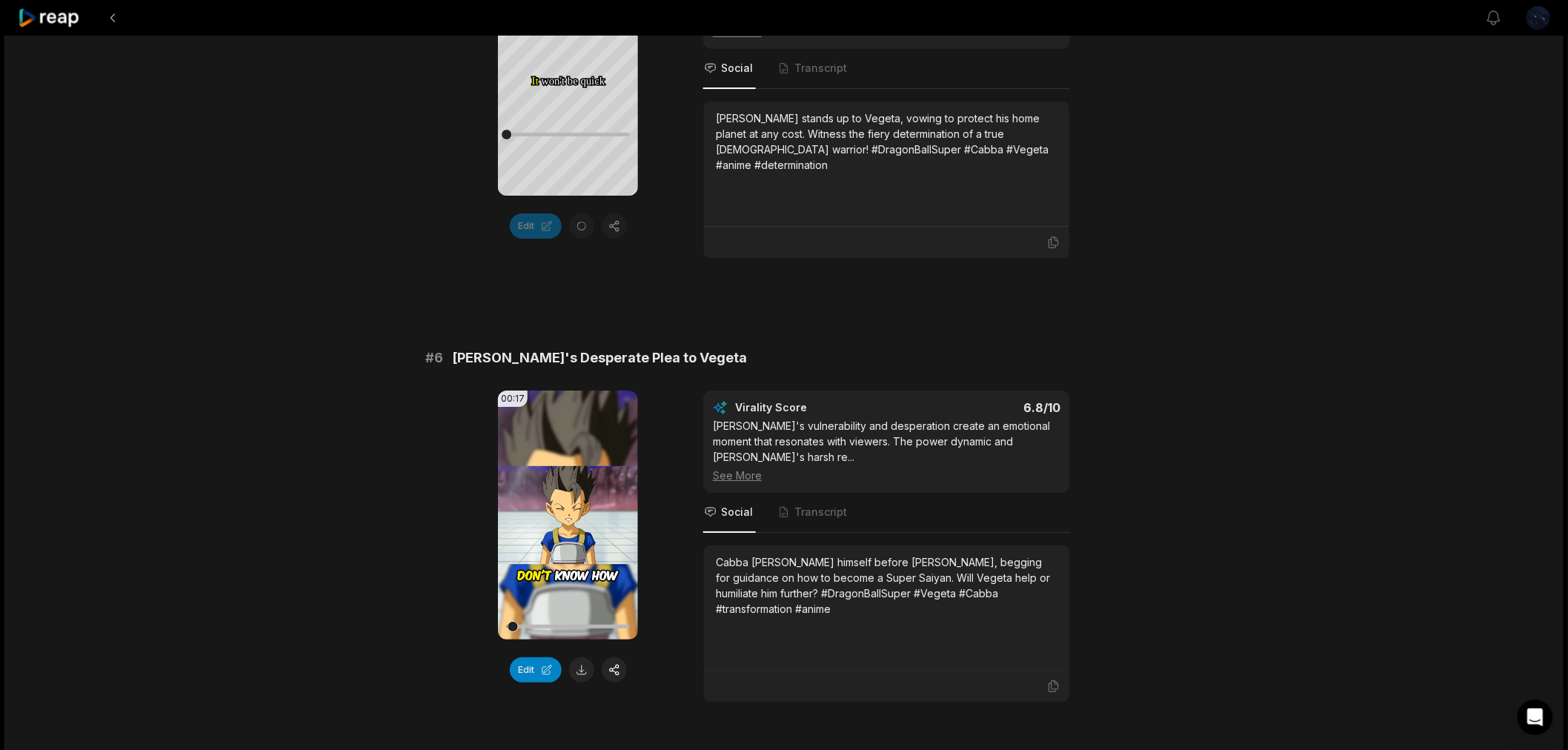 click at bounding box center (568, 626) 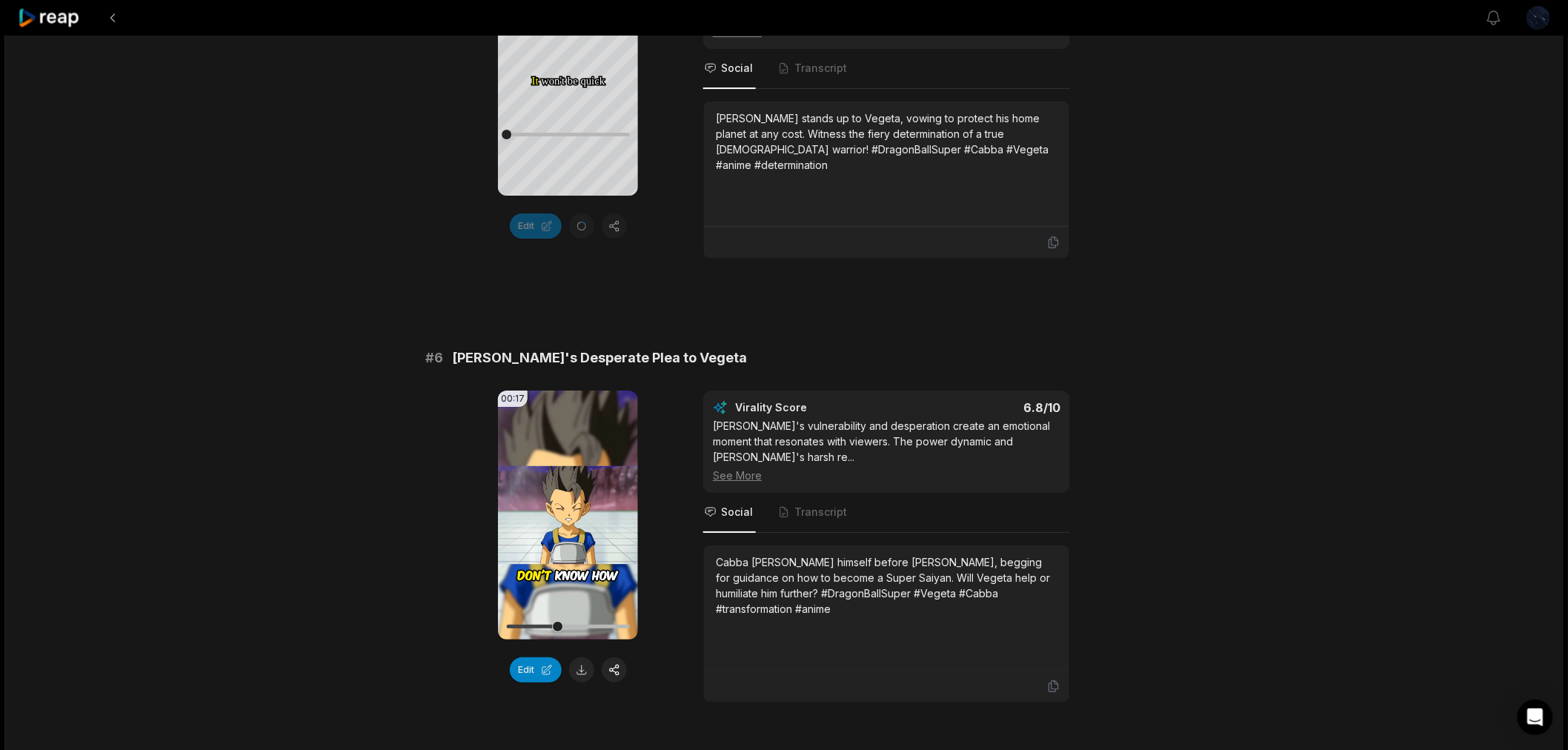 click at bounding box center [568, 626] 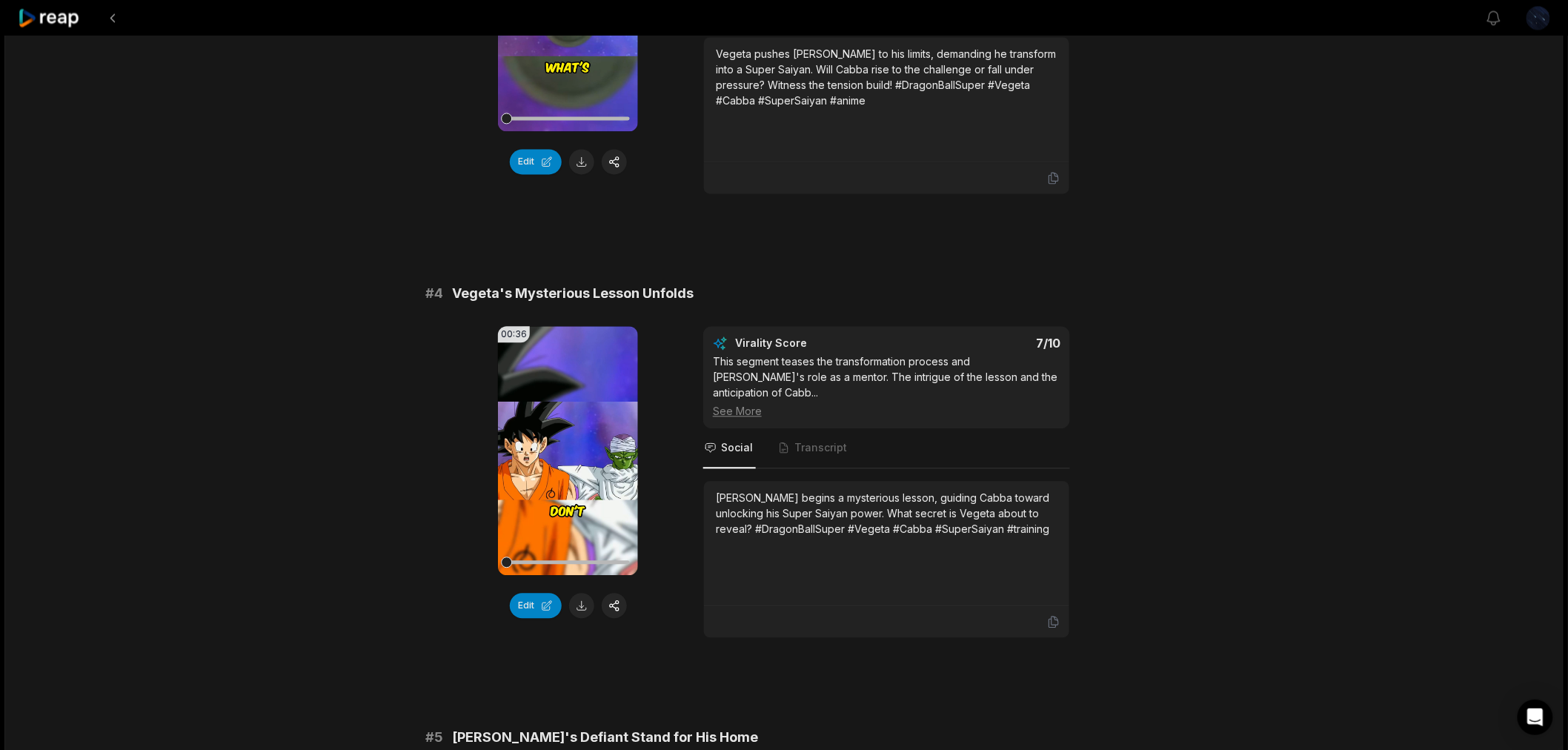 scroll, scrollTop: 958, scrollLeft: 0, axis: vertical 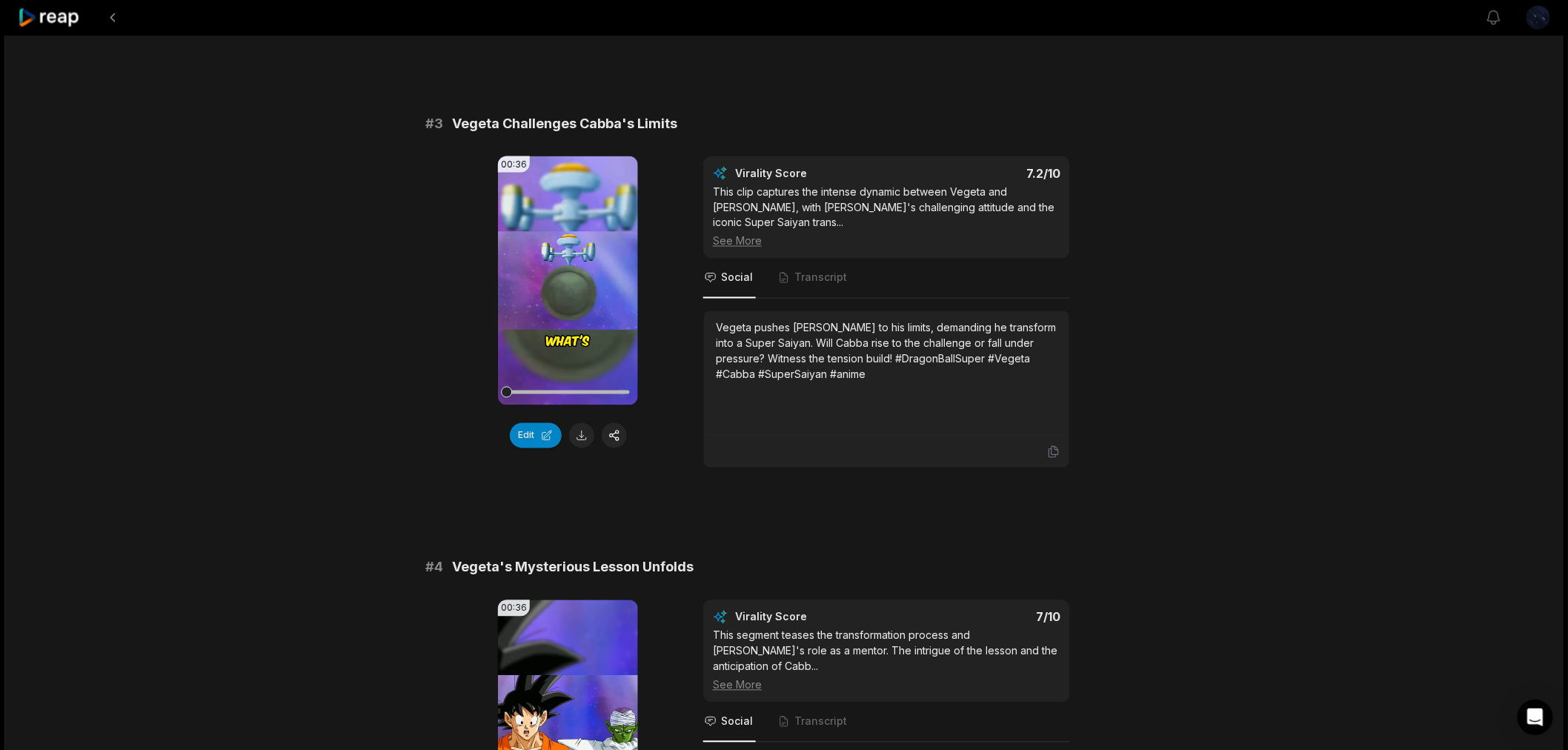 click 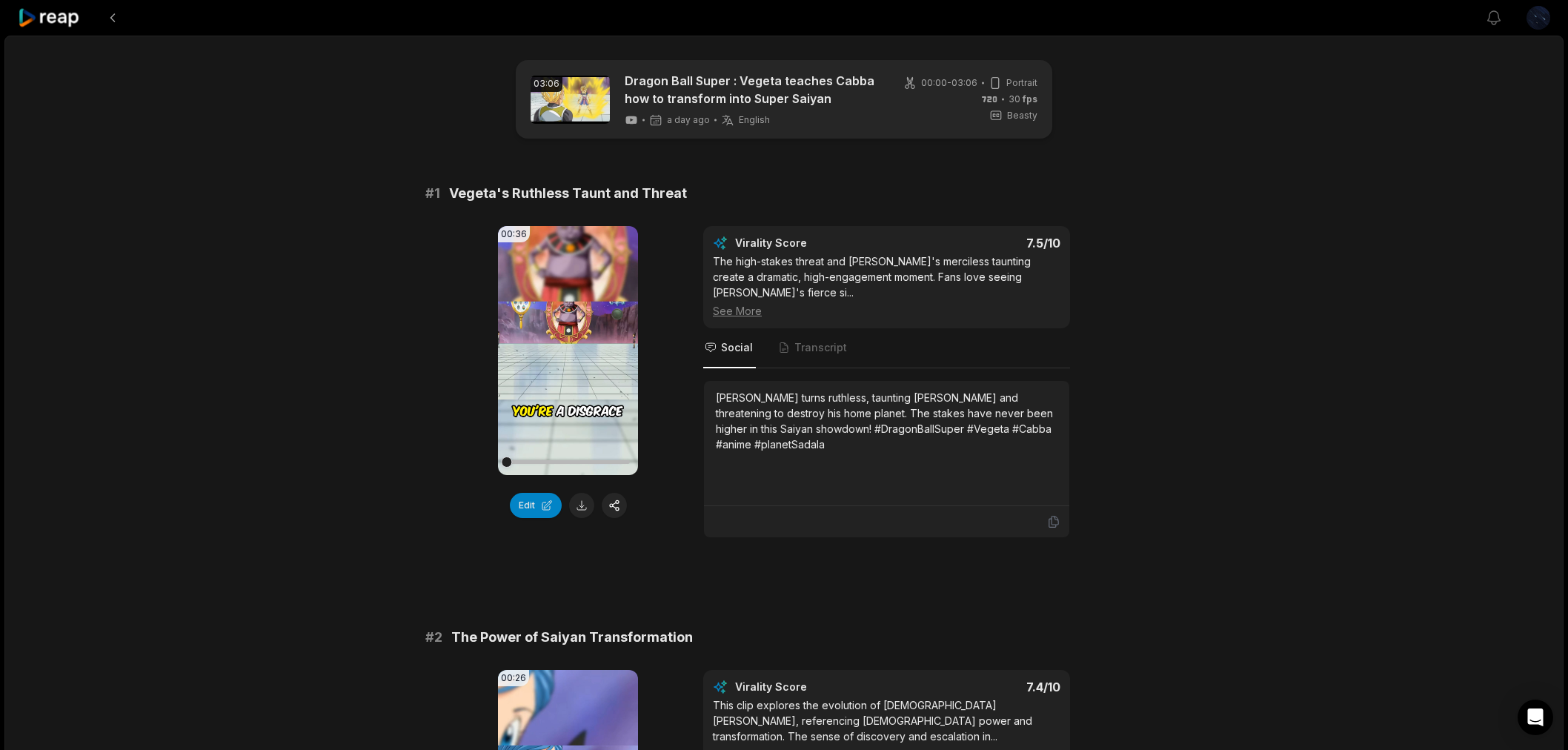 scroll, scrollTop: 958, scrollLeft: 0, axis: vertical 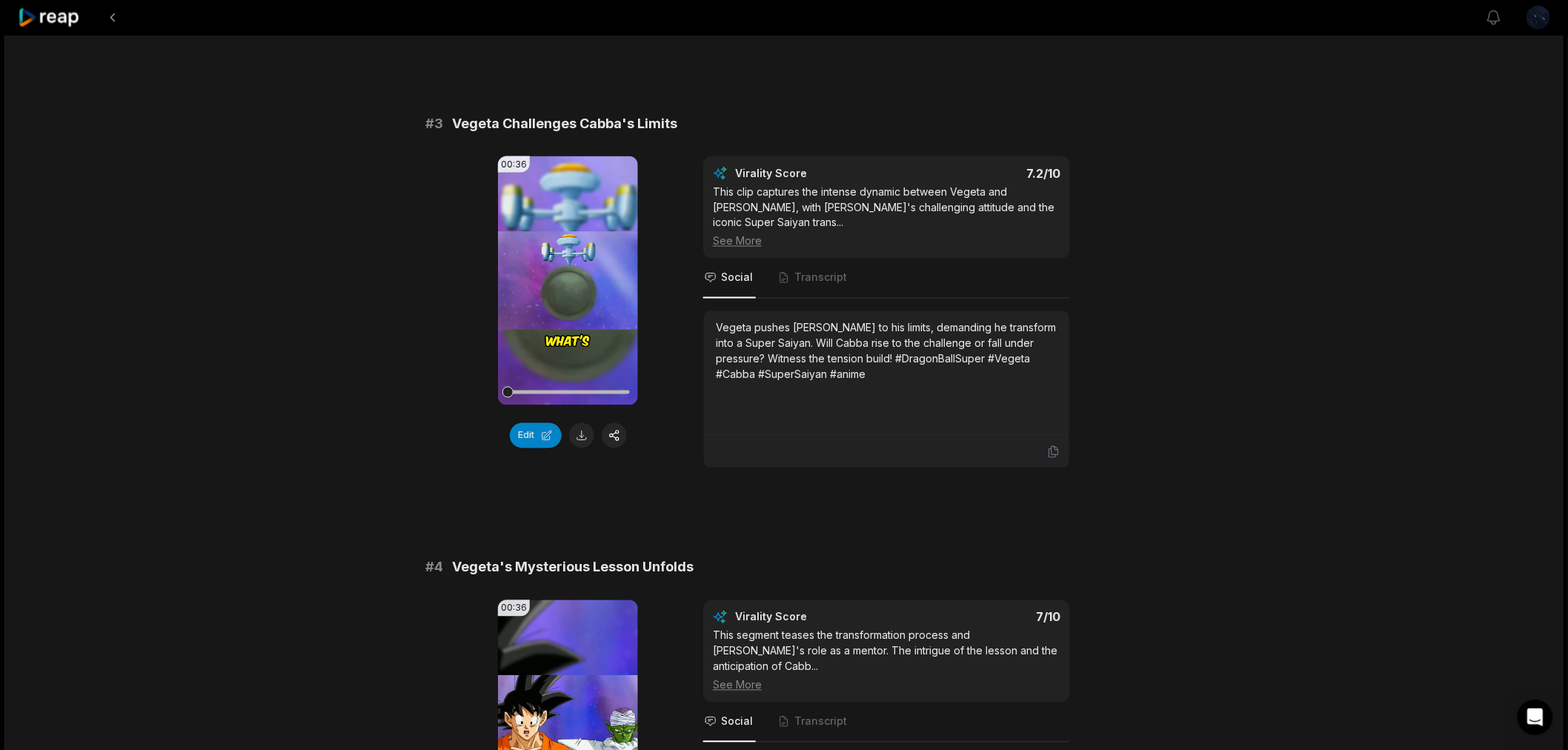click at bounding box center [568, 392] 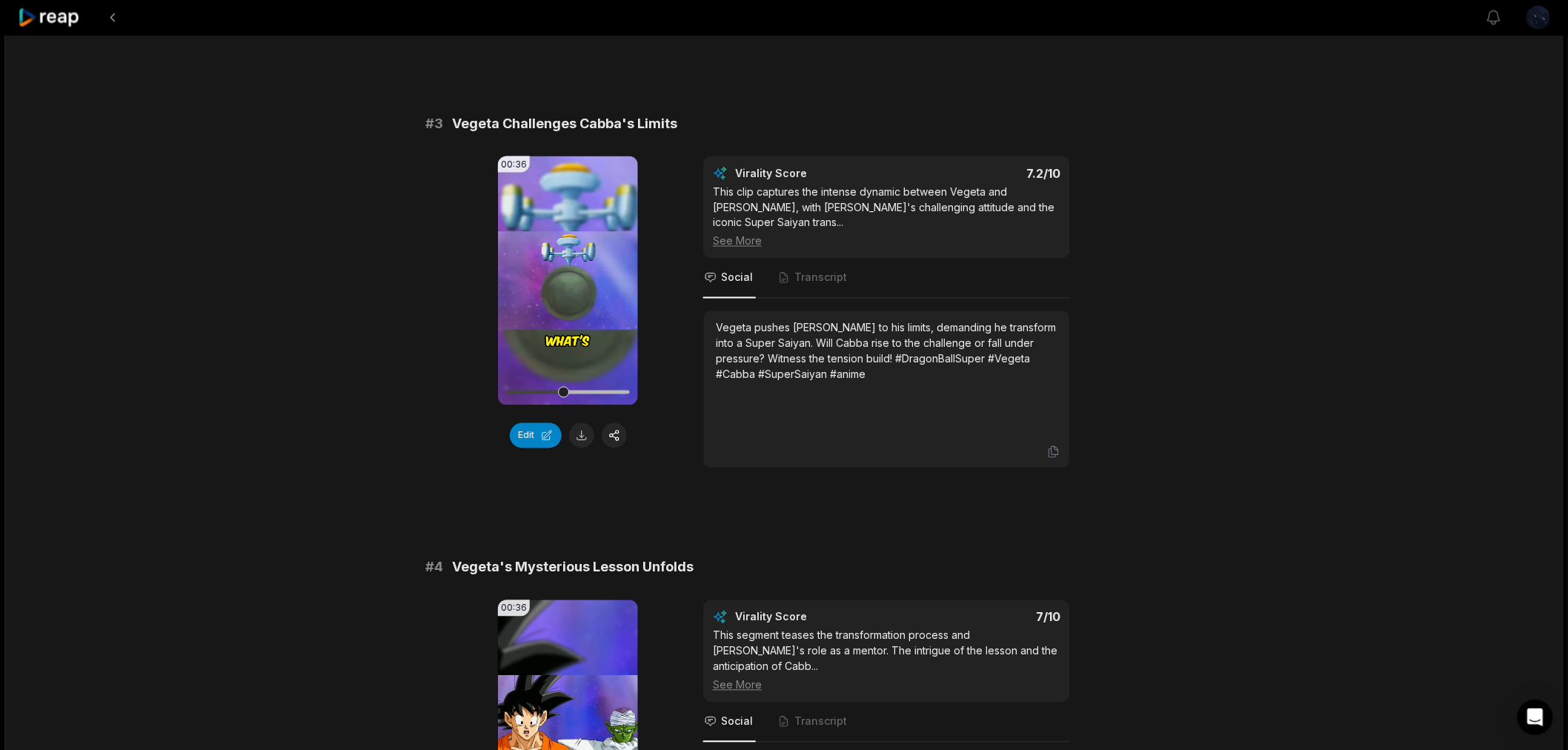 click at bounding box center (568, 392) 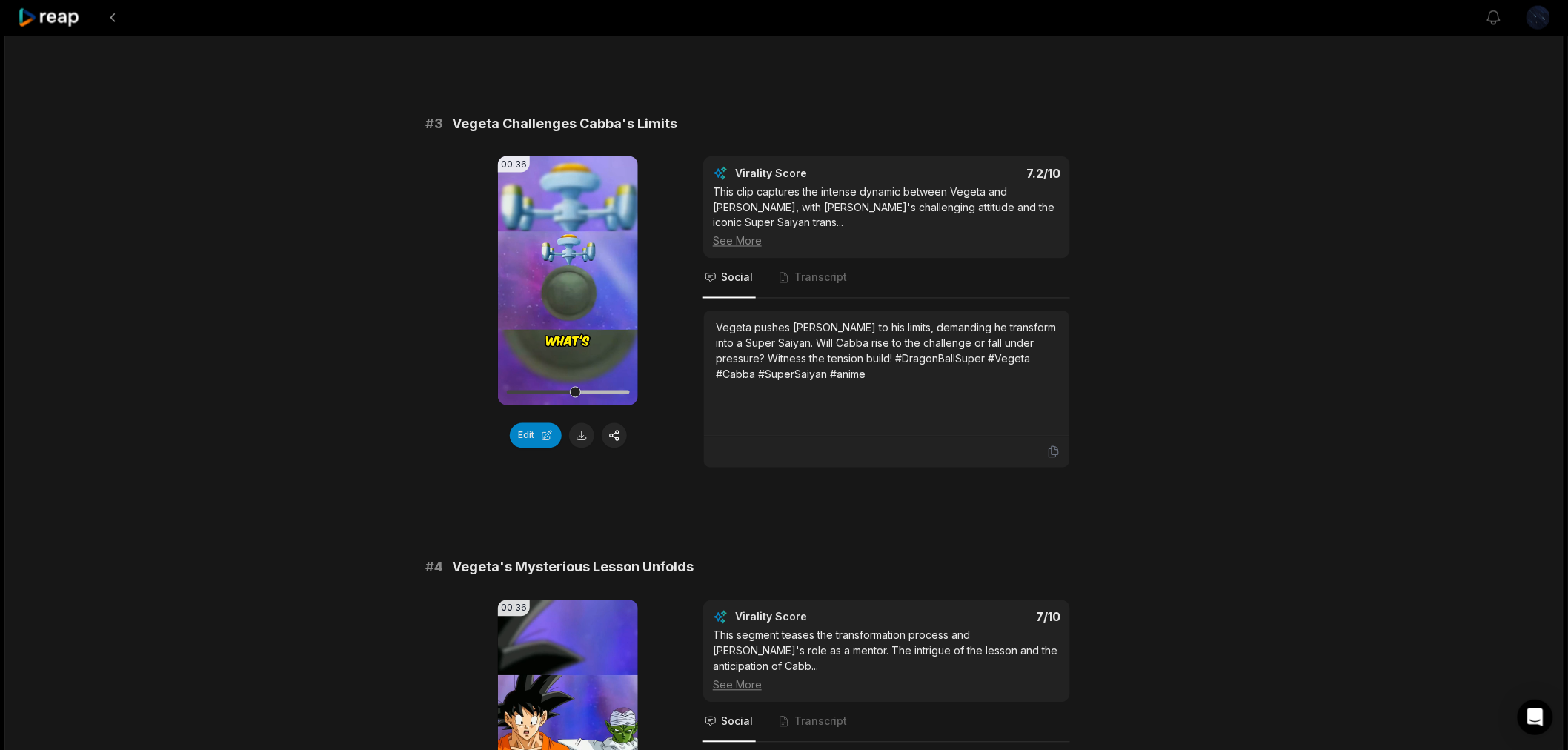 click at bounding box center [568, 392] 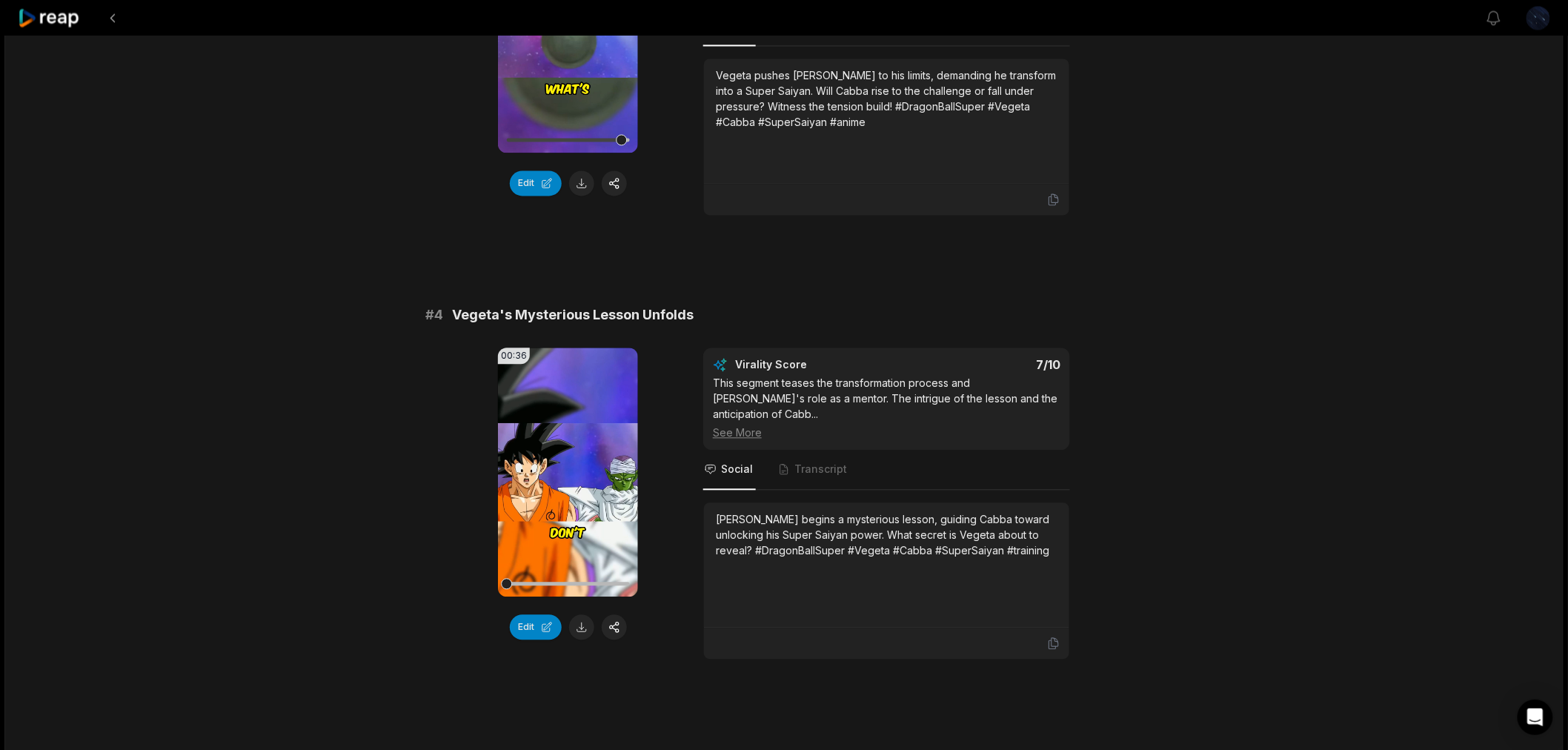 scroll, scrollTop: 1232, scrollLeft: 0, axis: vertical 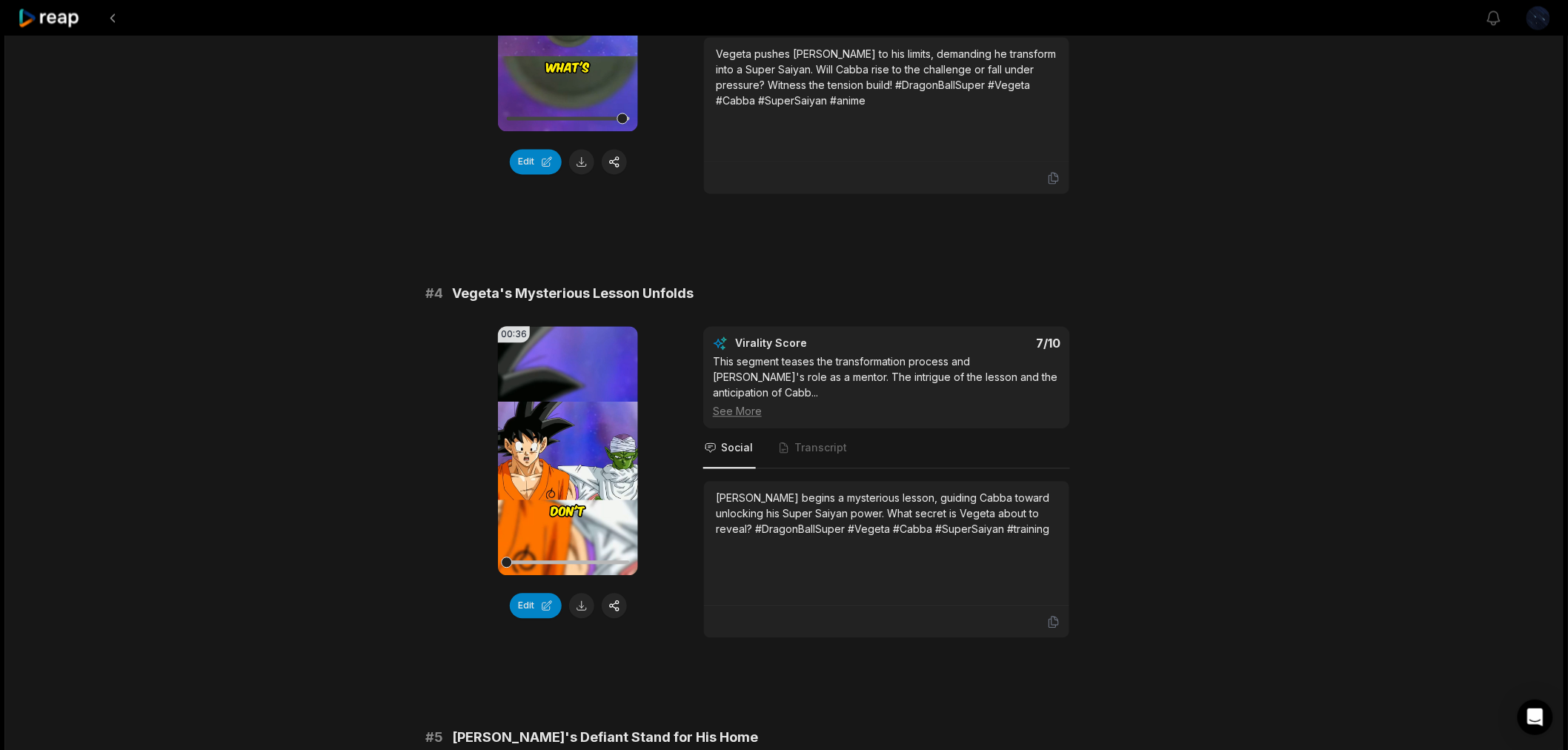 click 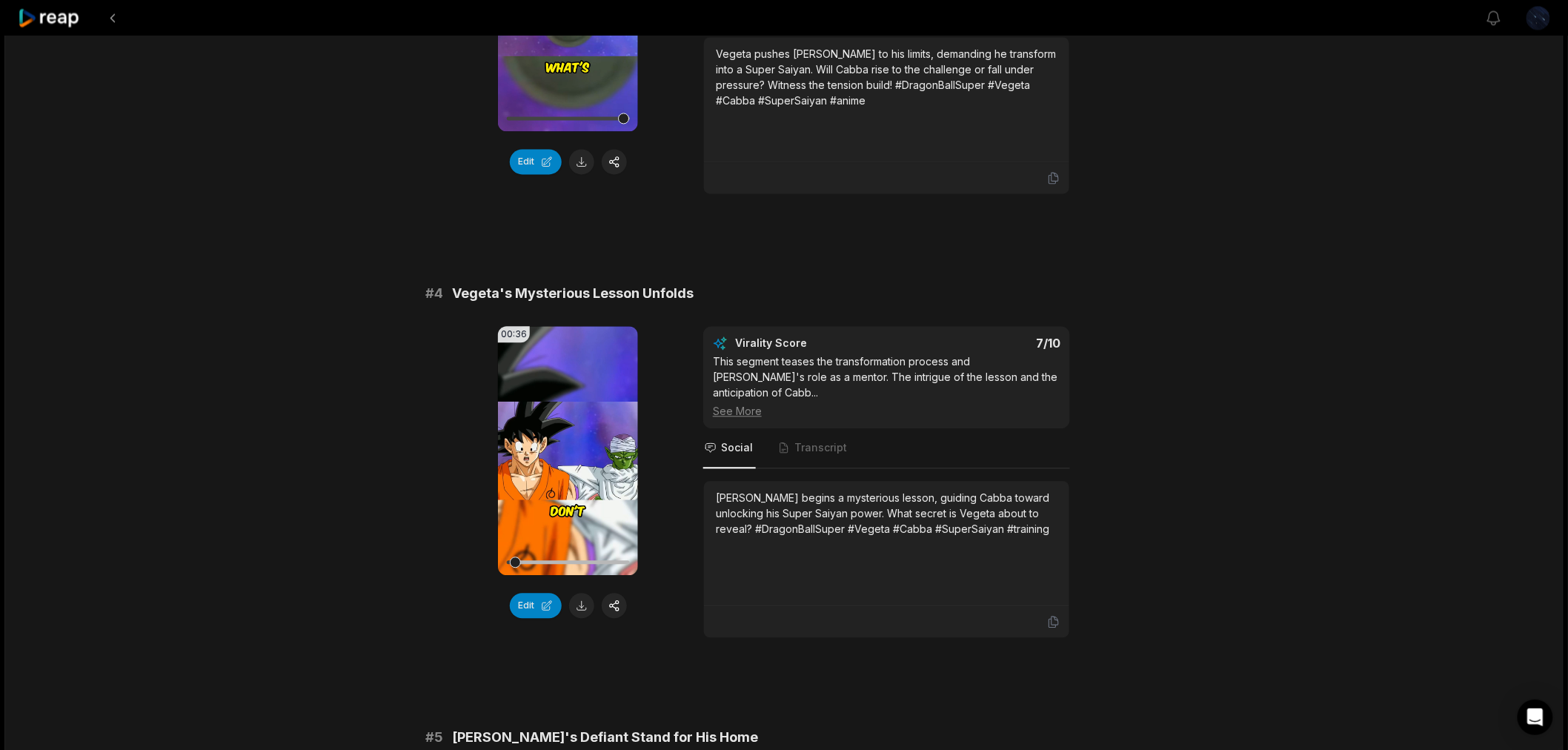 click on "Your browser does not support mp4 format." at bounding box center [568, 451] 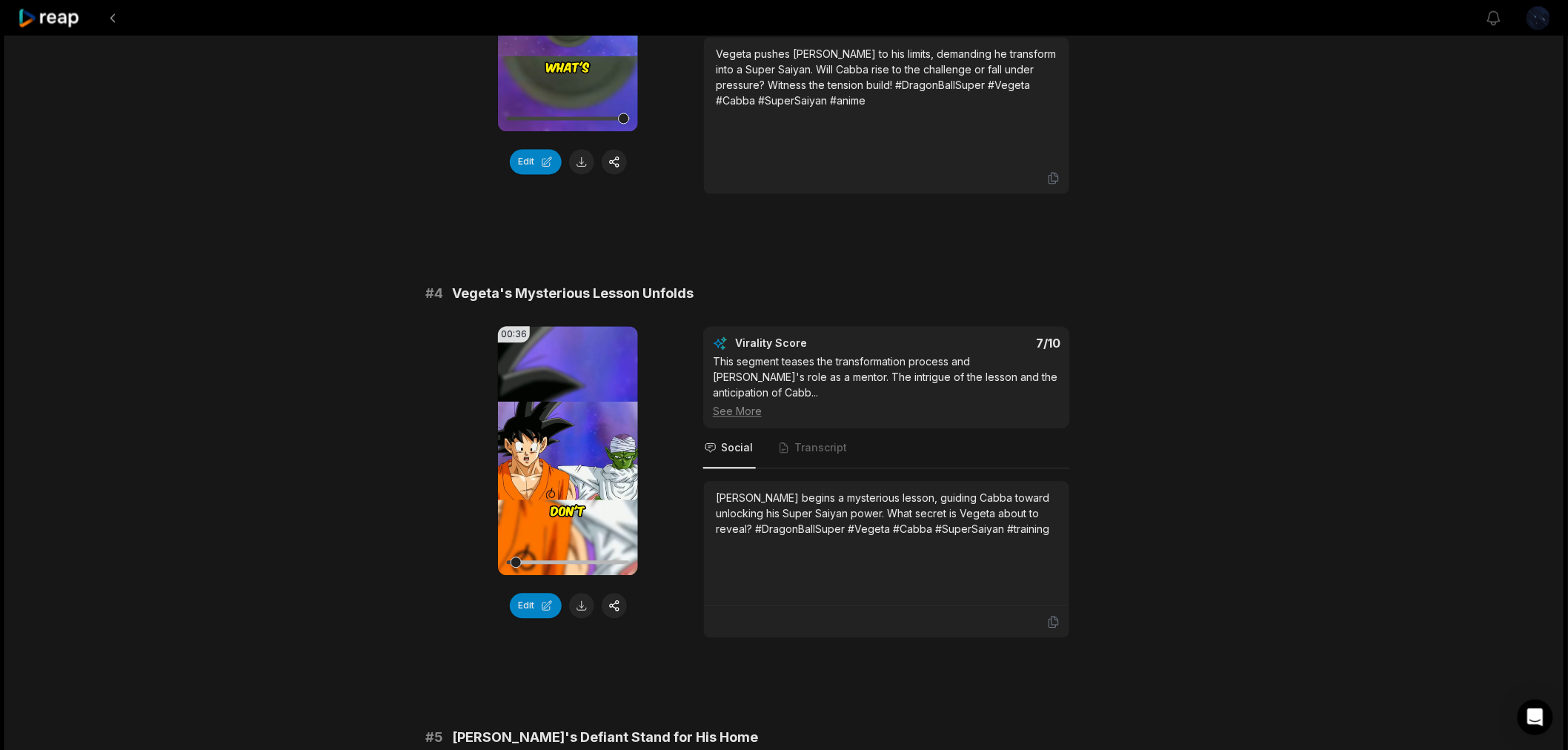 click at bounding box center [568, 562] 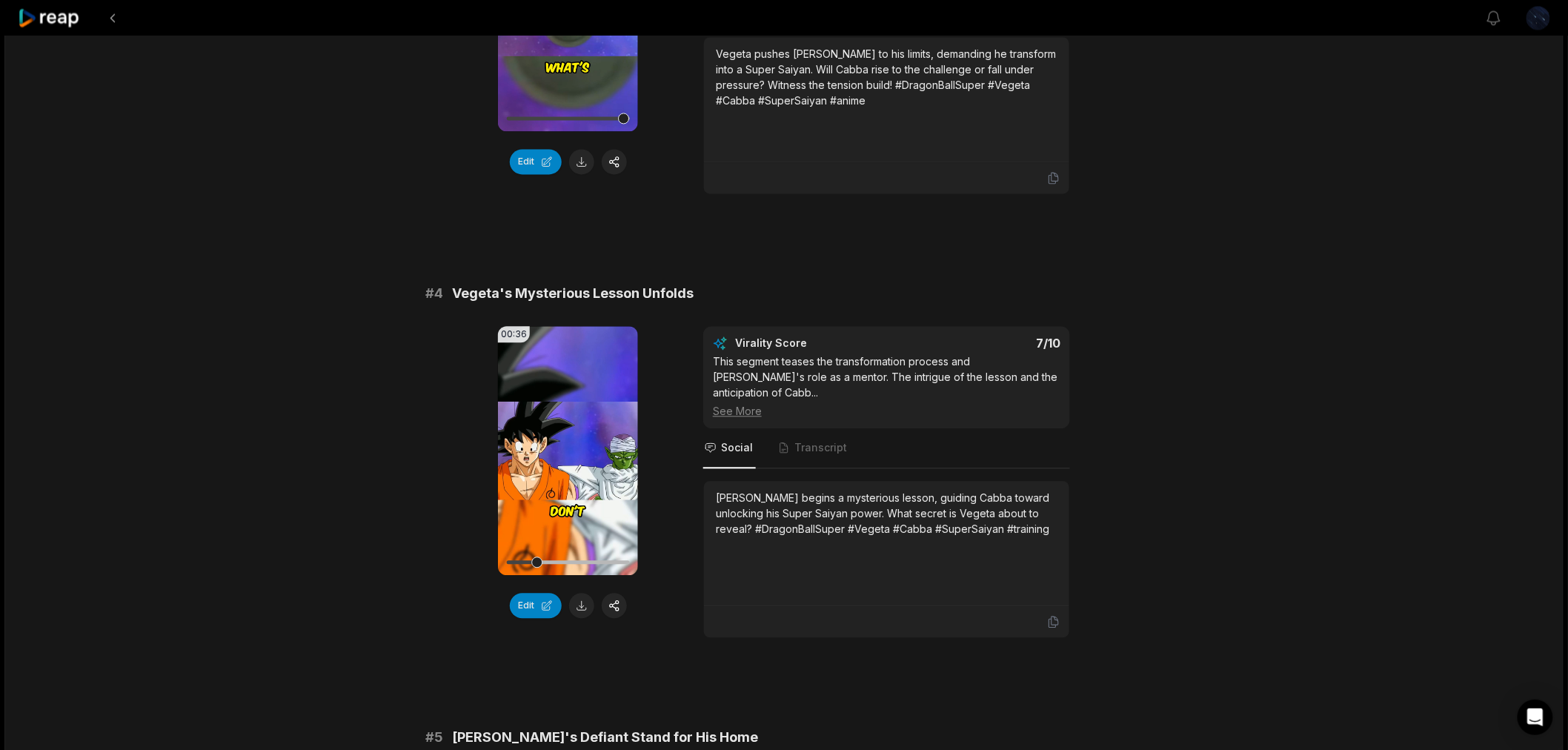 click on "Your browser does not support mp4 format." at bounding box center (568, 451) 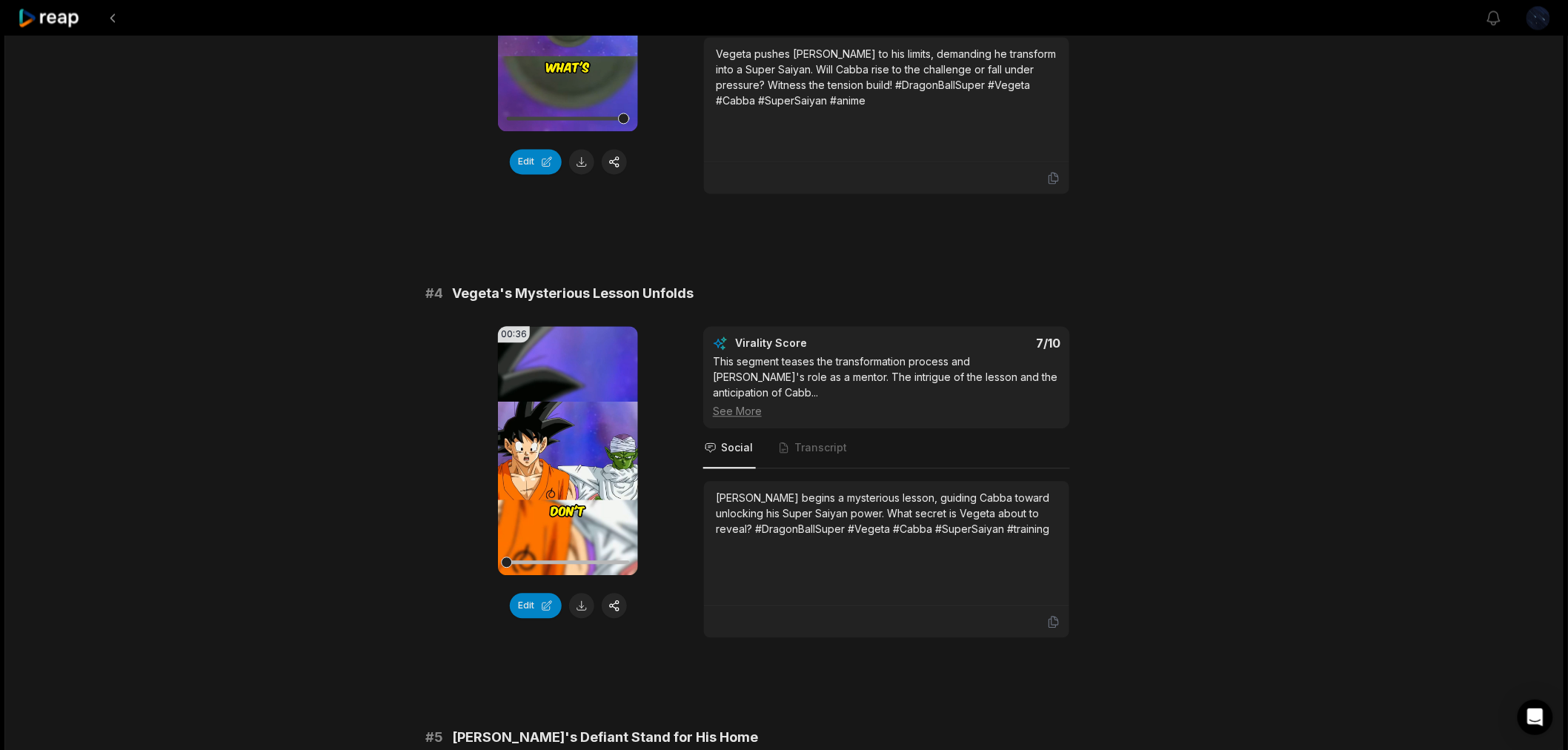 drag, startPoint x: 542, startPoint y: 534, endPoint x: 478, endPoint y: 534, distance: 64 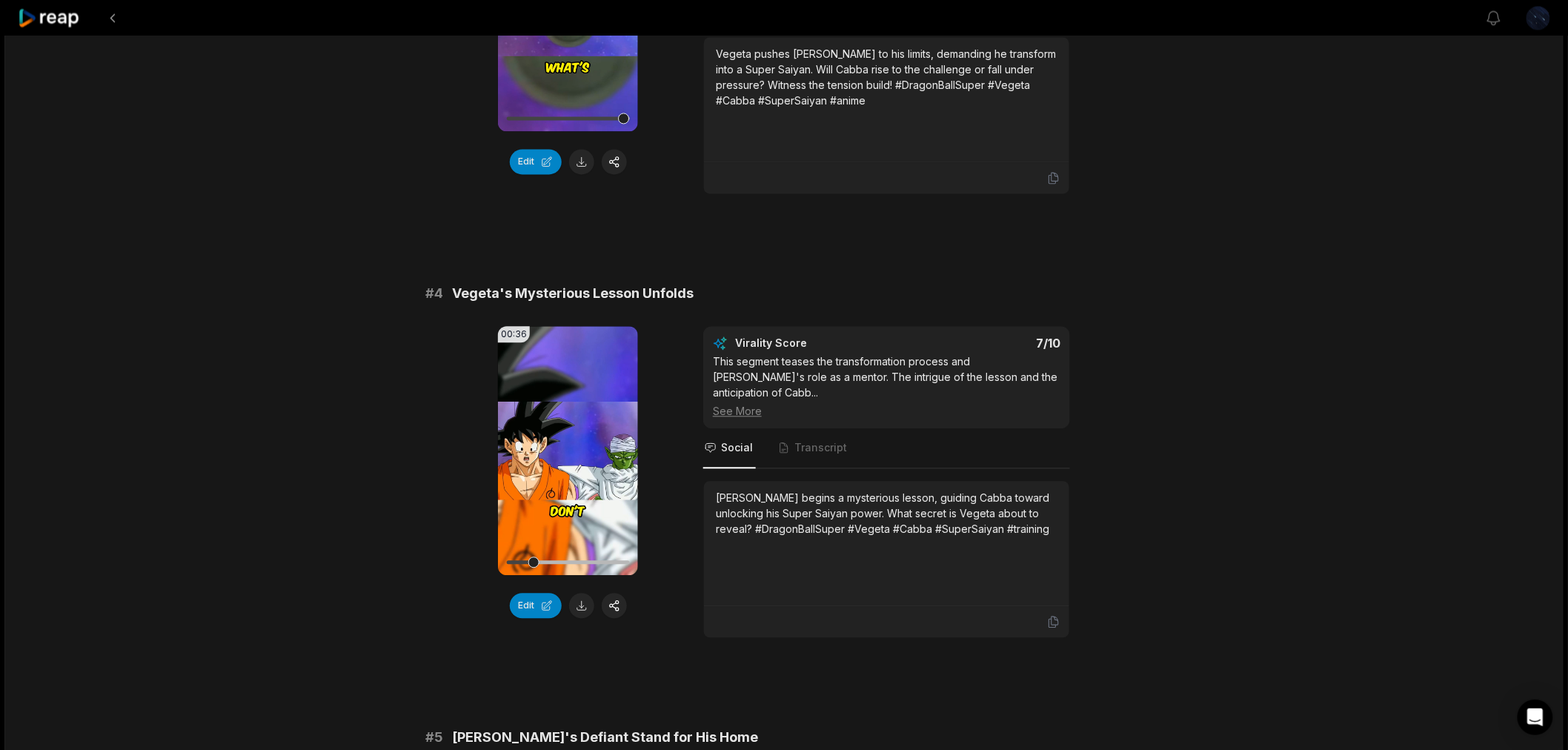 click at bounding box center [568, 562] 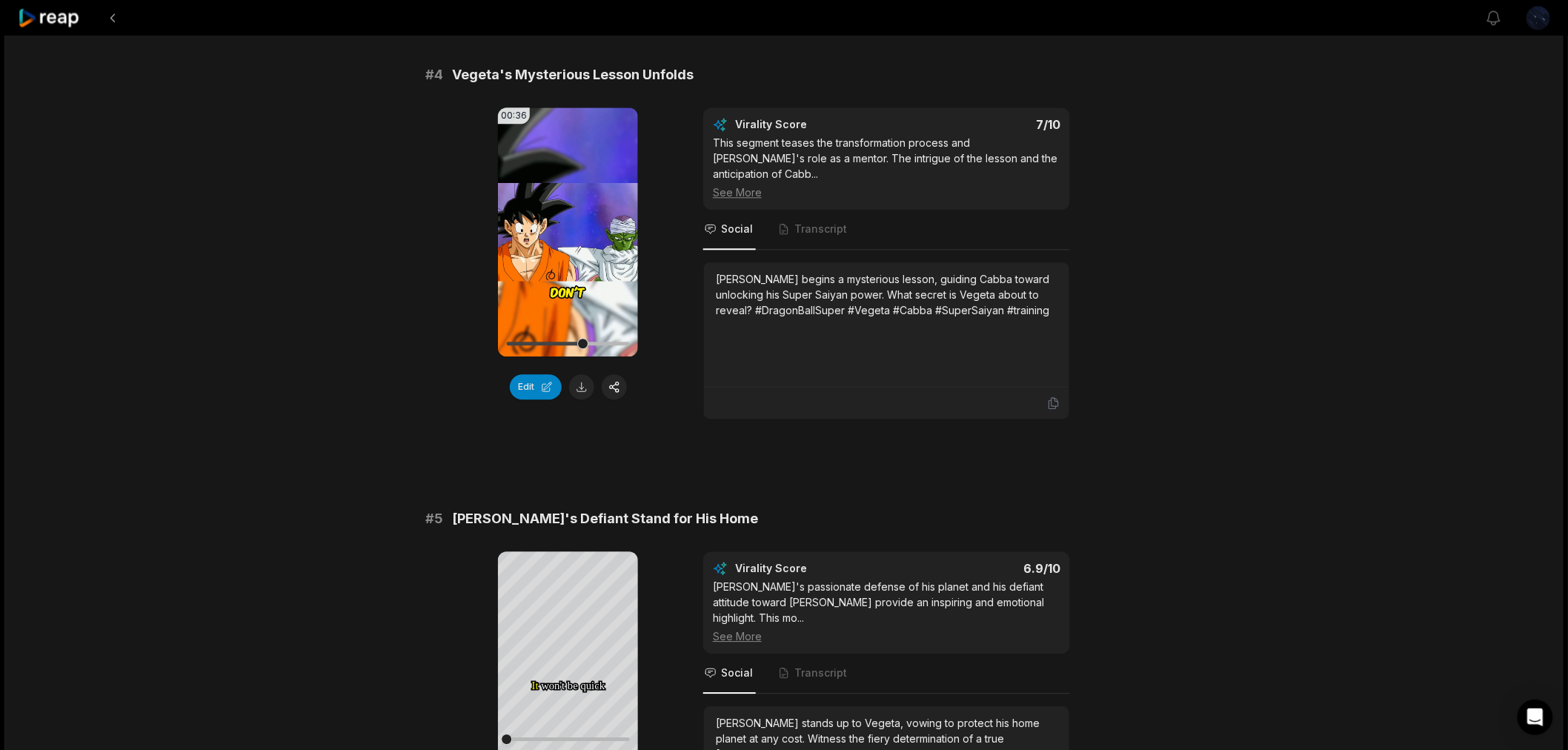 scroll, scrollTop: 1369, scrollLeft: 0, axis: vertical 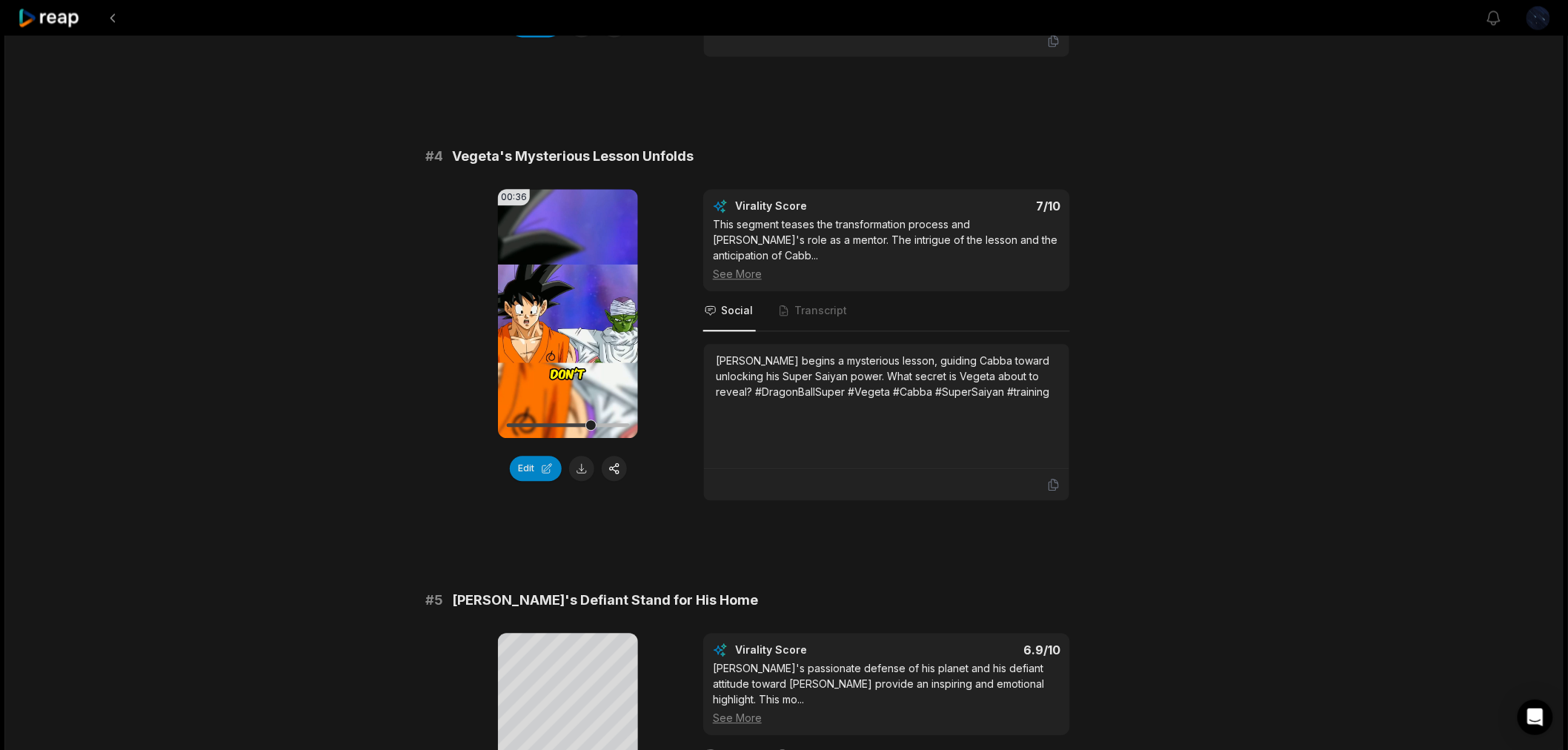 click at bounding box center [568, 425] 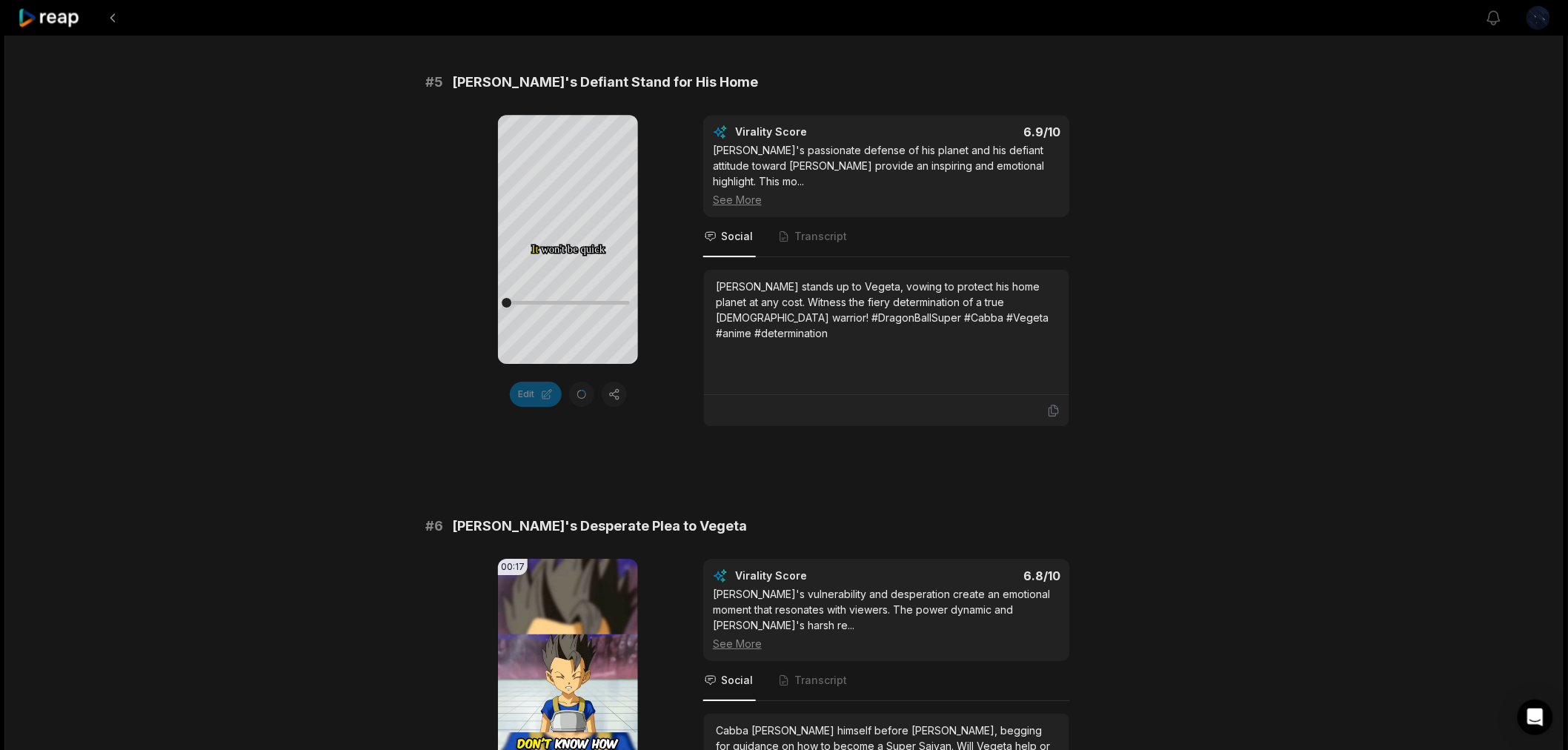 scroll, scrollTop: 1781, scrollLeft: 0, axis: vertical 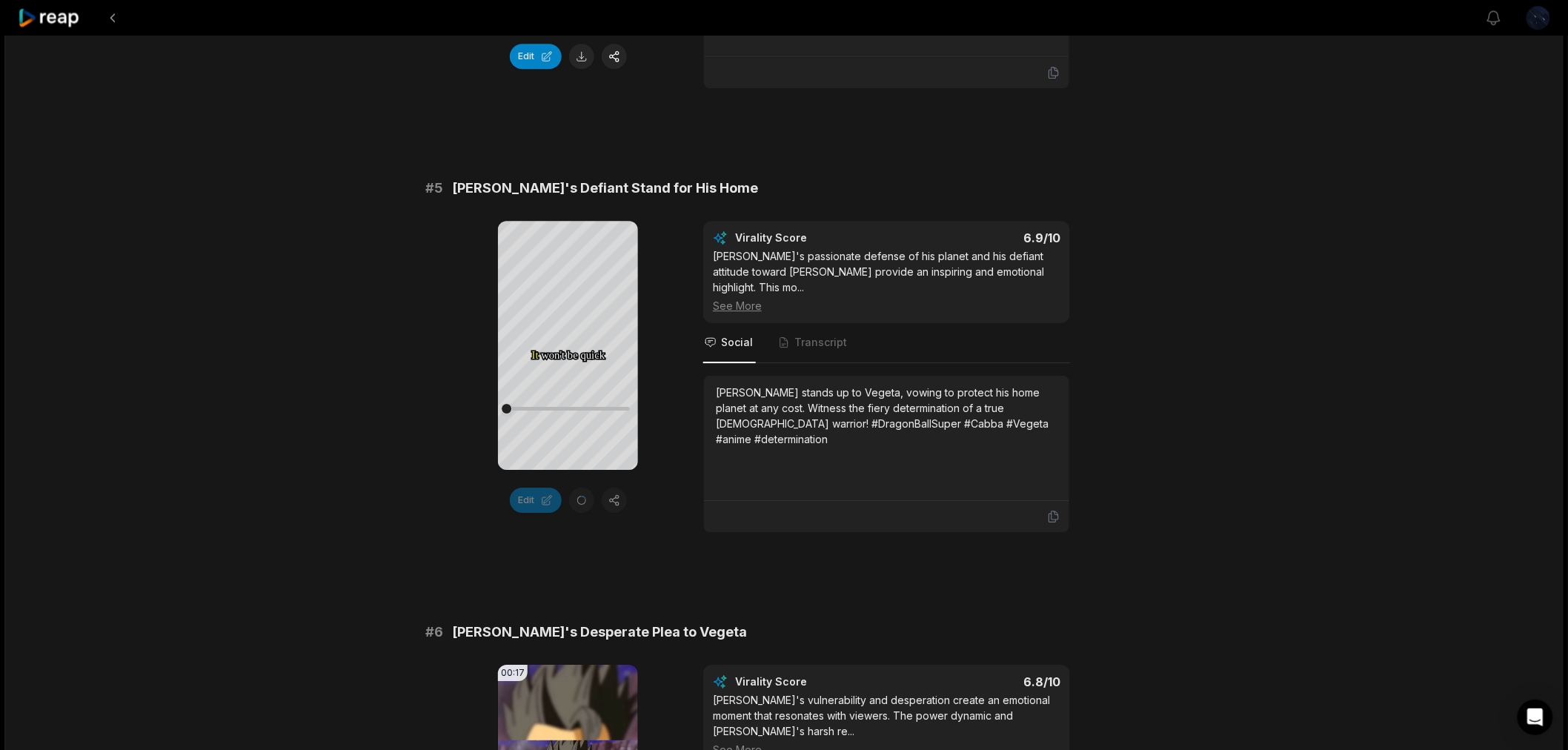 click on "Transcript" at bounding box center [820, 342] 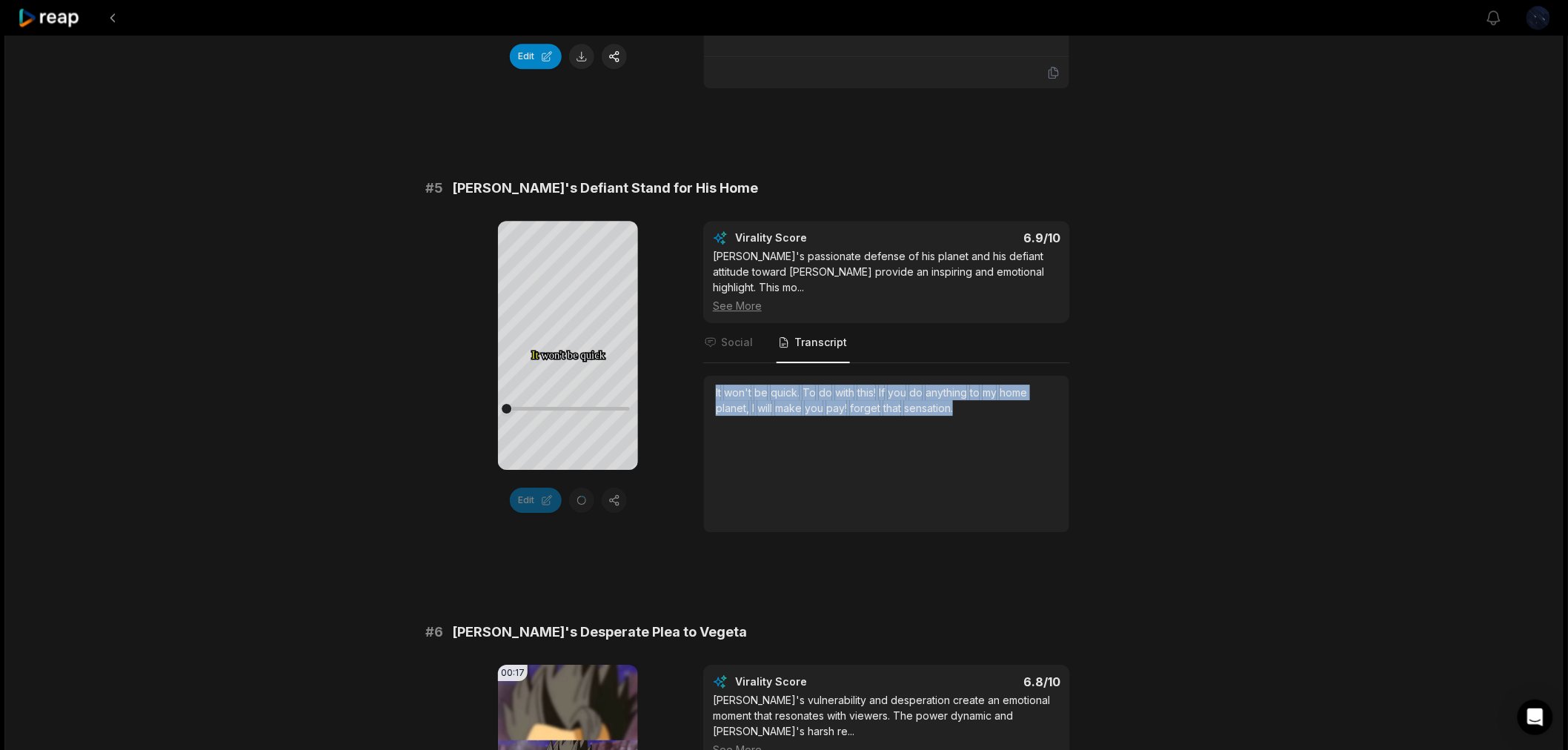 drag, startPoint x: 704, startPoint y: 320, endPoint x: 991, endPoint y: 371, distance: 291.49614 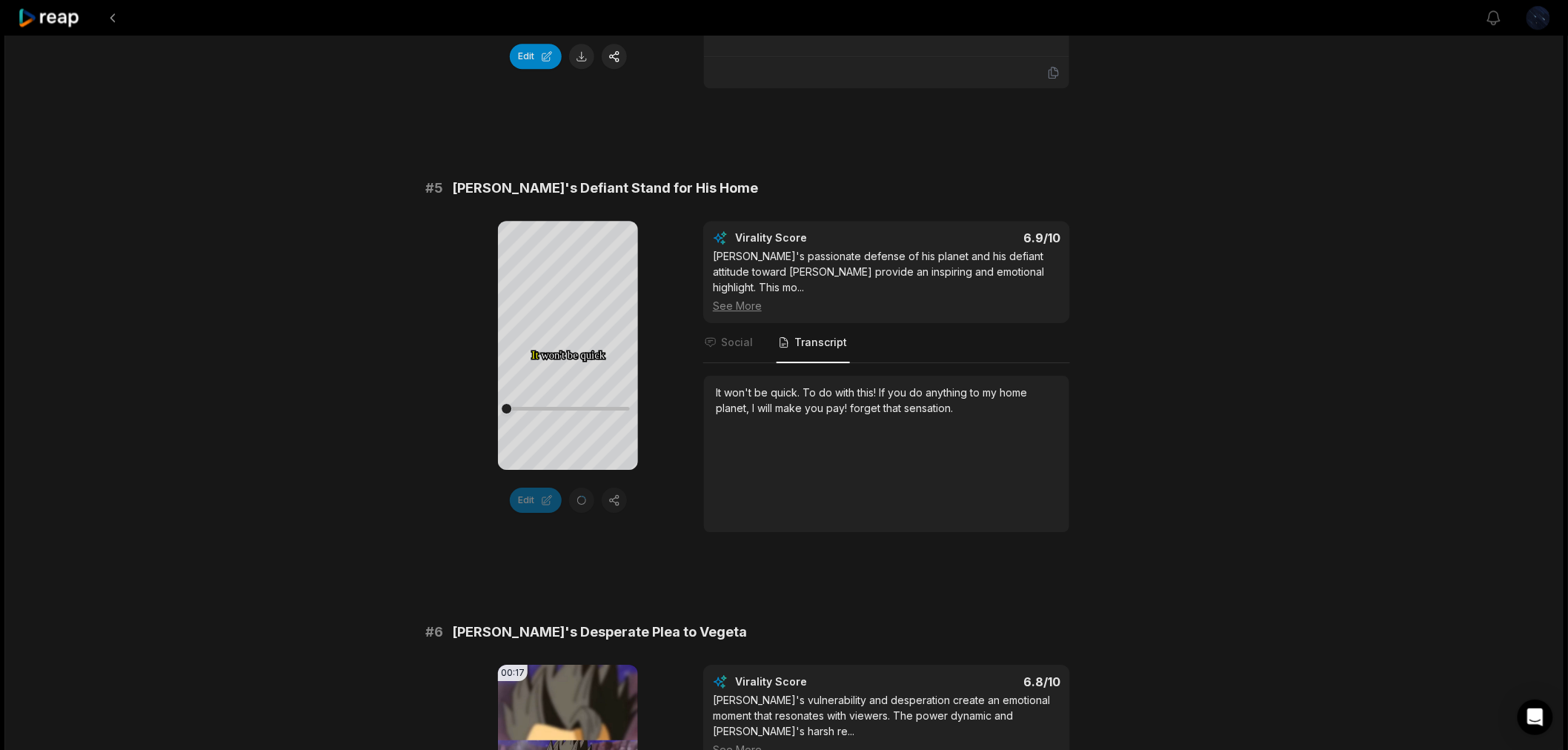 click on "Social" at bounding box center [729, 343] 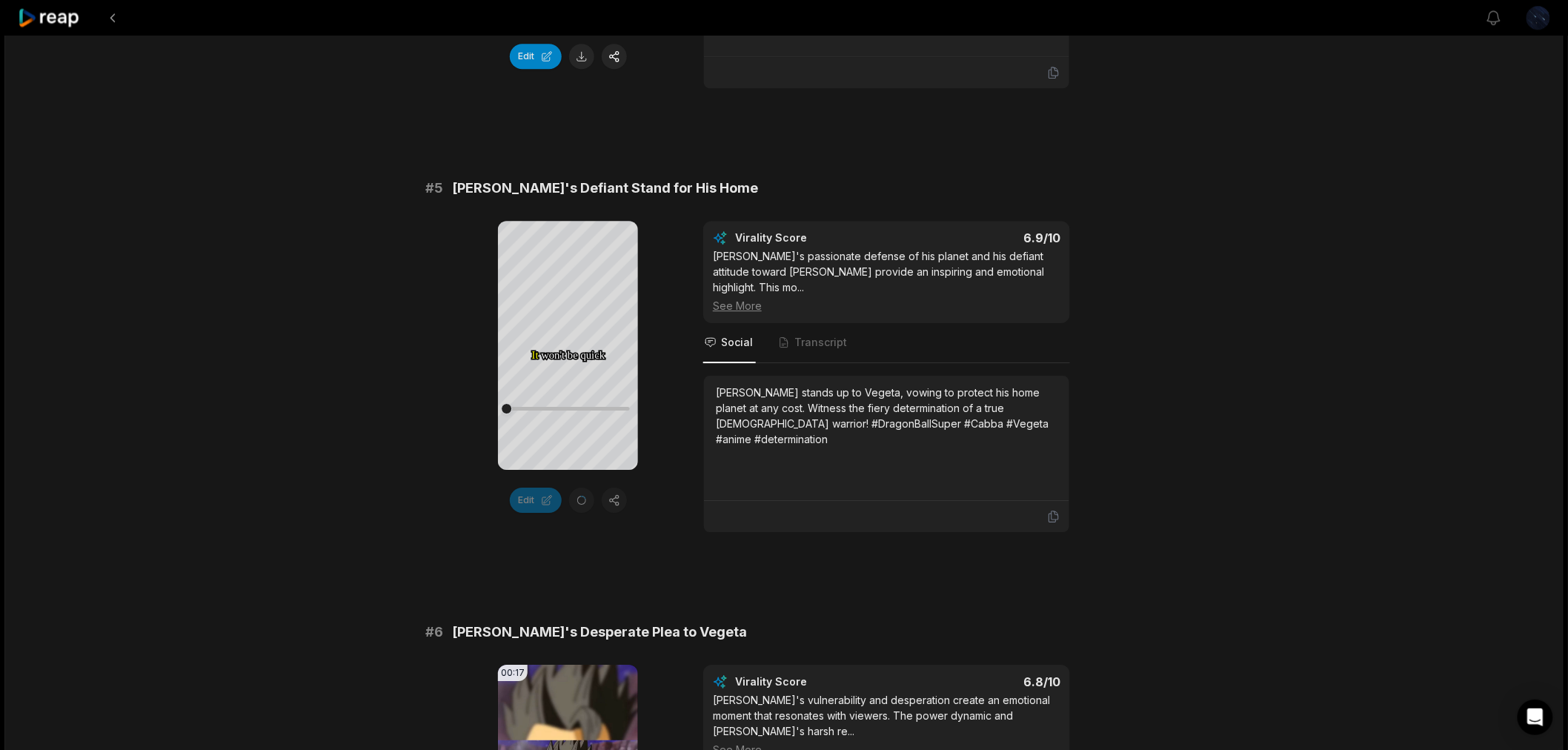 click on "See More" at bounding box center [886, 305] 